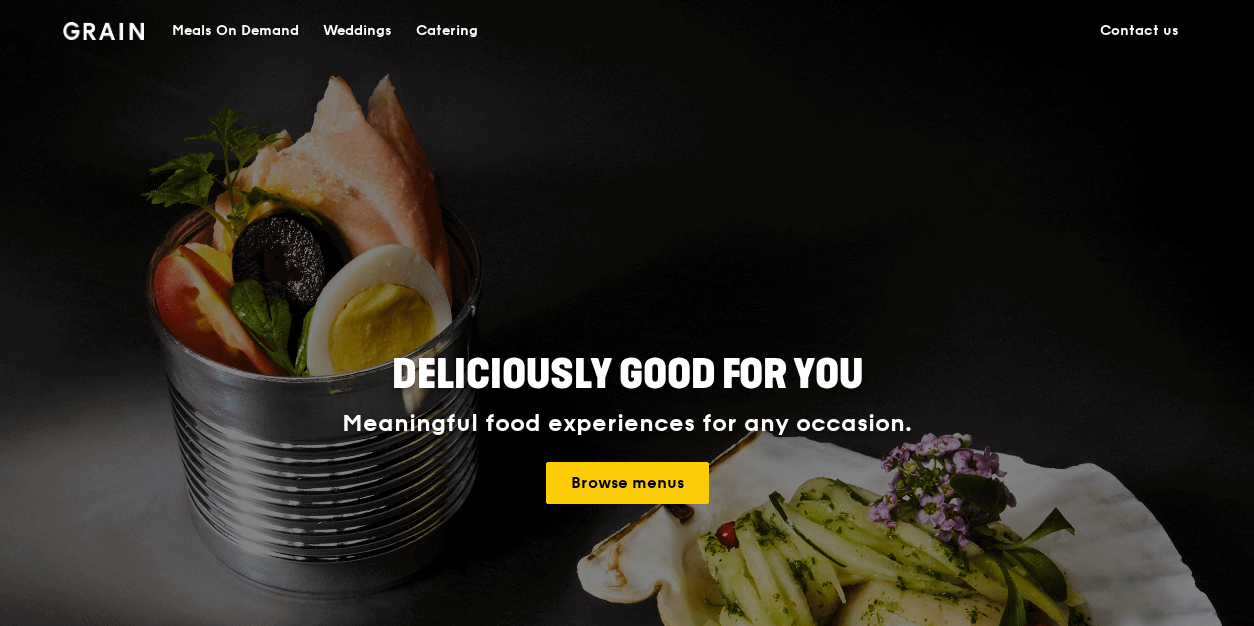 scroll, scrollTop: 0, scrollLeft: 0, axis: both 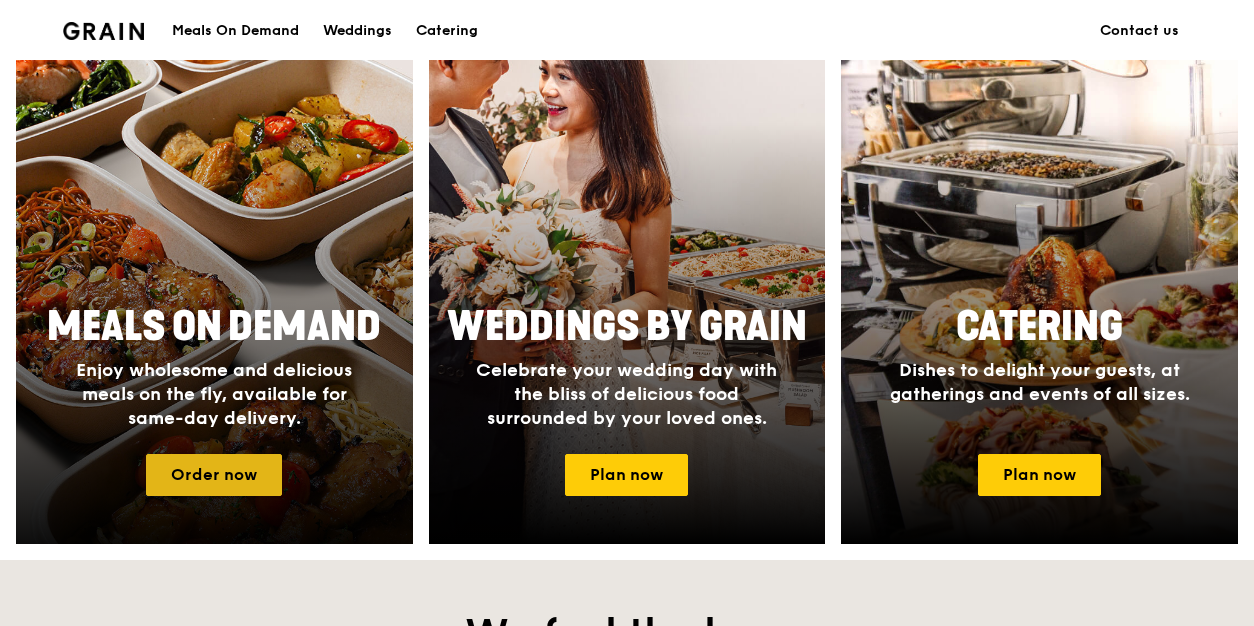click on "Order now" at bounding box center [214, 475] 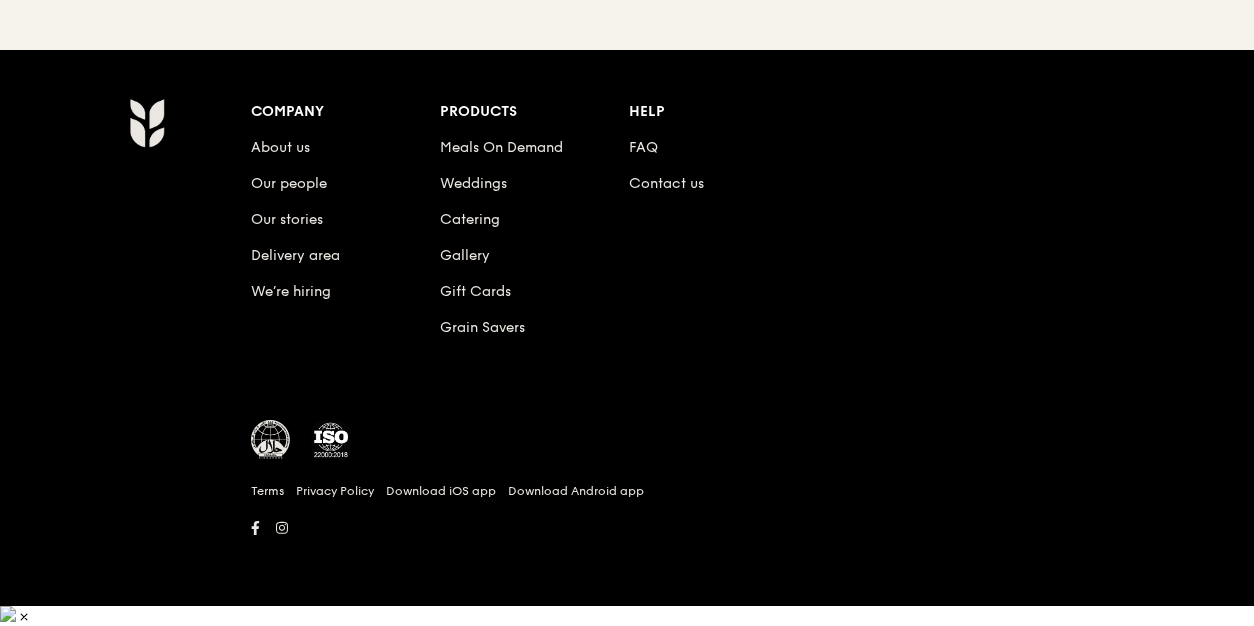 scroll, scrollTop: 0, scrollLeft: 0, axis: both 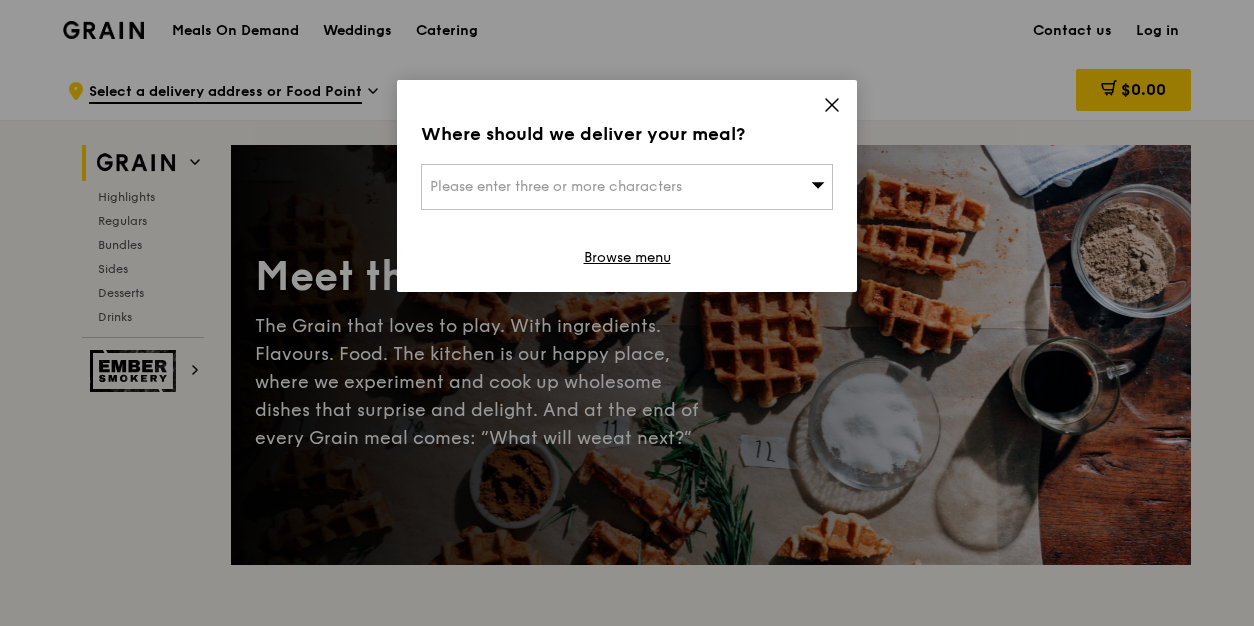 click on "Please enter three or more characters" at bounding box center [627, 187] 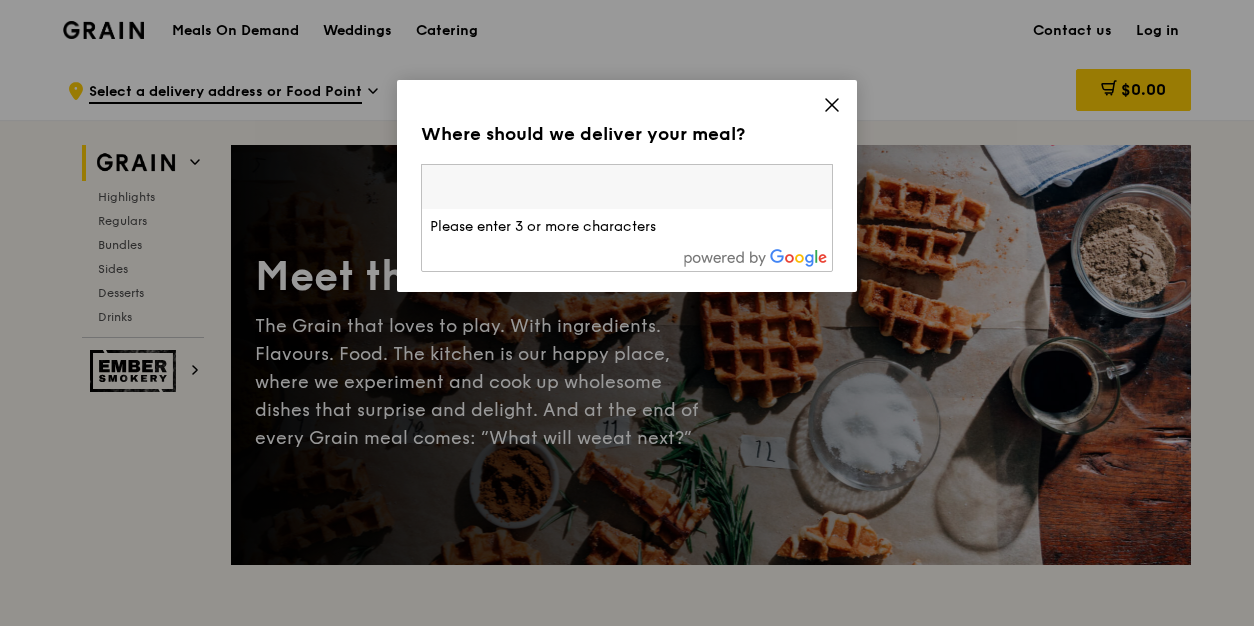 click at bounding box center (627, 187) 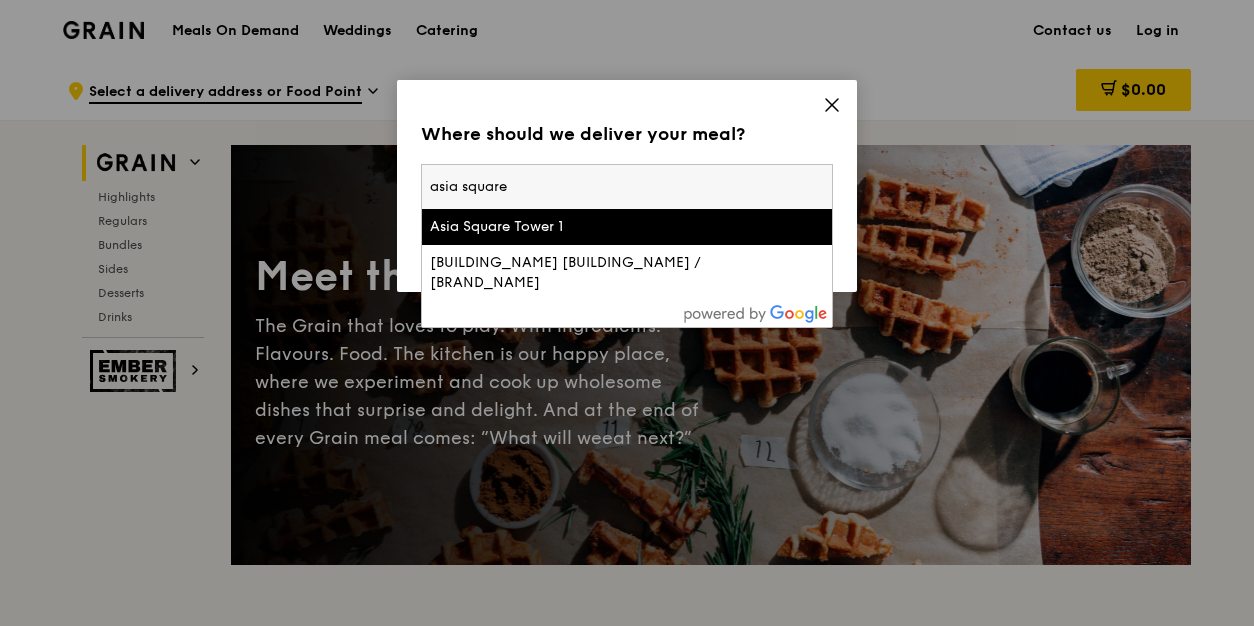 type on "asia square" 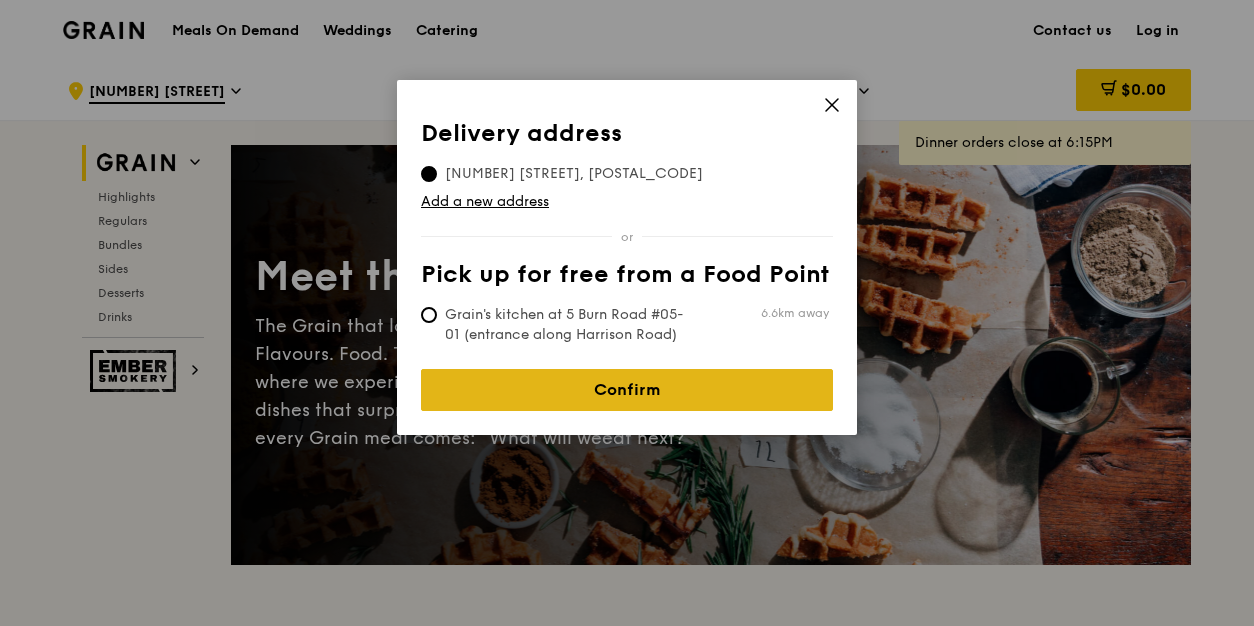 click on "Confirm" at bounding box center [627, 390] 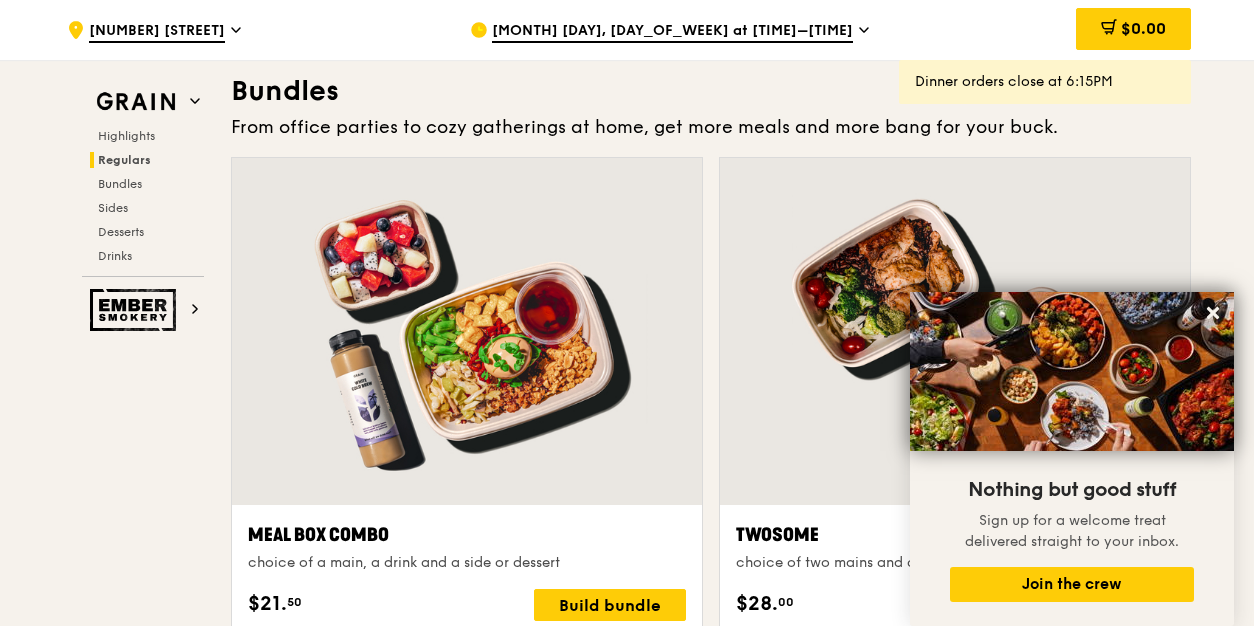 scroll, scrollTop: 3000, scrollLeft: 0, axis: vertical 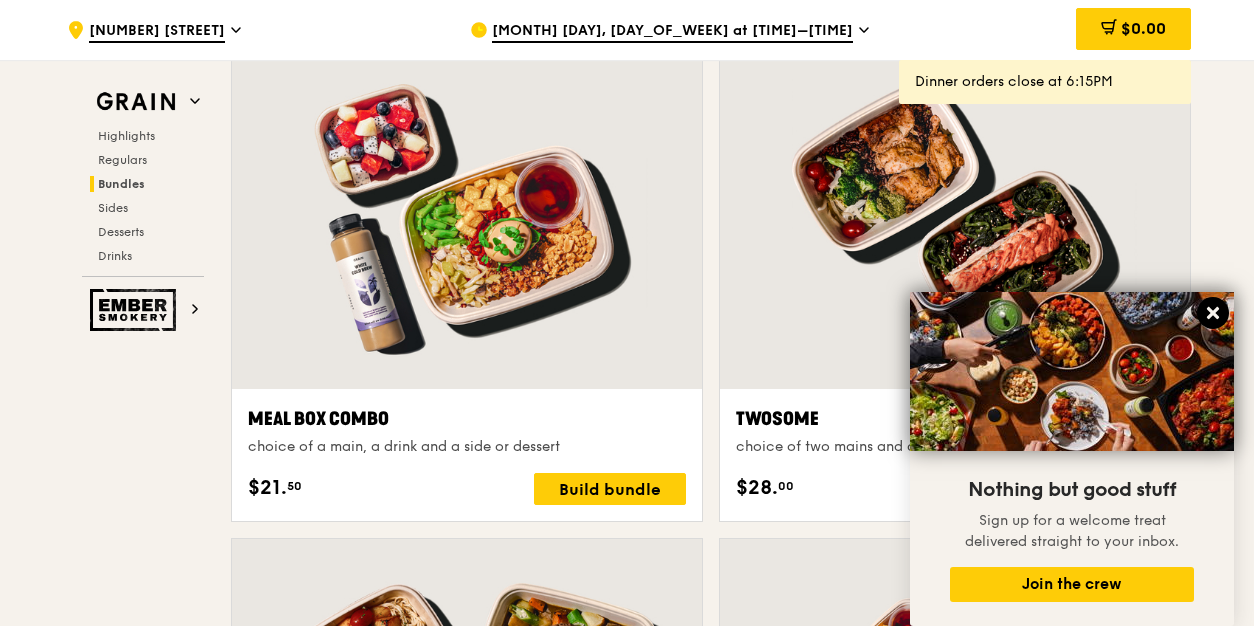 click 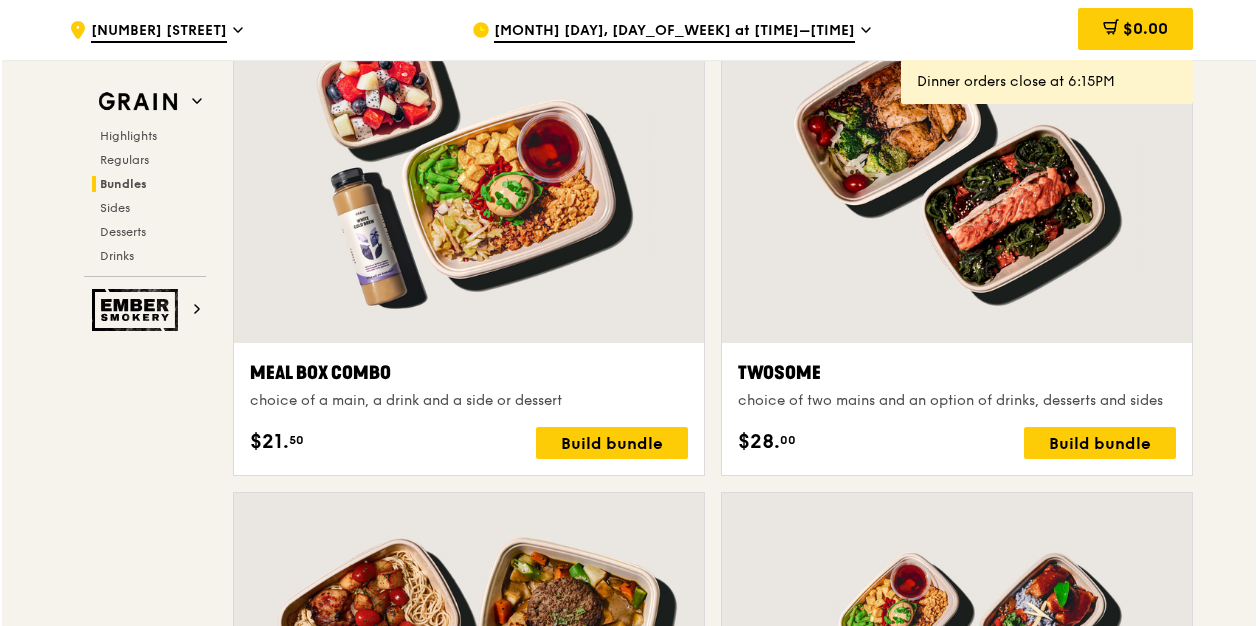 scroll, scrollTop: 2900, scrollLeft: 0, axis: vertical 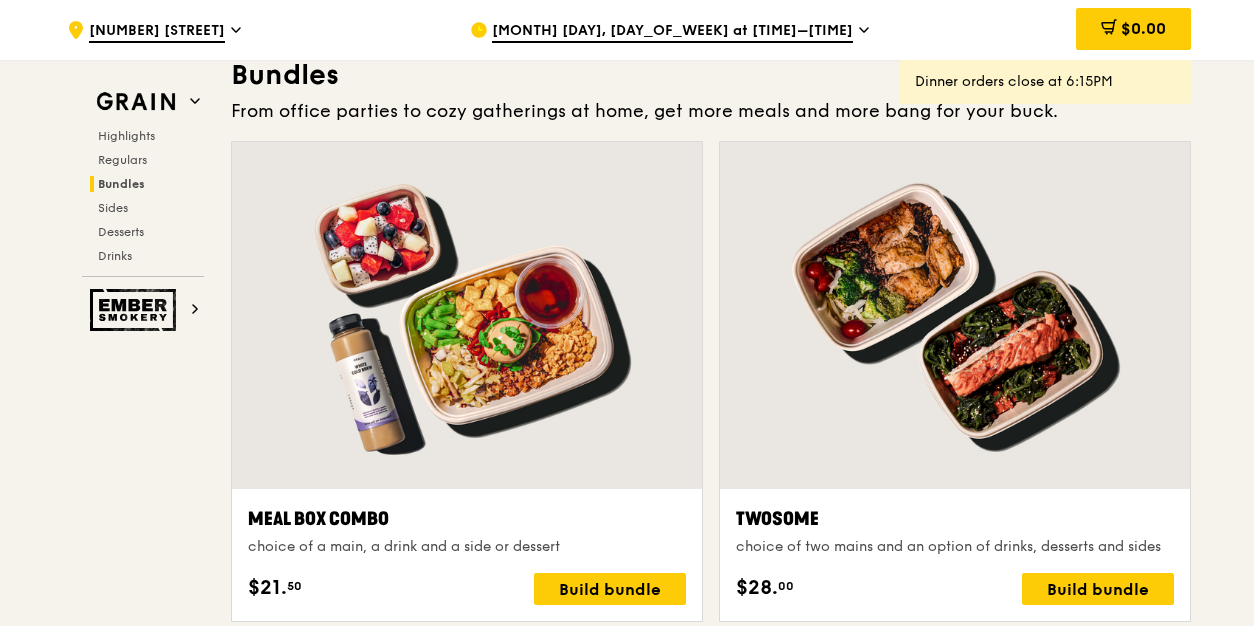 click at bounding box center (467, 315) 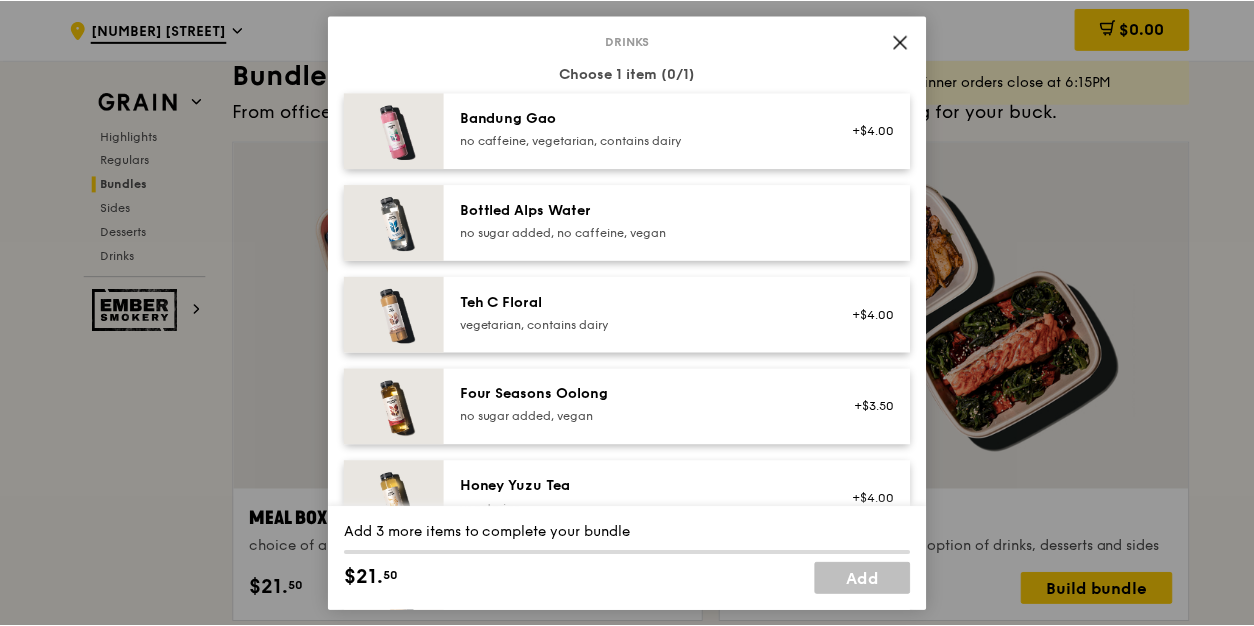 scroll, scrollTop: 2400, scrollLeft: 0, axis: vertical 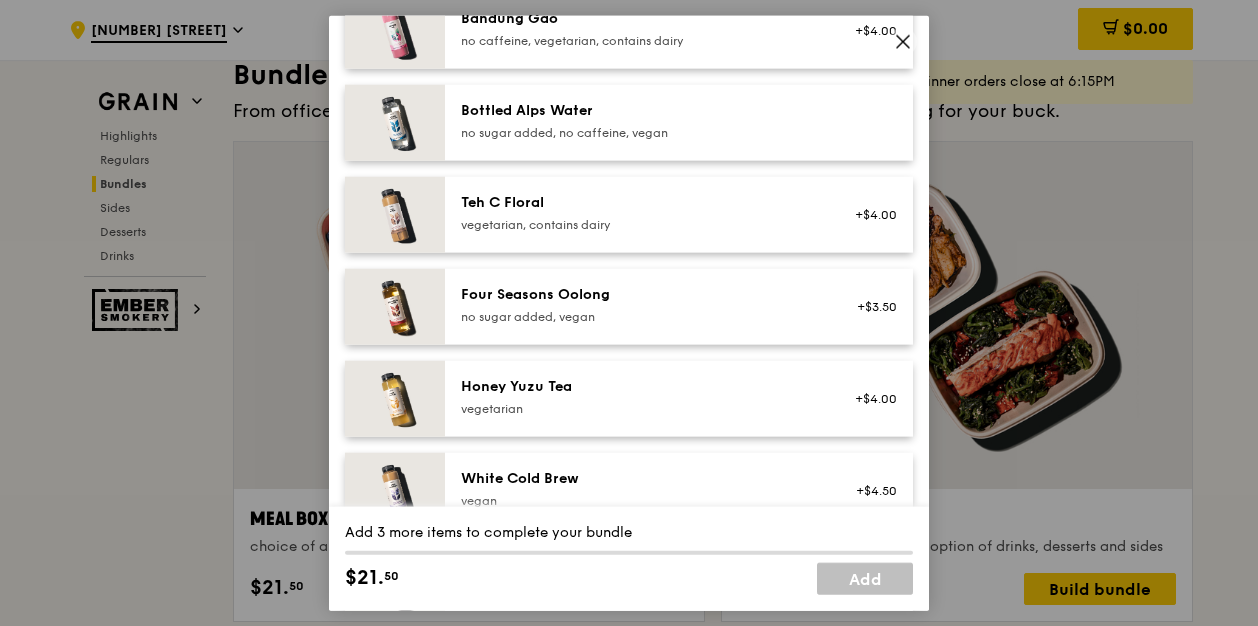 click 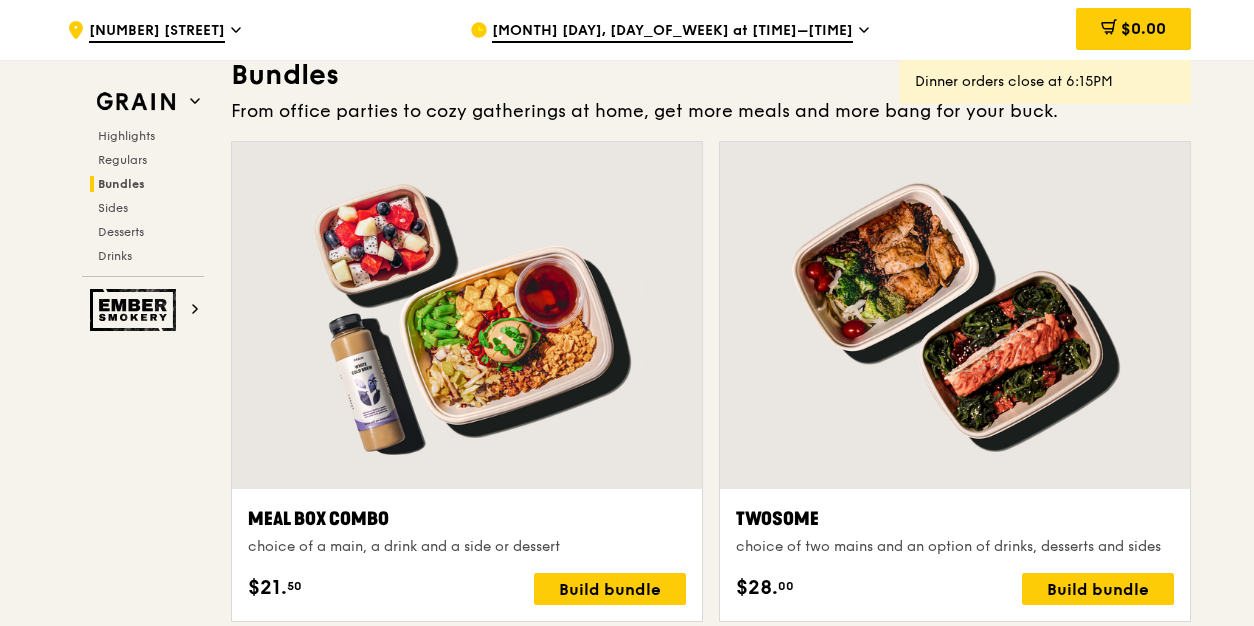 scroll, scrollTop: 2800, scrollLeft: 0, axis: vertical 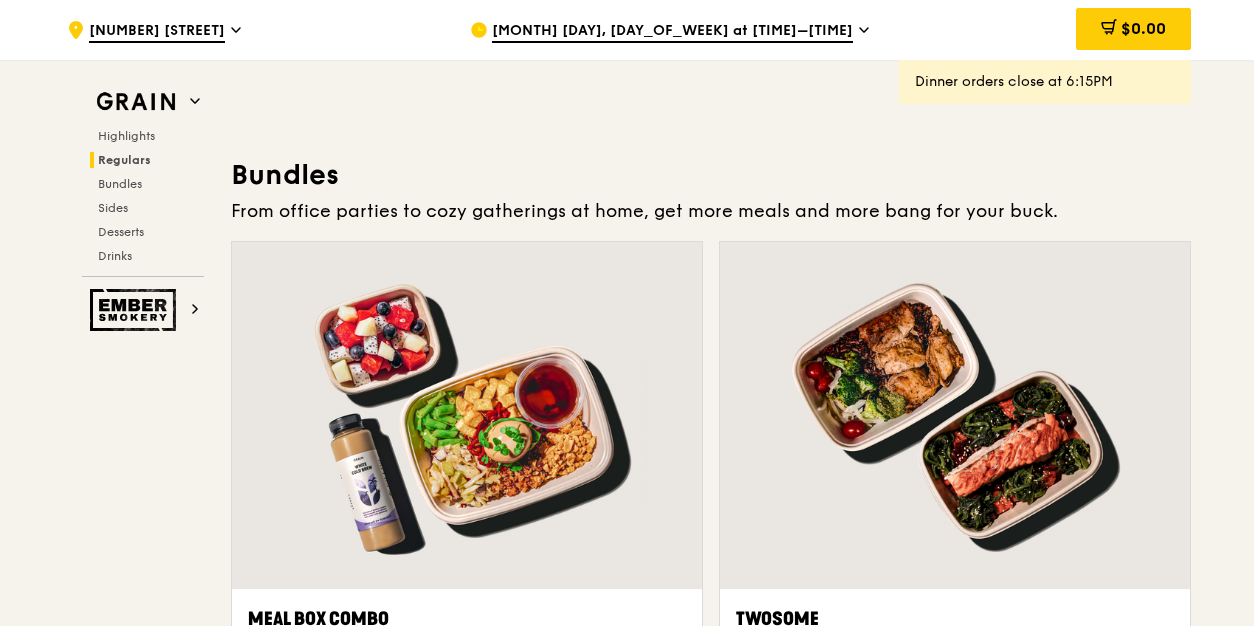 click on "Aug 8, Today at 5:30PM–6:30PM" at bounding box center [672, 32] 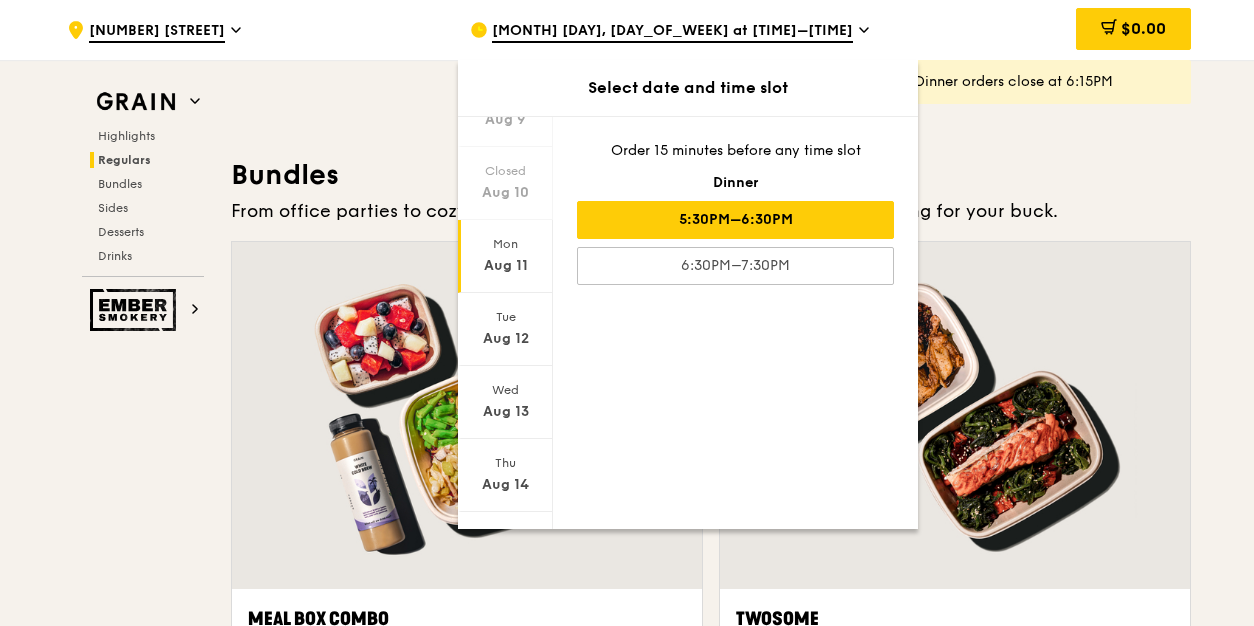 scroll, scrollTop: 199, scrollLeft: 0, axis: vertical 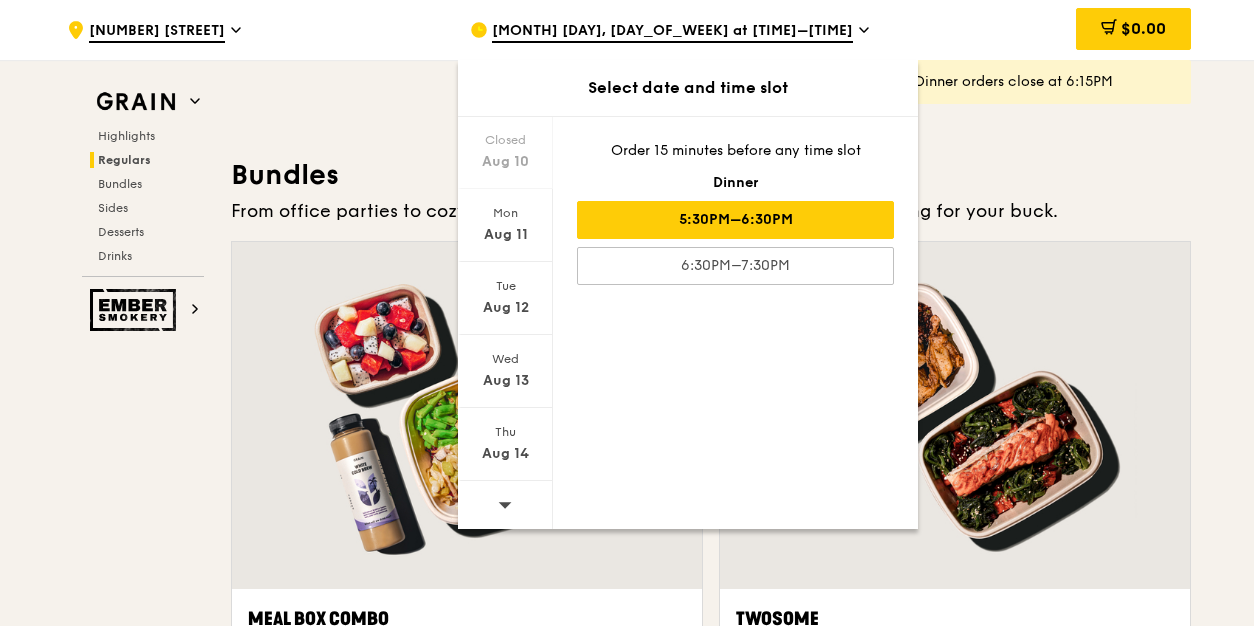 click 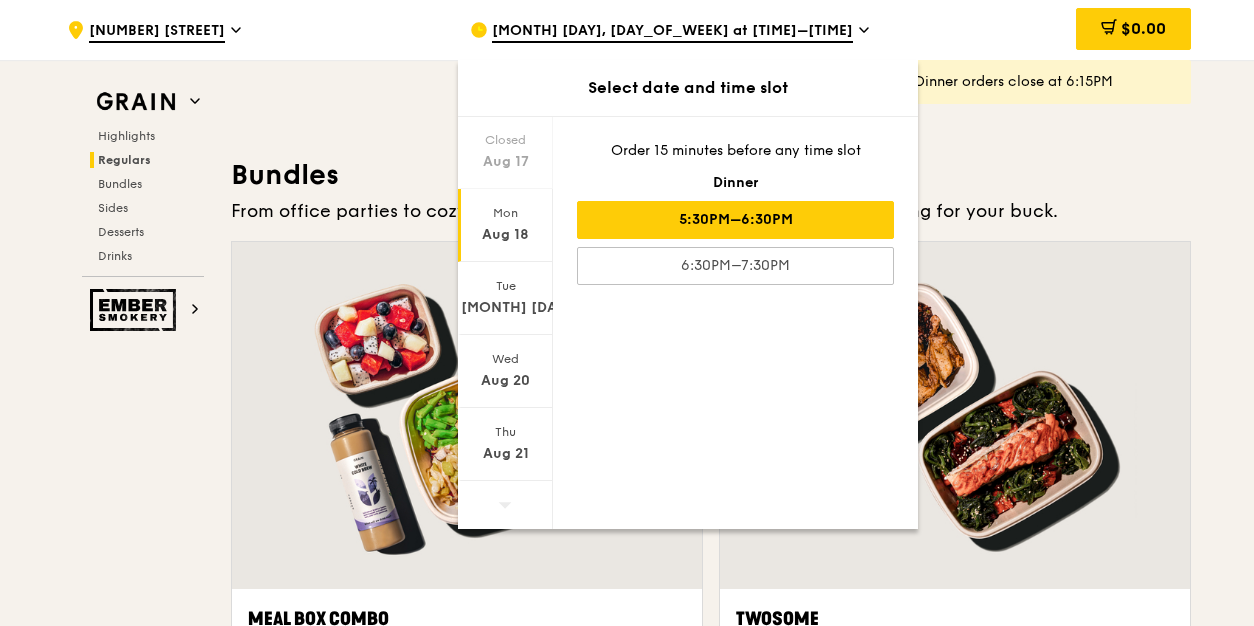click on "Aug 18" at bounding box center (505, 235) 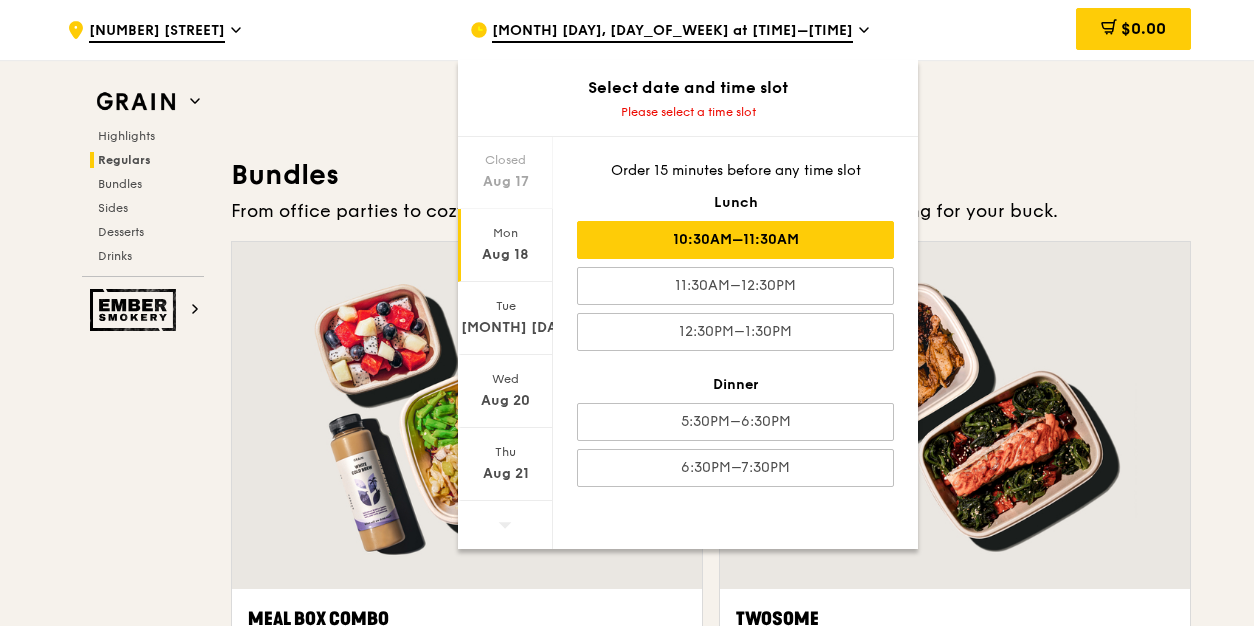 click on "10:30AM–11:30AM" at bounding box center [735, 240] 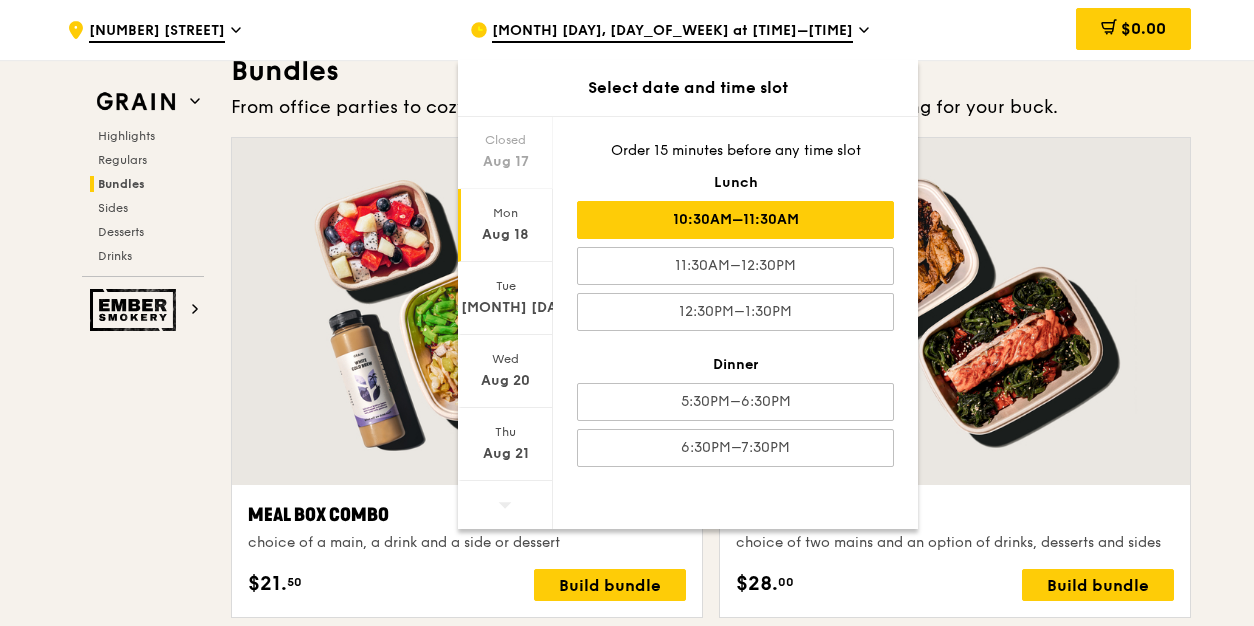 scroll, scrollTop: 2980, scrollLeft: 0, axis: vertical 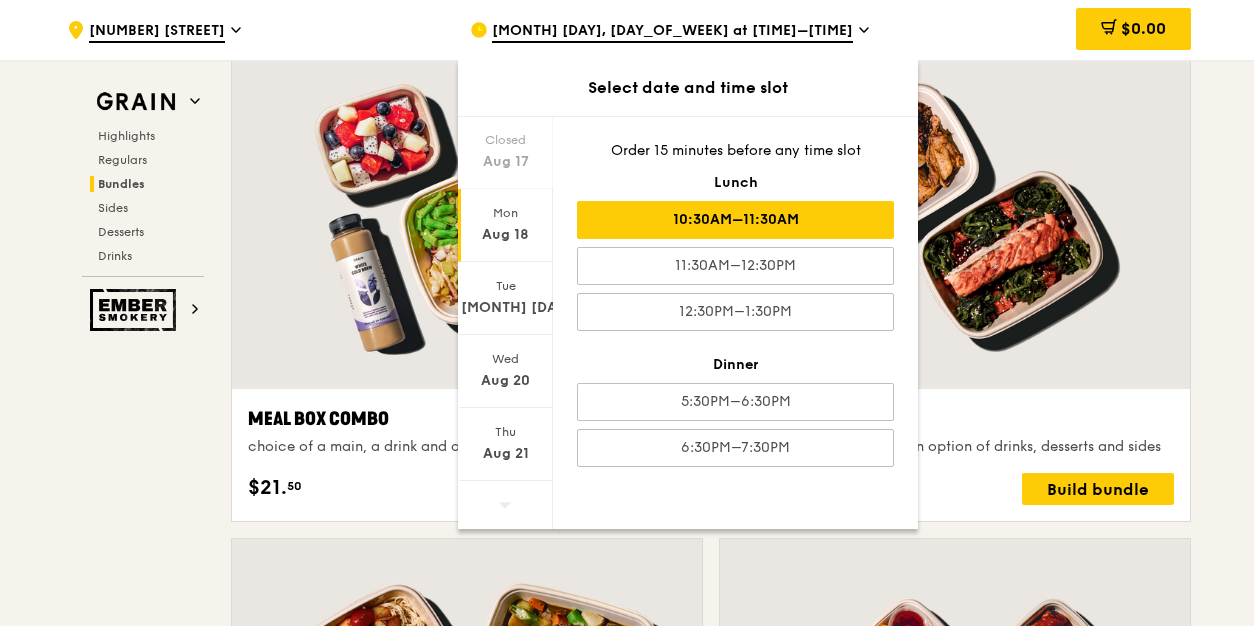 click on "Mon" at bounding box center (505, 213) 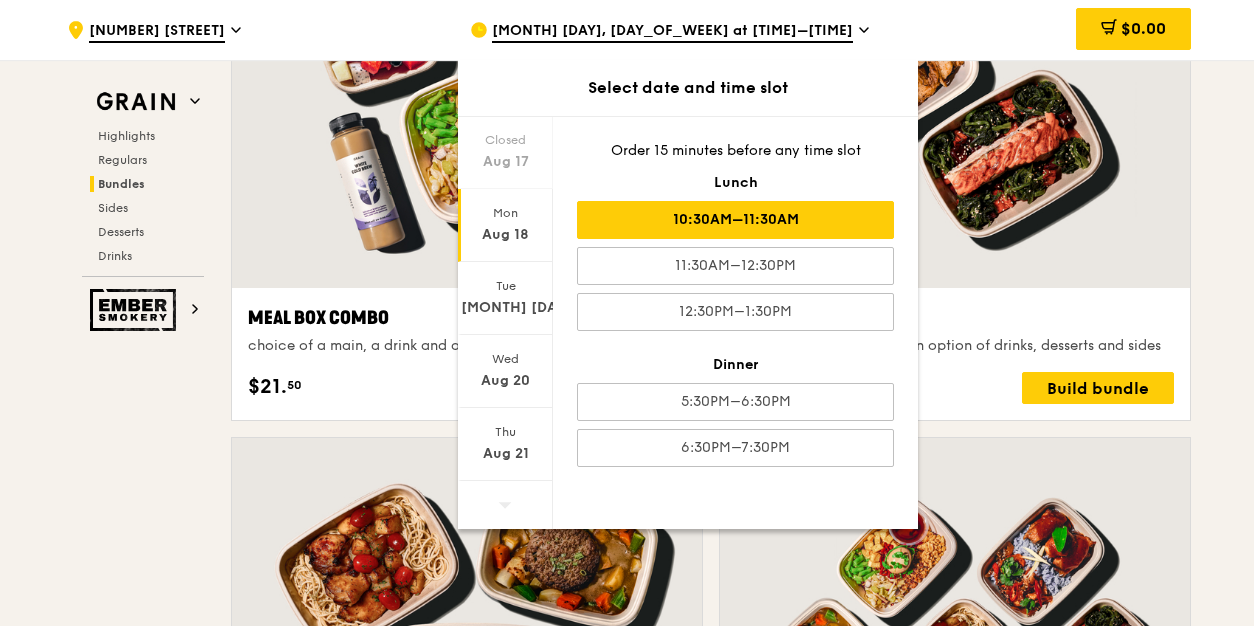 scroll, scrollTop: 3180, scrollLeft: 0, axis: vertical 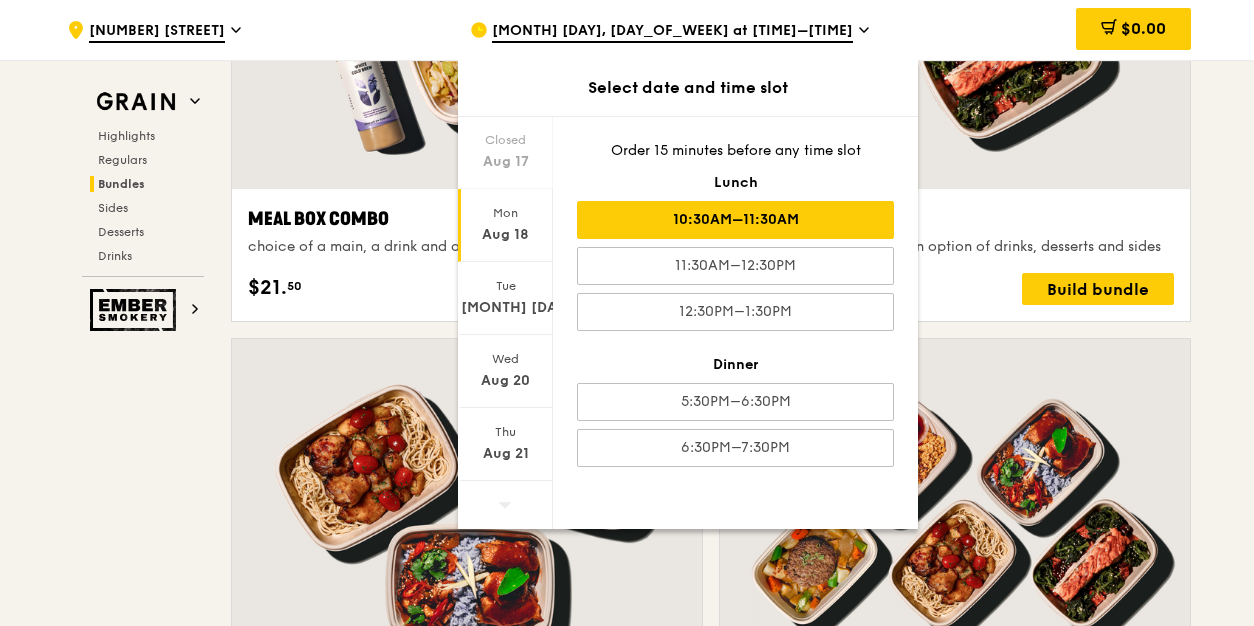 click on ".cls-1 {
fill: none;
stroke: #fff;
stroke-linecap: round;
stroke-linejoin: round;
stroke-width: 1.5px;
}
.cls-2 {
fill: #fecc07;
}
.cls-2, .cls-3 {
stroke-width: 0px;
}
.cls-3 {
fill: #fff;
fill-rule: evenodd;
}
8 Marina View
Aug 18, Mon at 10:30AM–11:30AM
Select date and time slot
Fri
Aug 15
Sat
Aug 16
Closed
Aug 17
Mon
Aug 18
Tue
Aug 19
Wed
Aug 20
Thu
Aug 21
Order 15 minutes before any time slot Lunch
10:30AM–11:30AM
11:30AM–12:30PM
12:30PM–1:30PM
Dinner
5:30PM–6:30PM
6:30PM–7:30PM
$0.00
Grain
Highlights
Regulars
Sides" at bounding box center (627, 1087) 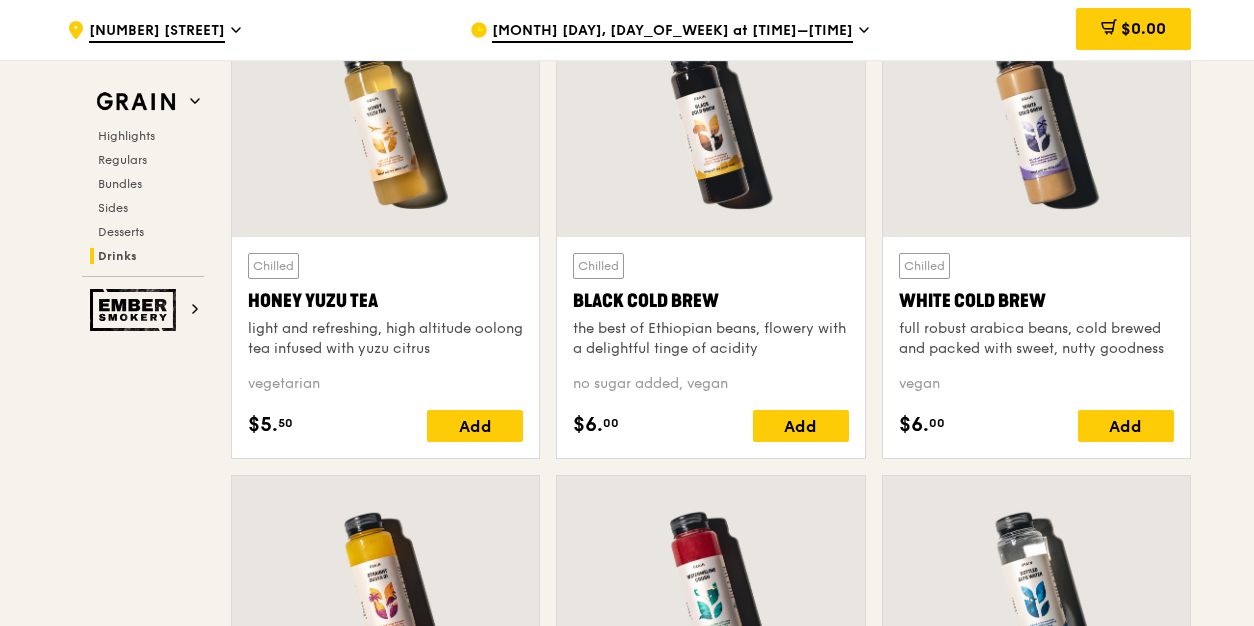 scroll, scrollTop: 7380, scrollLeft: 0, axis: vertical 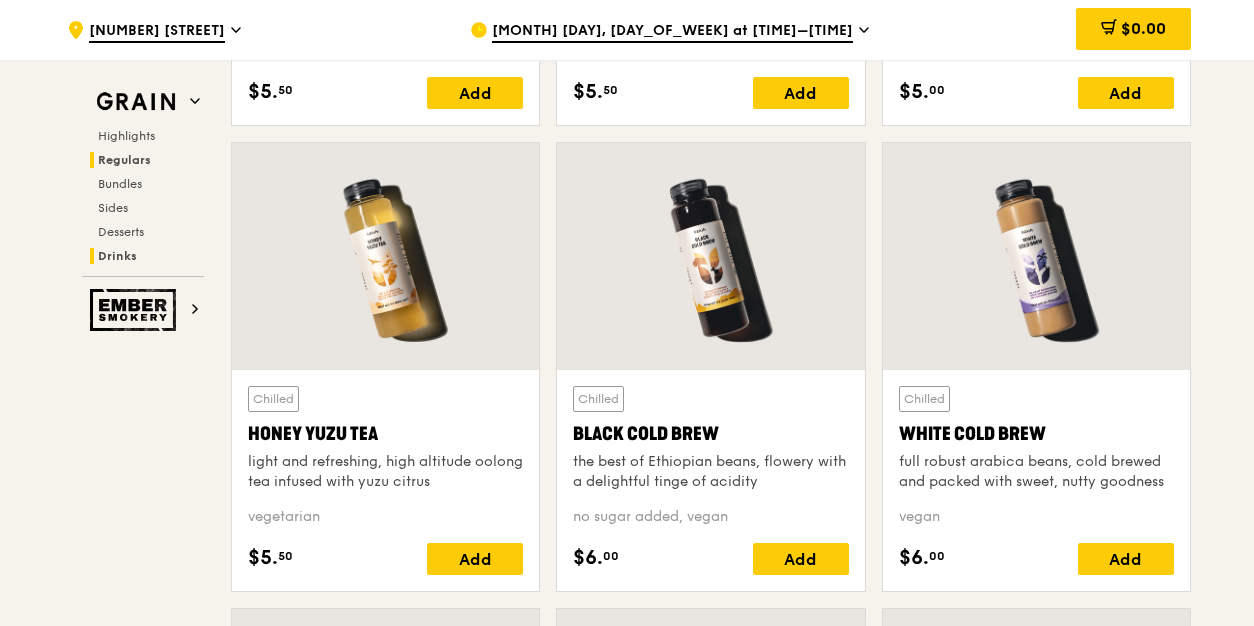 click on "Regulars" at bounding box center [124, 160] 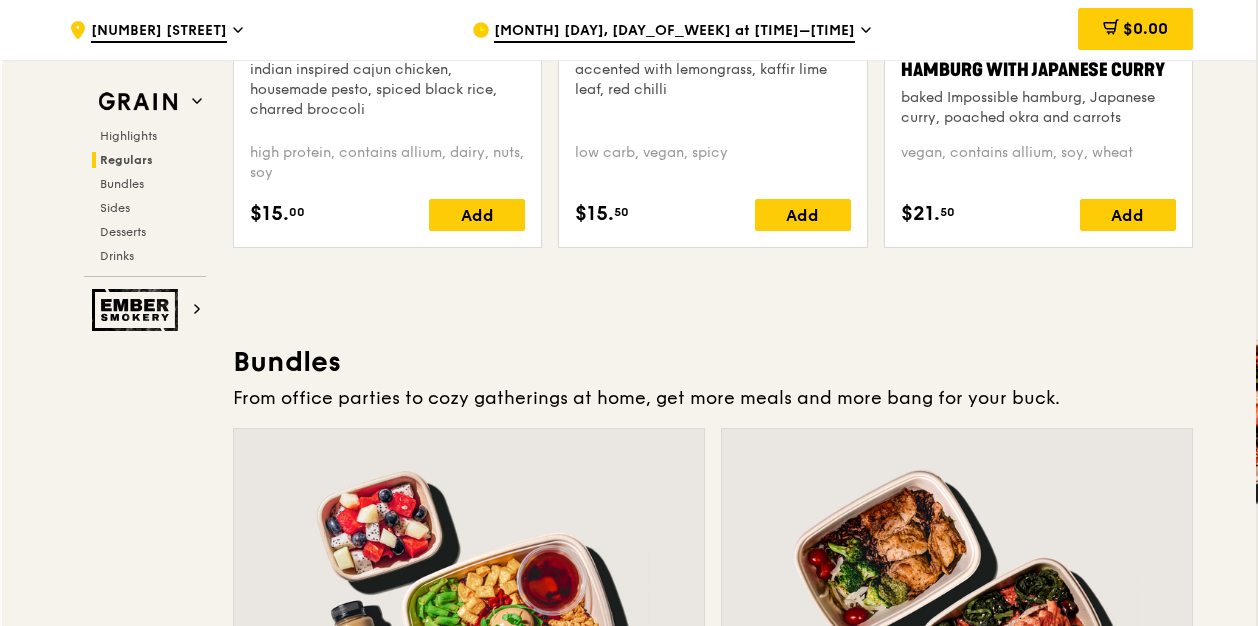 scroll, scrollTop: 2793, scrollLeft: 0, axis: vertical 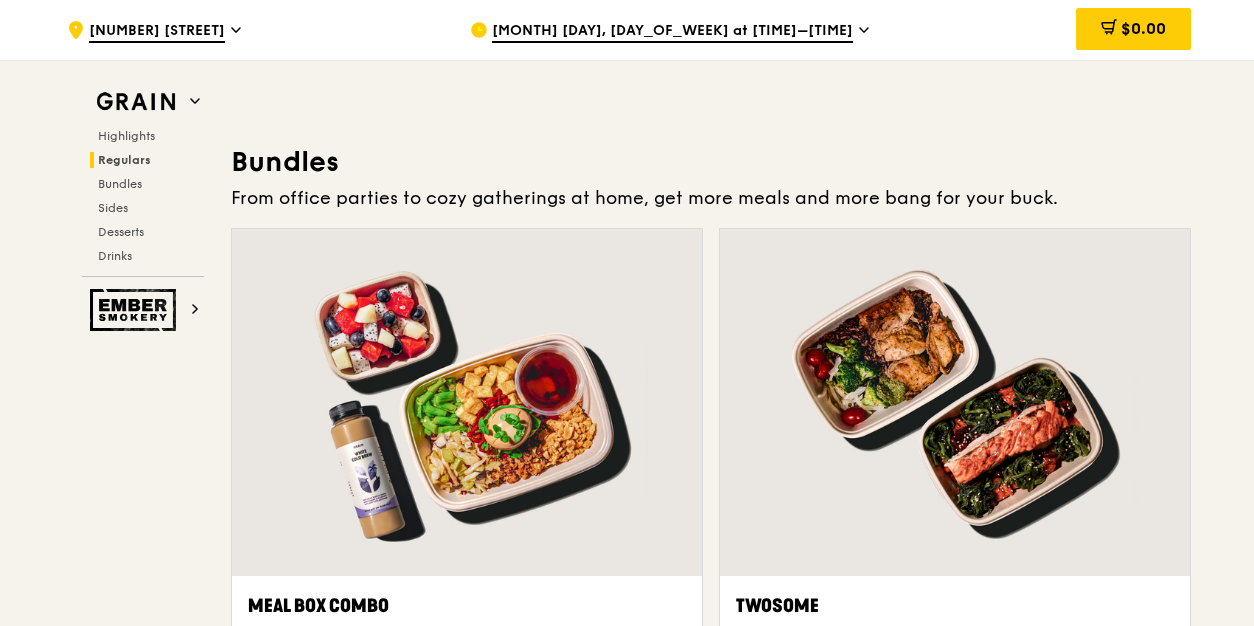 click at bounding box center [467, 402] 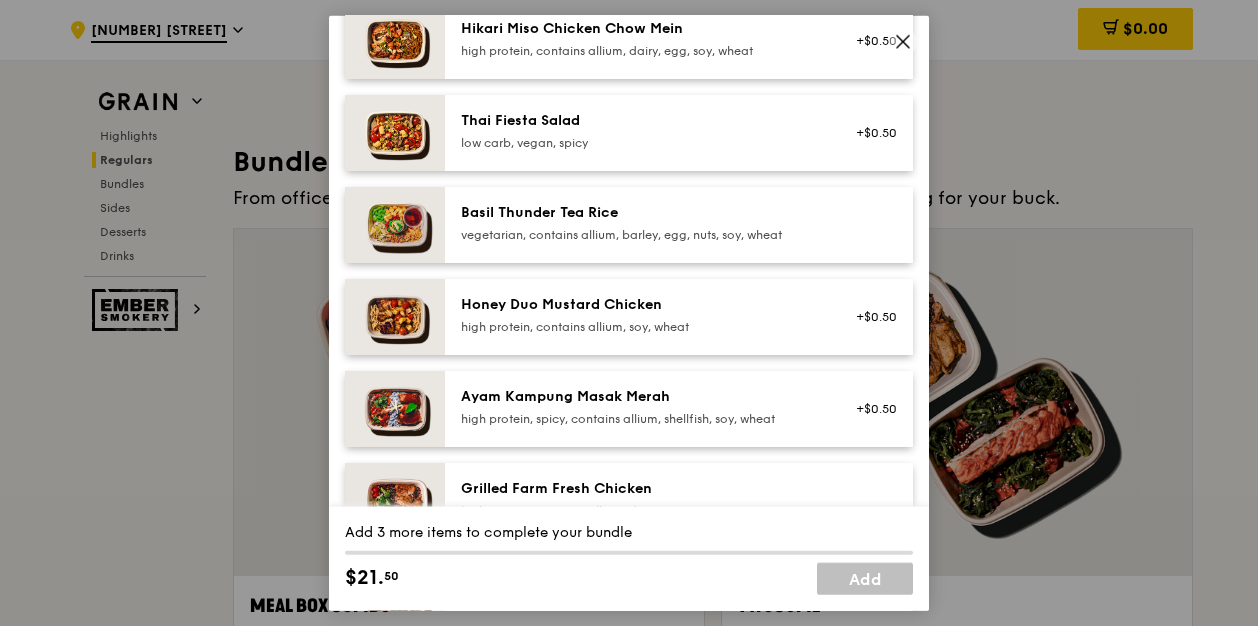 scroll, scrollTop: 400, scrollLeft: 0, axis: vertical 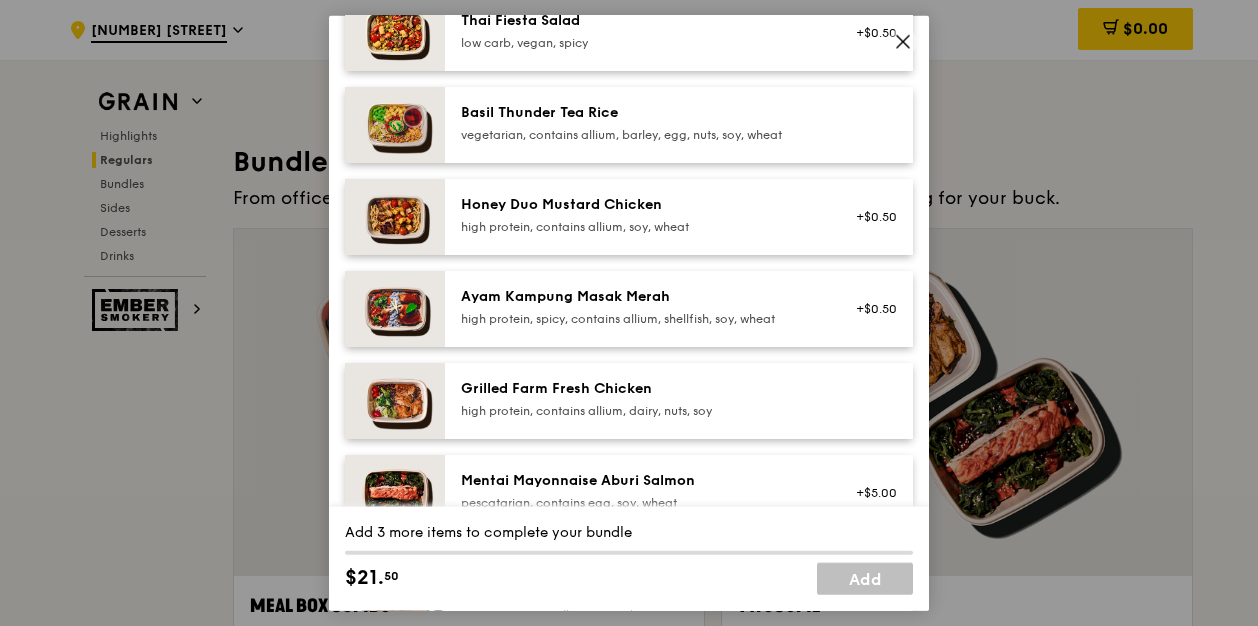 click on "Grilled Farm Fresh Chicken" at bounding box center [640, 389] 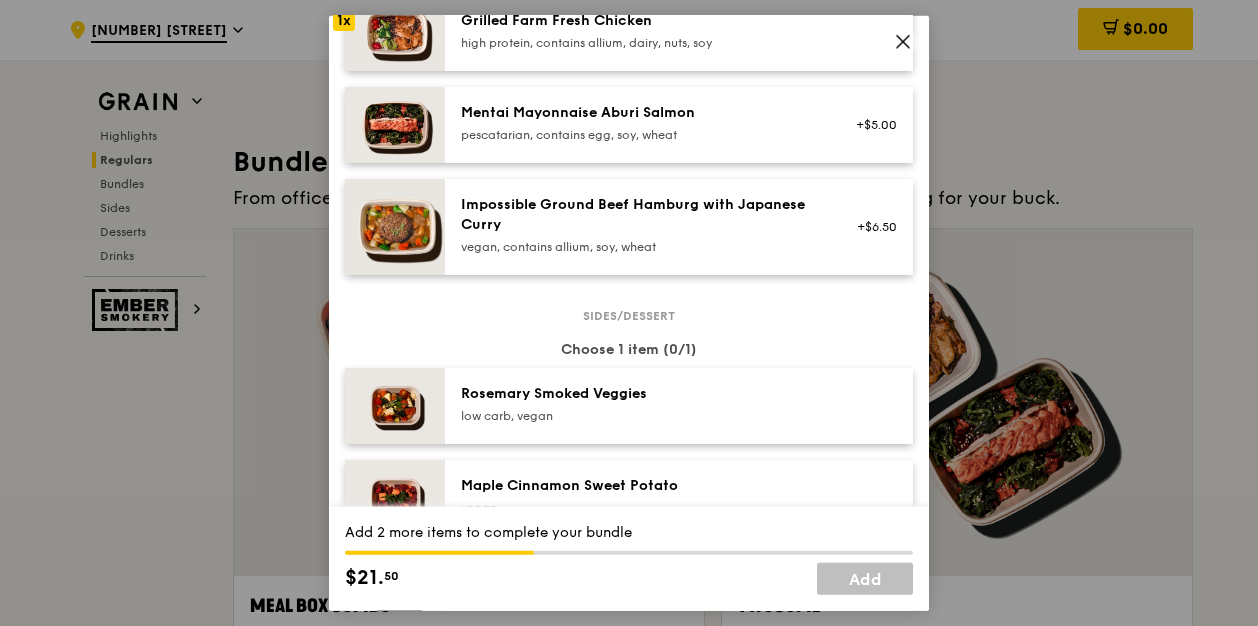 scroll, scrollTop: 800, scrollLeft: 0, axis: vertical 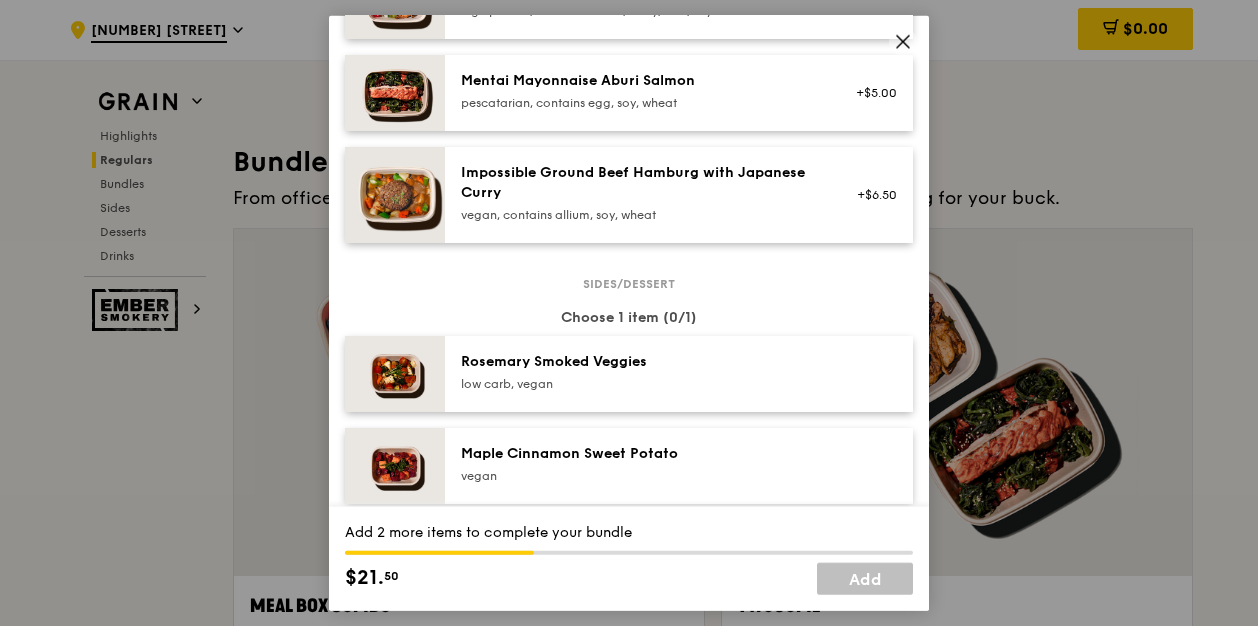 click on "Rosemary Smoked Veggies
low carb, vegan" at bounding box center [640, 372] 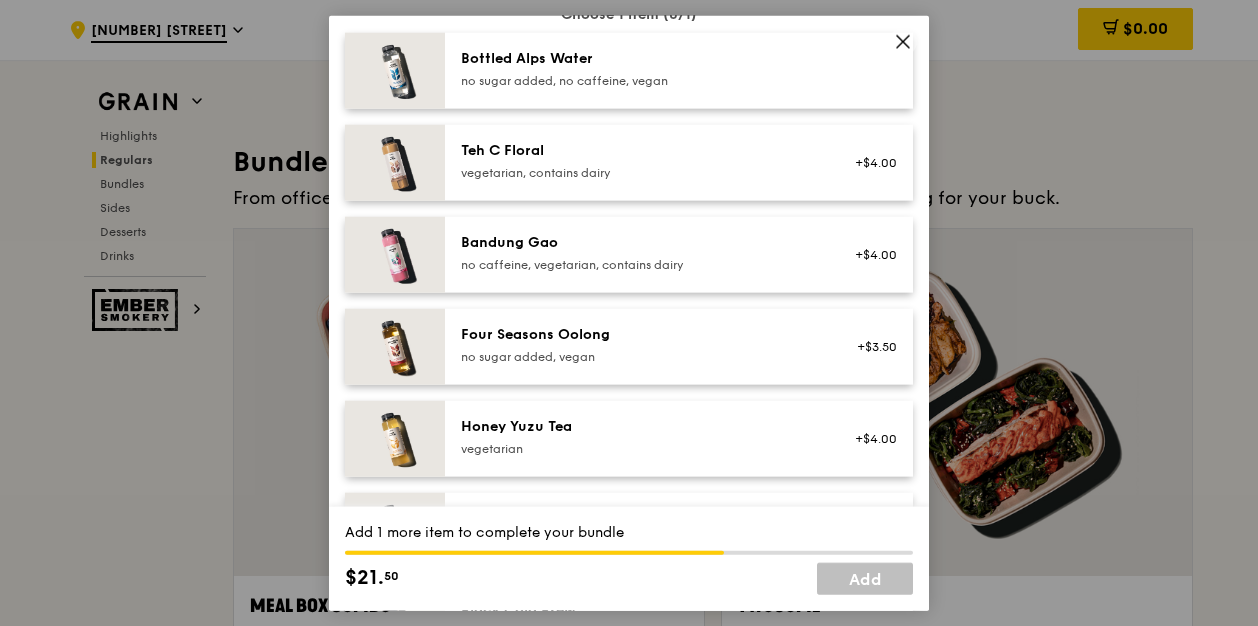 scroll, scrollTop: 2093, scrollLeft: 0, axis: vertical 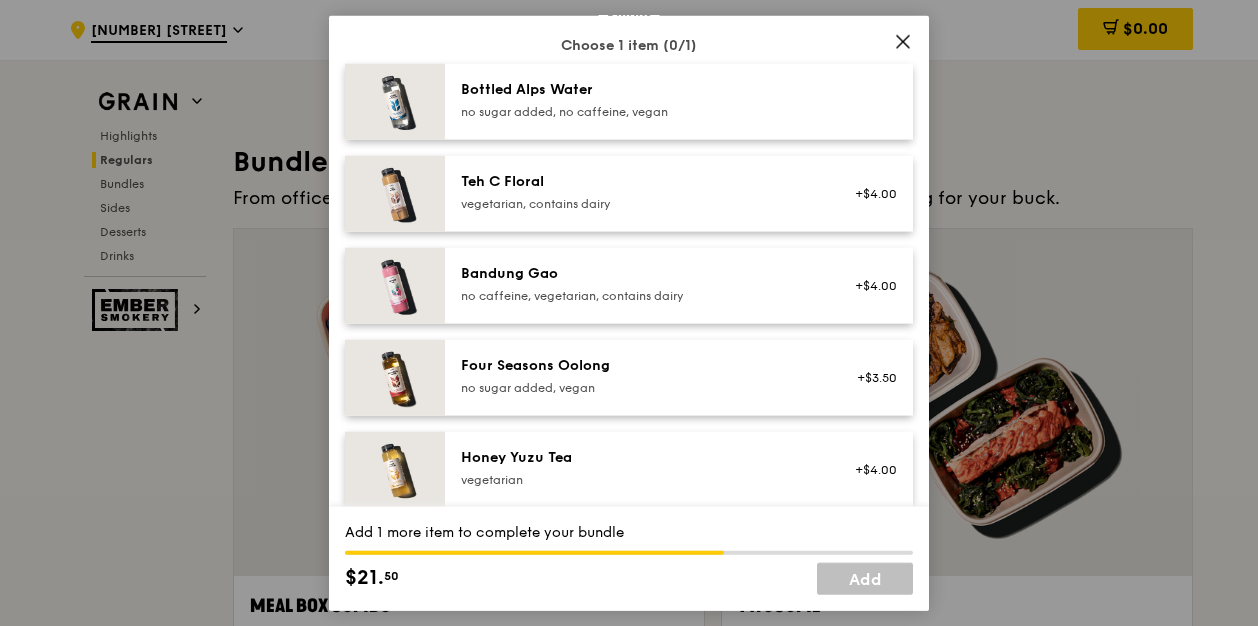 click on "no sugar added, vegan" at bounding box center [640, 388] 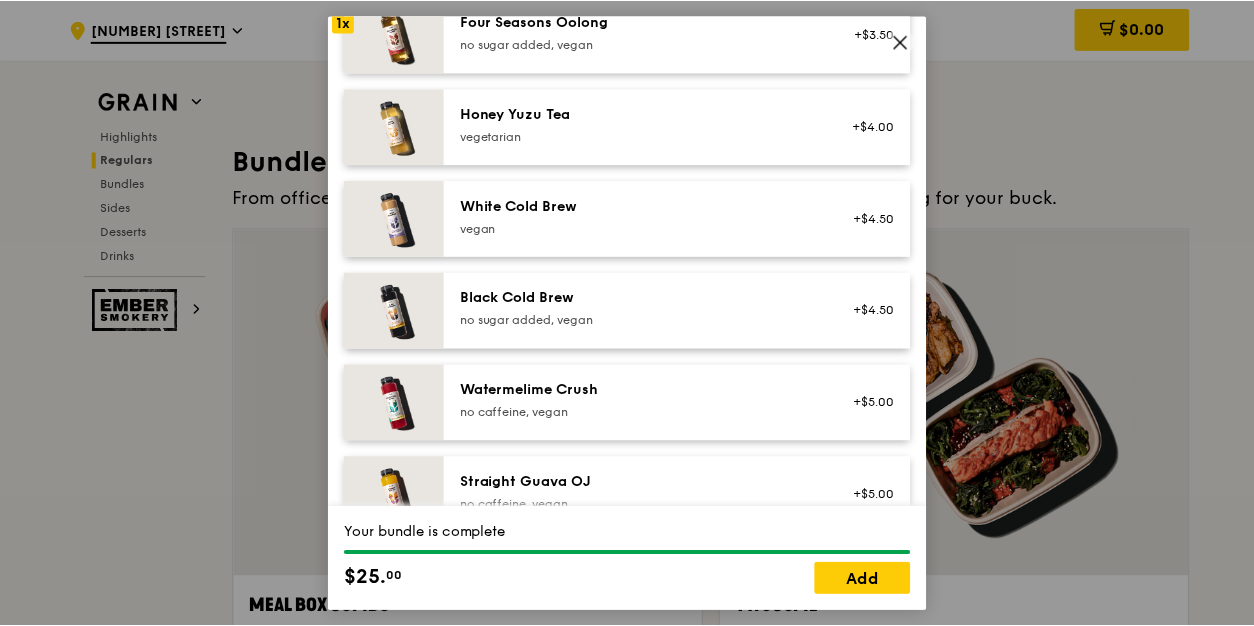 scroll, scrollTop: 2493, scrollLeft: 0, axis: vertical 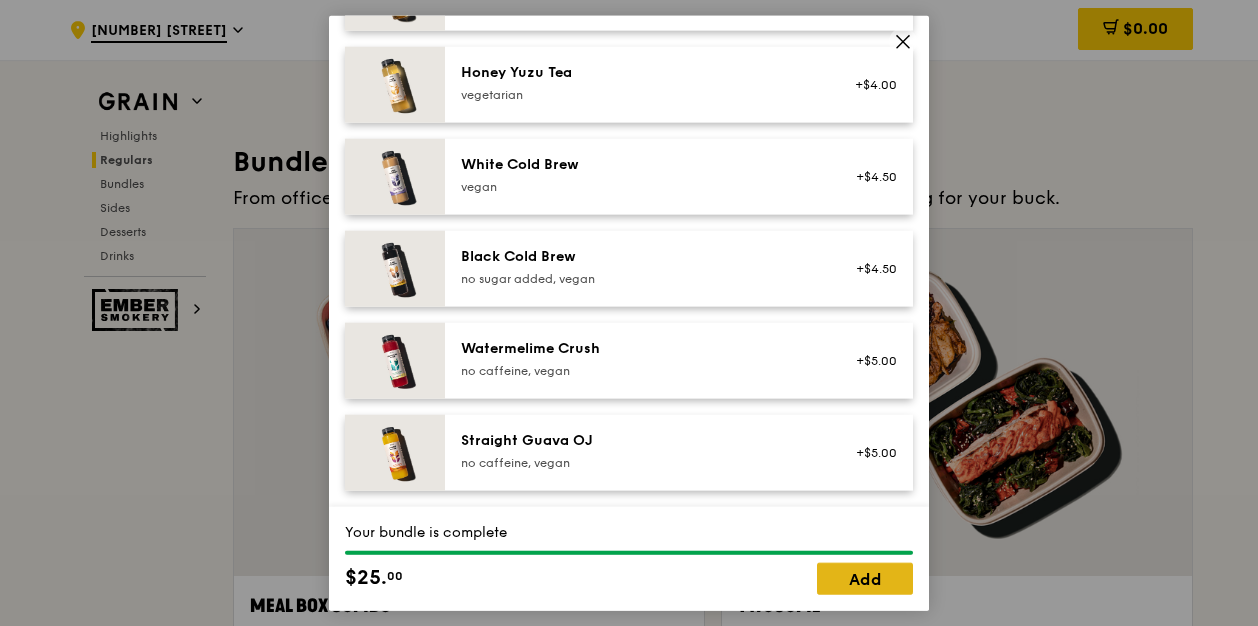 click on "Add" at bounding box center (865, 578) 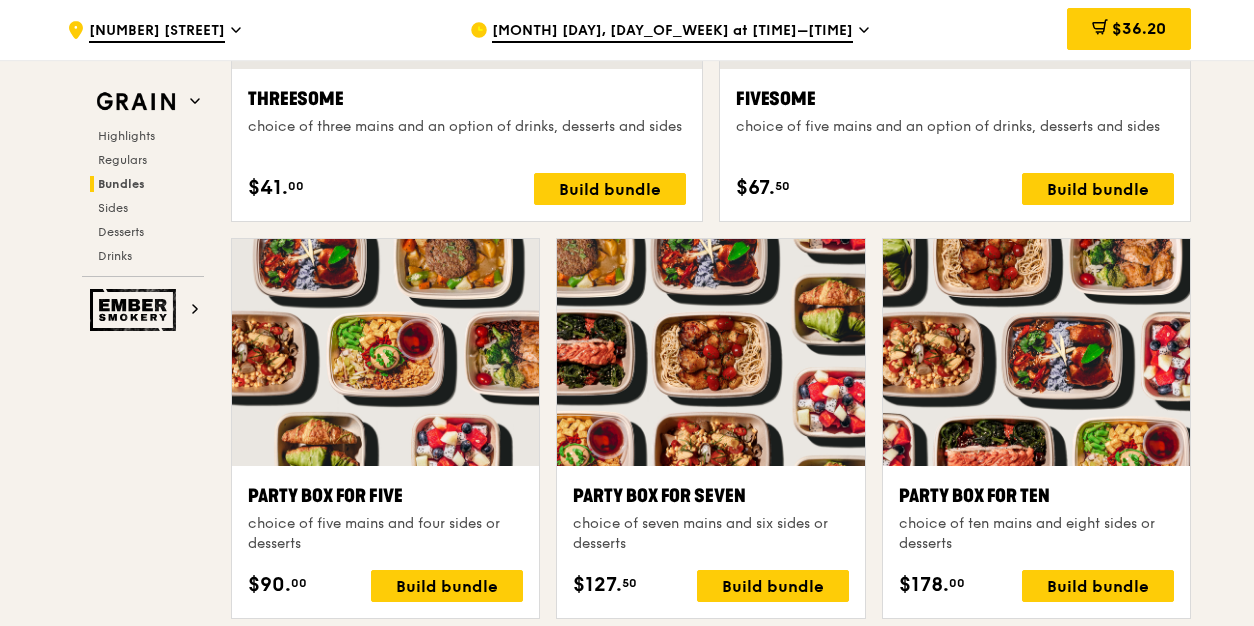 scroll, scrollTop: 3693, scrollLeft: 0, axis: vertical 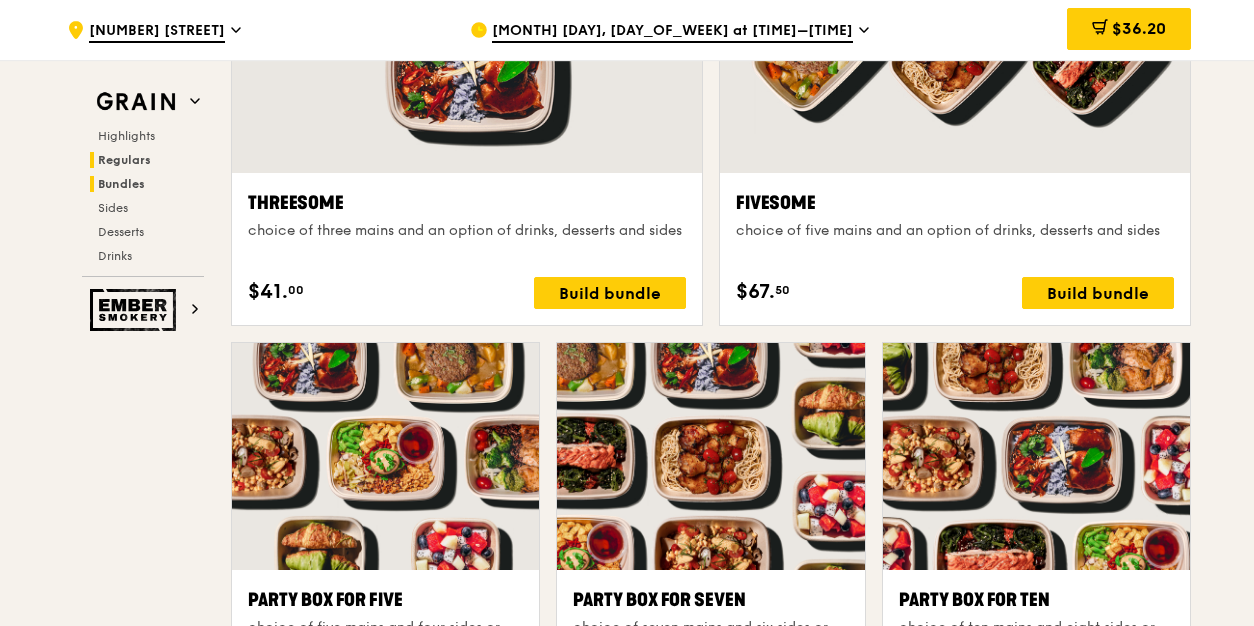 click on "Regulars" at bounding box center [124, 160] 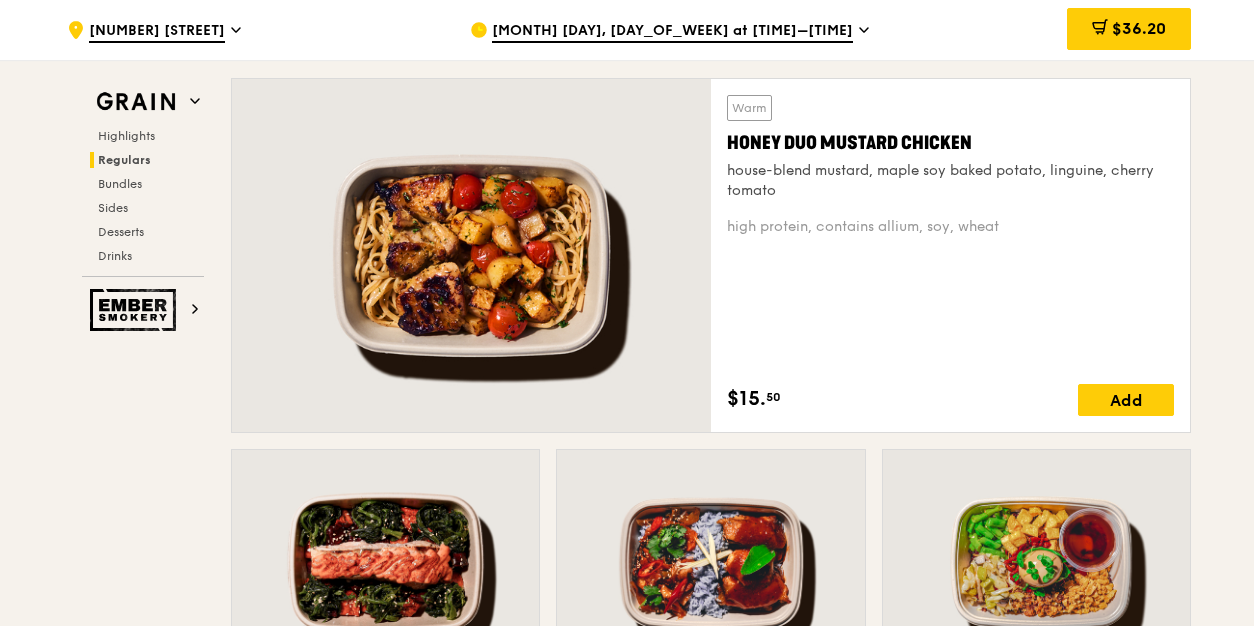scroll, scrollTop: 1293, scrollLeft: 0, axis: vertical 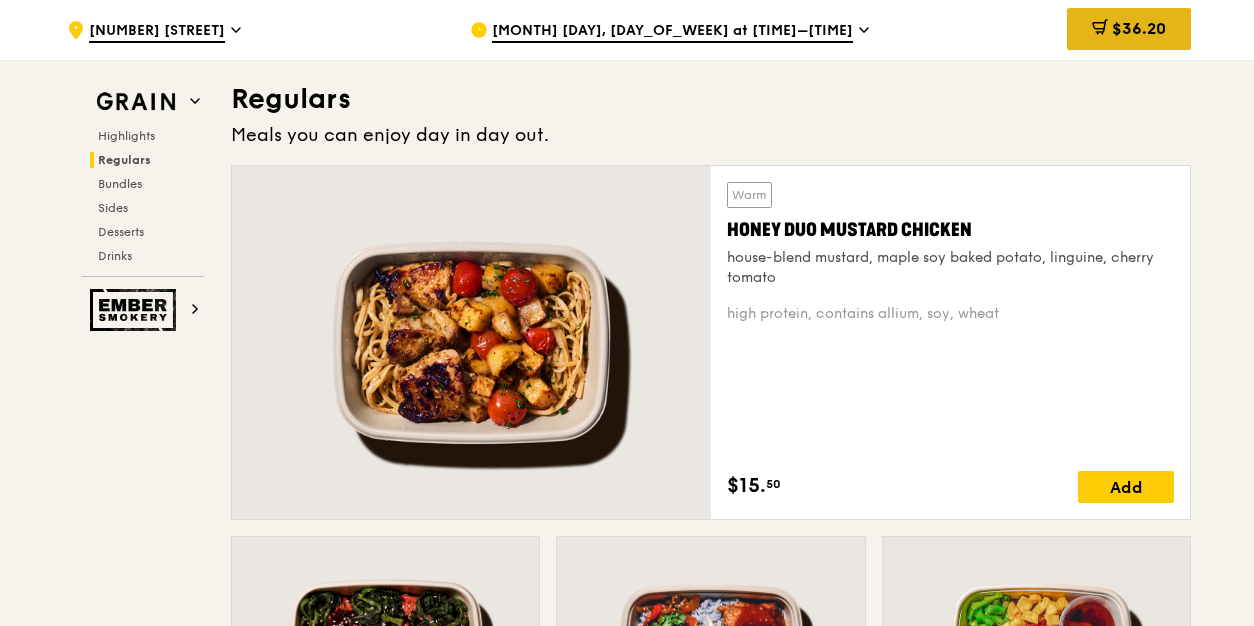 click on "$36.20" at bounding box center (1139, 28) 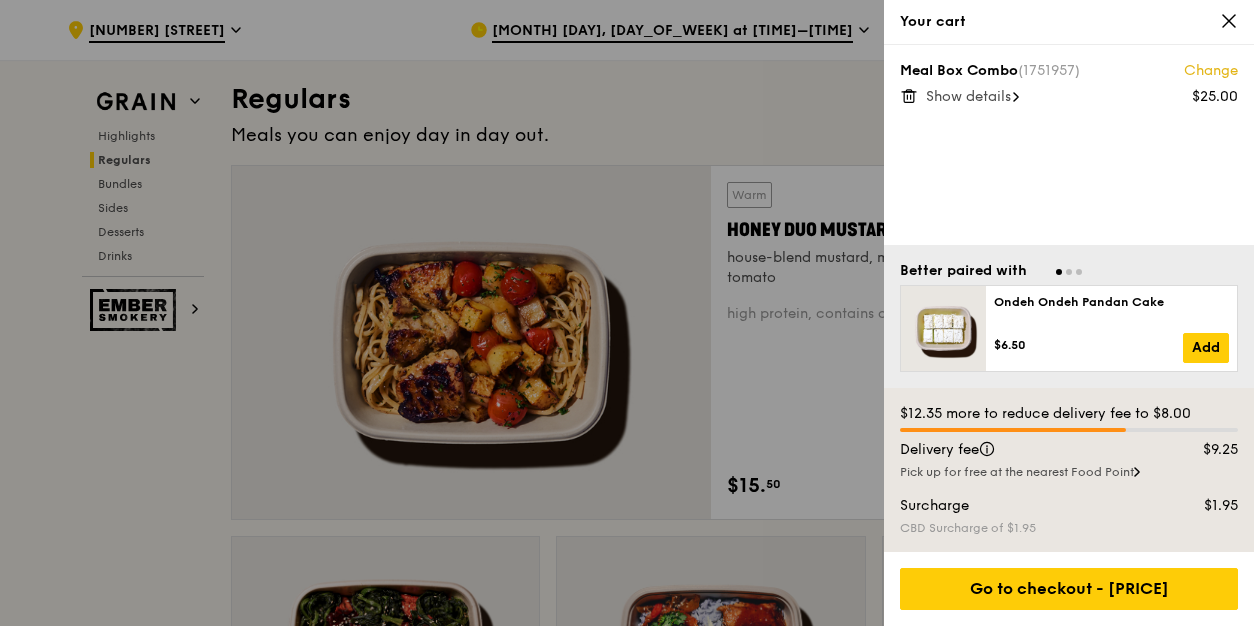 click 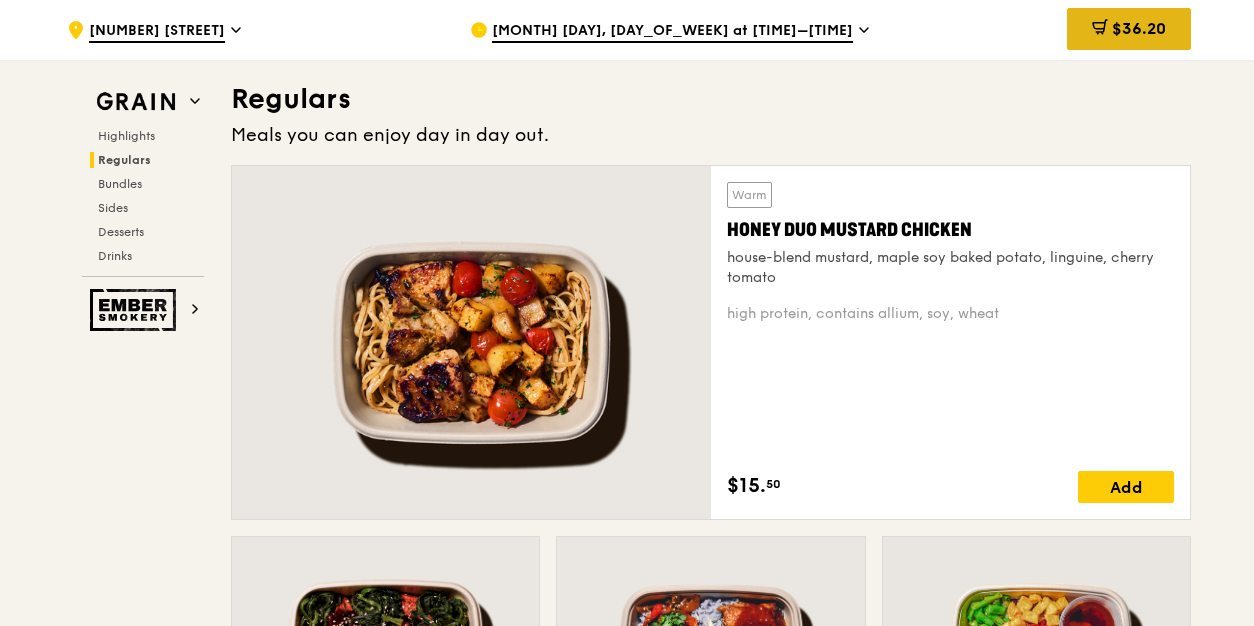 click on "$36.20" at bounding box center [1139, 28] 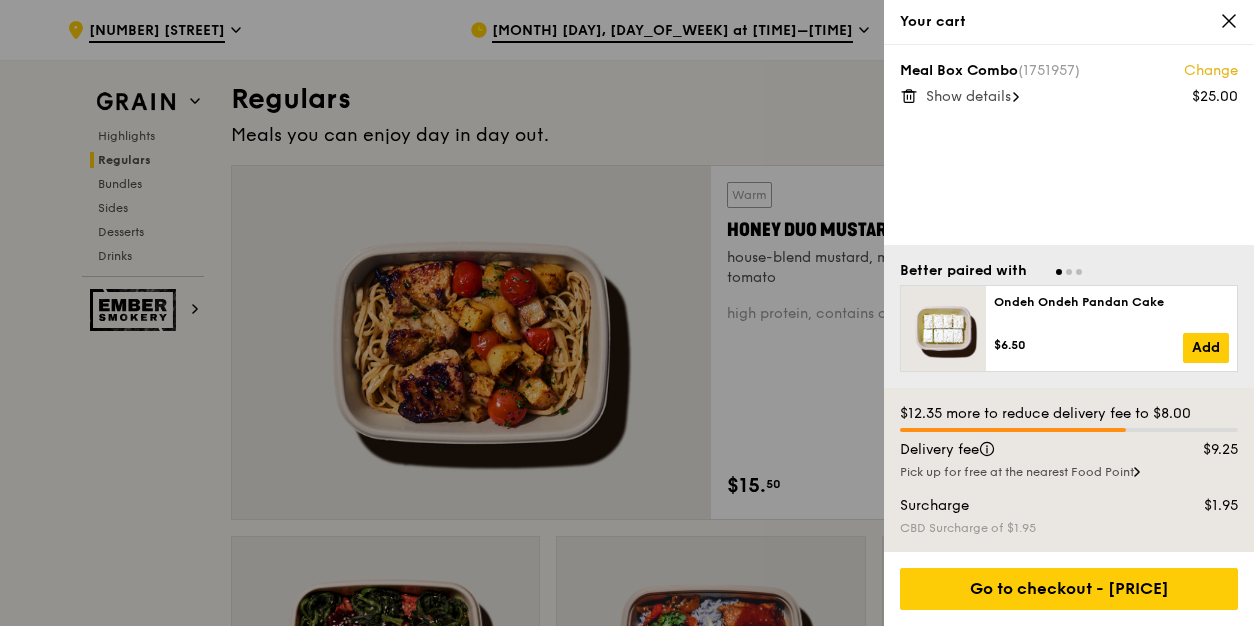 click on "Change" at bounding box center (1211, 71) 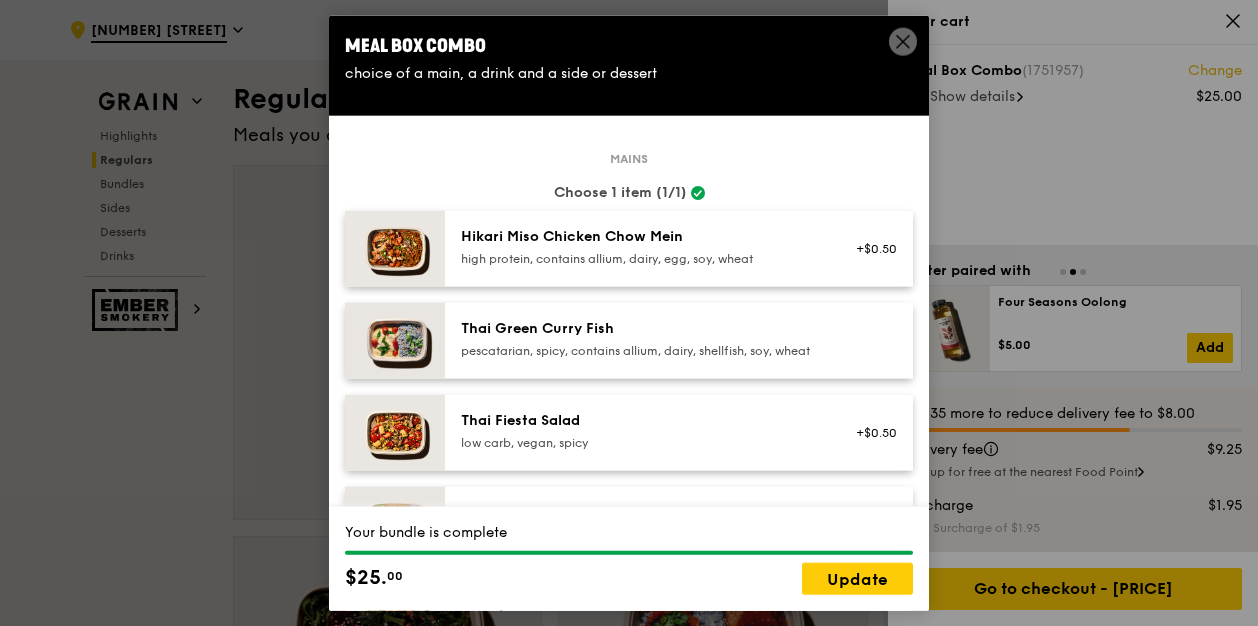 click 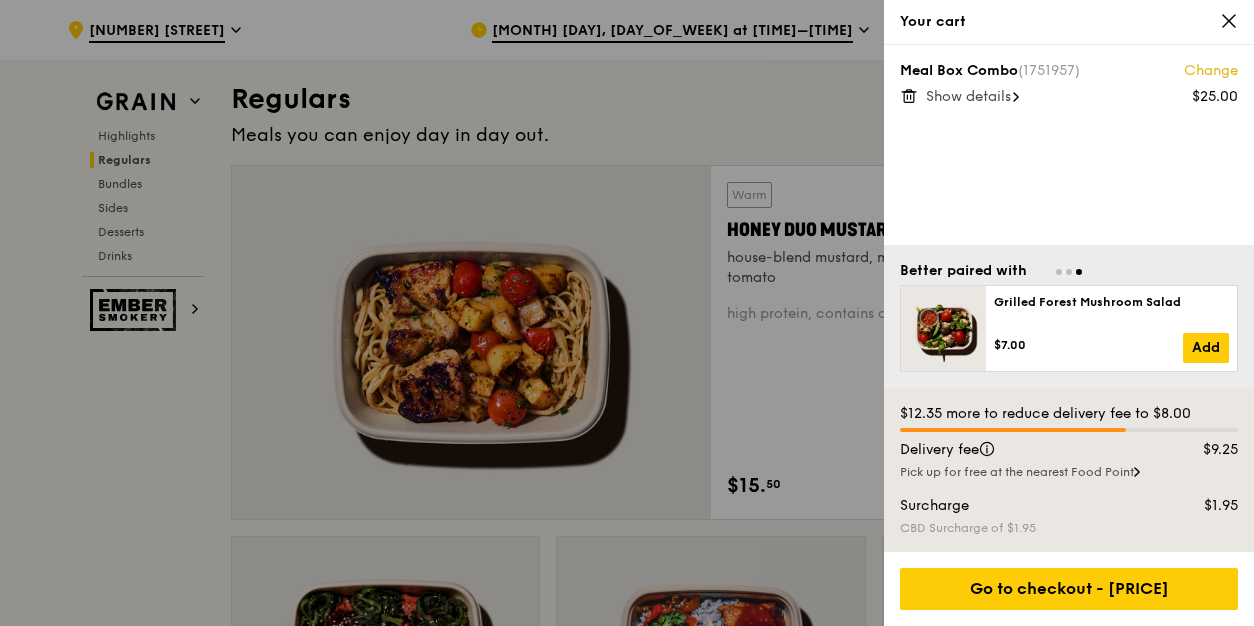 click 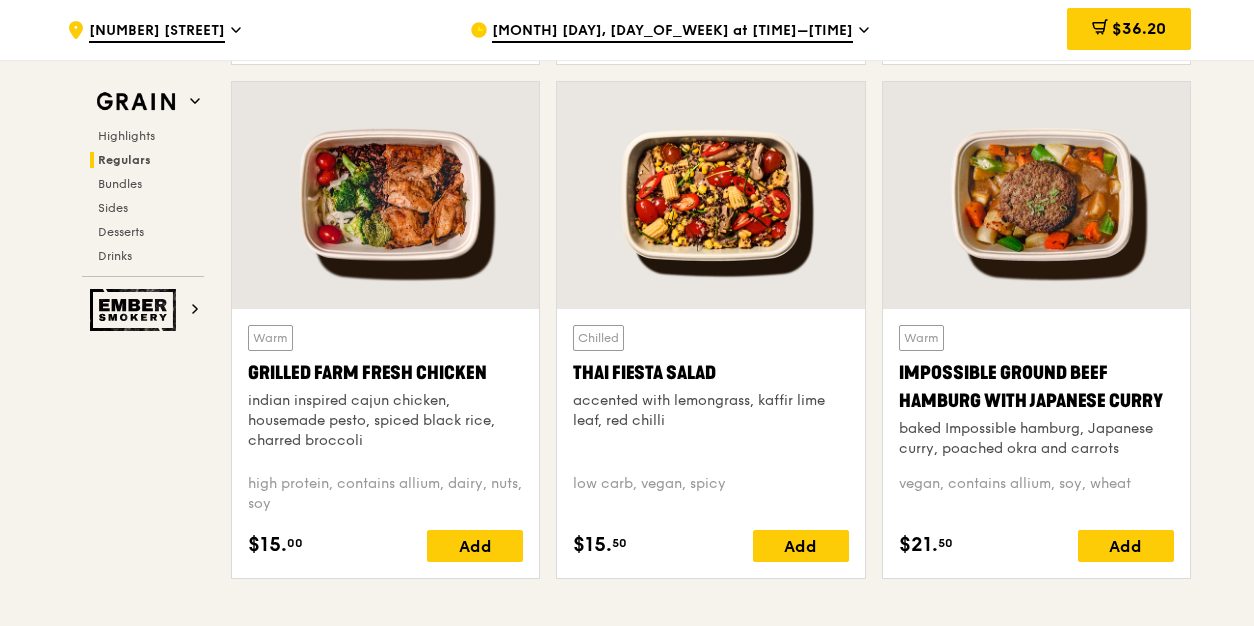 scroll, scrollTop: 2293, scrollLeft: 0, axis: vertical 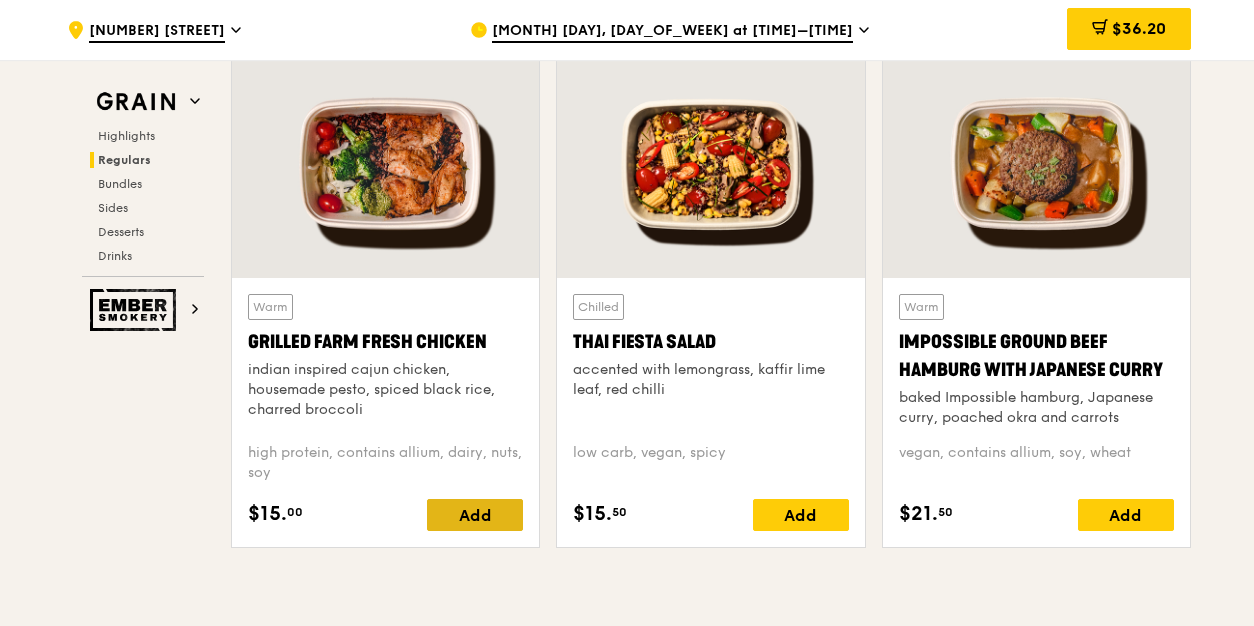 click on "Add" at bounding box center (475, 515) 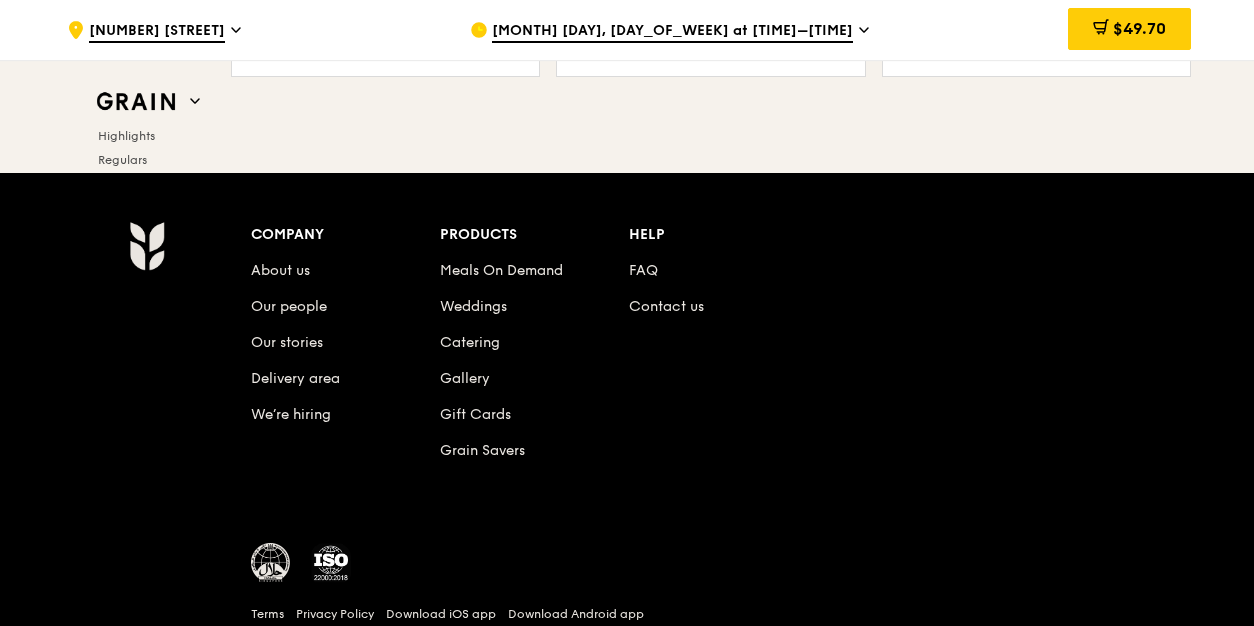 scroll, scrollTop: 8475, scrollLeft: 0, axis: vertical 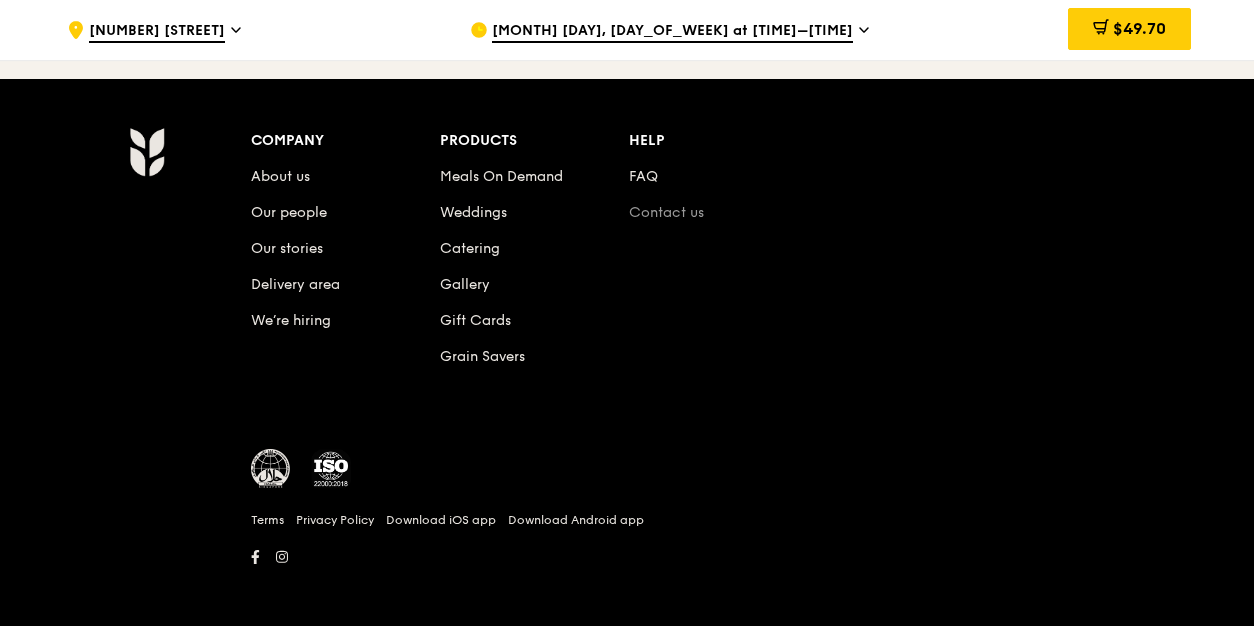 click on "Contact us" at bounding box center [666, 212] 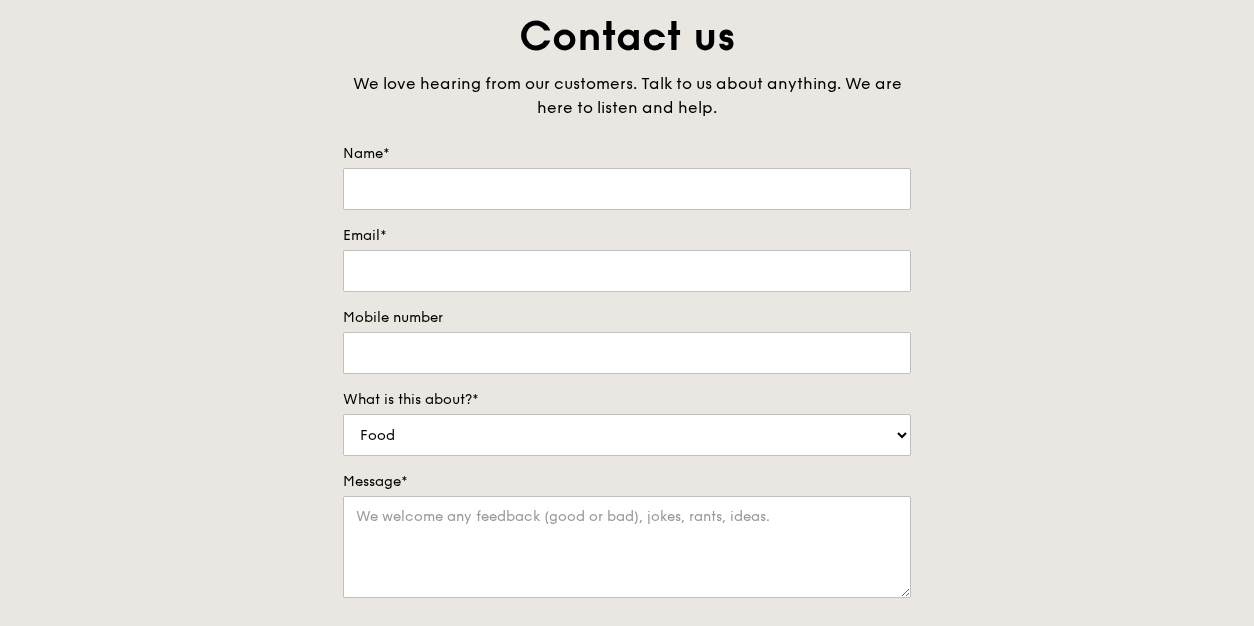 scroll, scrollTop: 0, scrollLeft: 0, axis: both 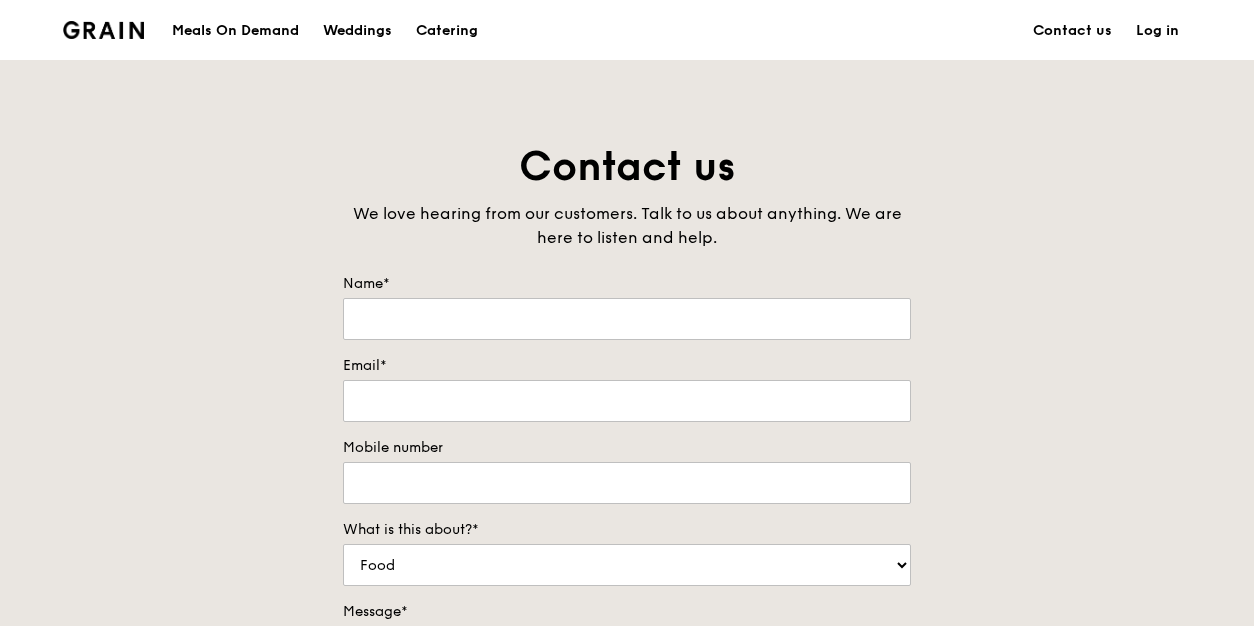 click on "Meals On Demand" at bounding box center (235, 31) 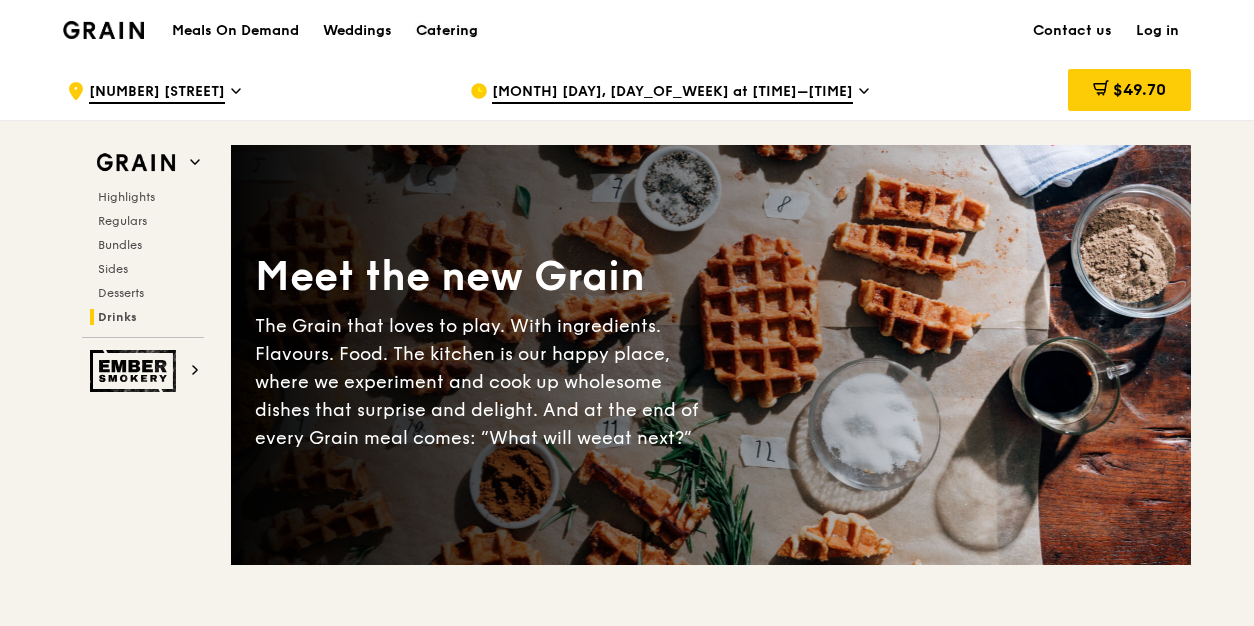 click on "Catering" at bounding box center (447, 31) 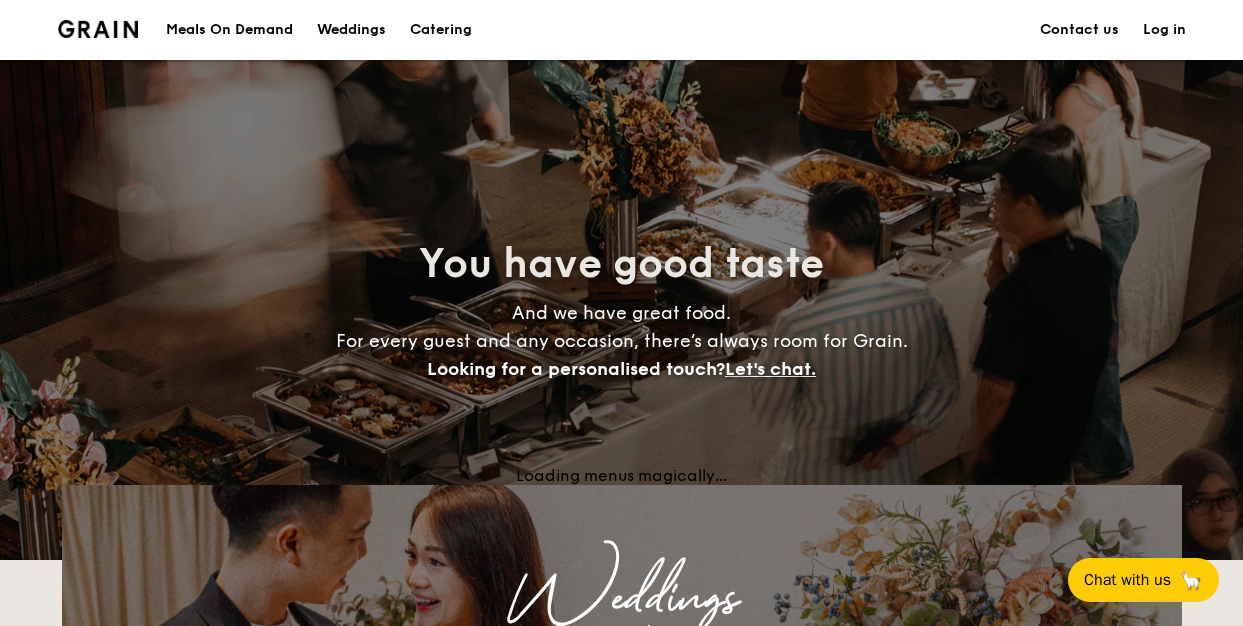 scroll, scrollTop: 0, scrollLeft: 0, axis: both 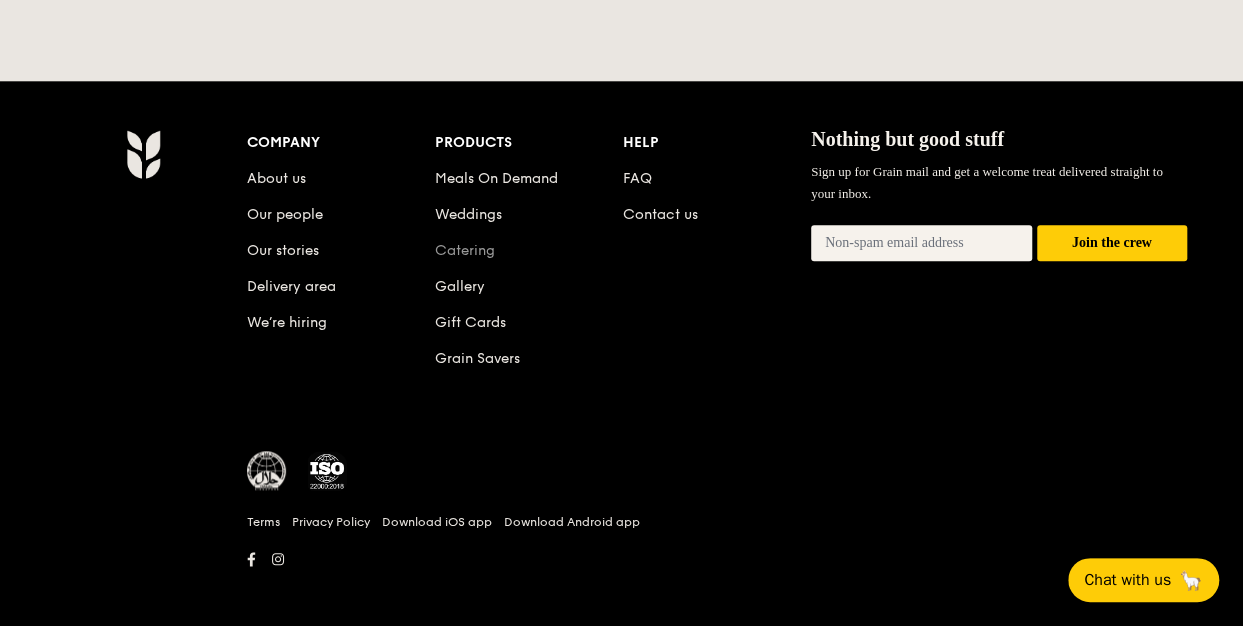 click on "Catering" at bounding box center (465, 250) 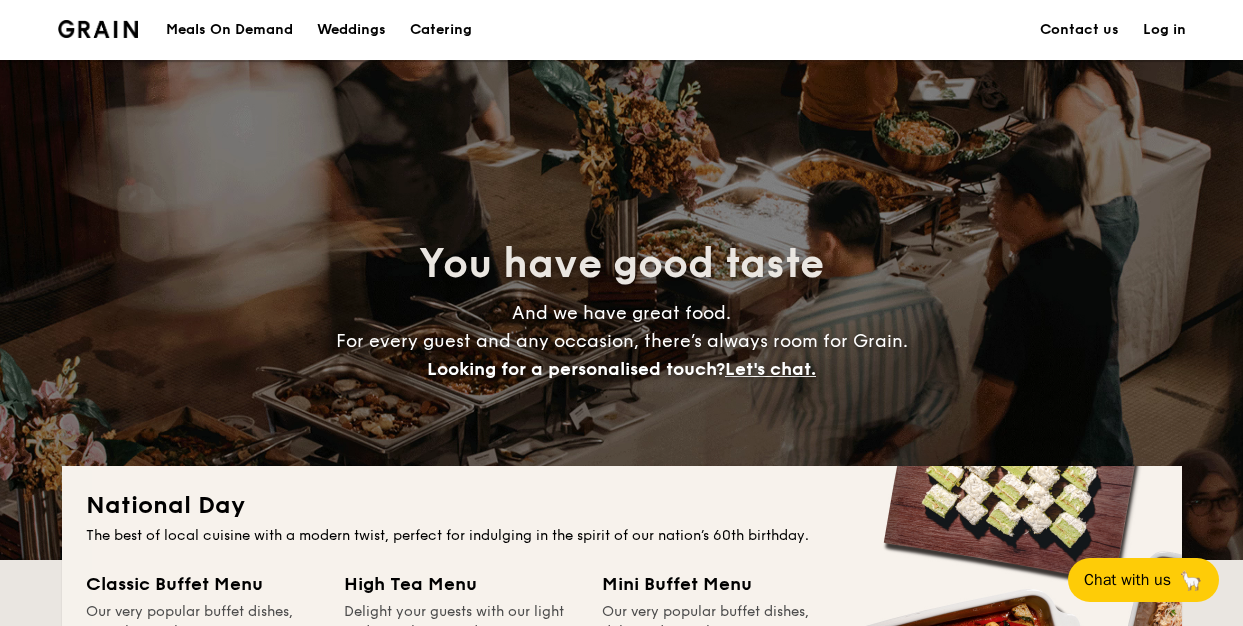scroll, scrollTop: 0, scrollLeft: 0, axis: both 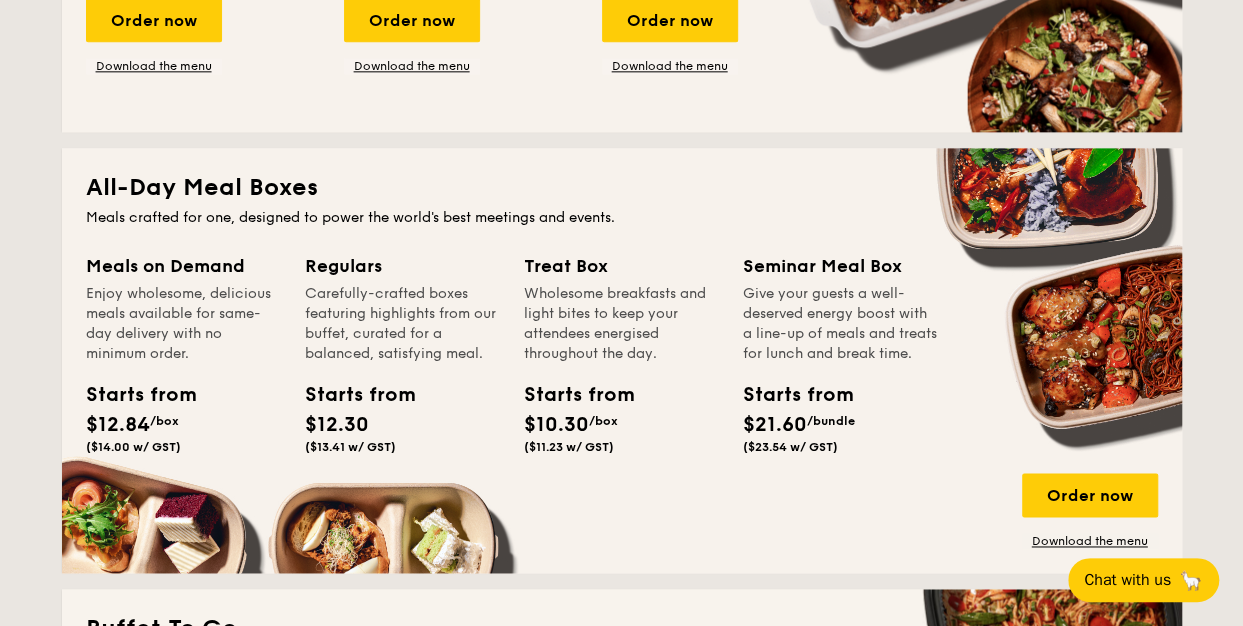 click on "Seminar Meal Box" at bounding box center (840, 266) 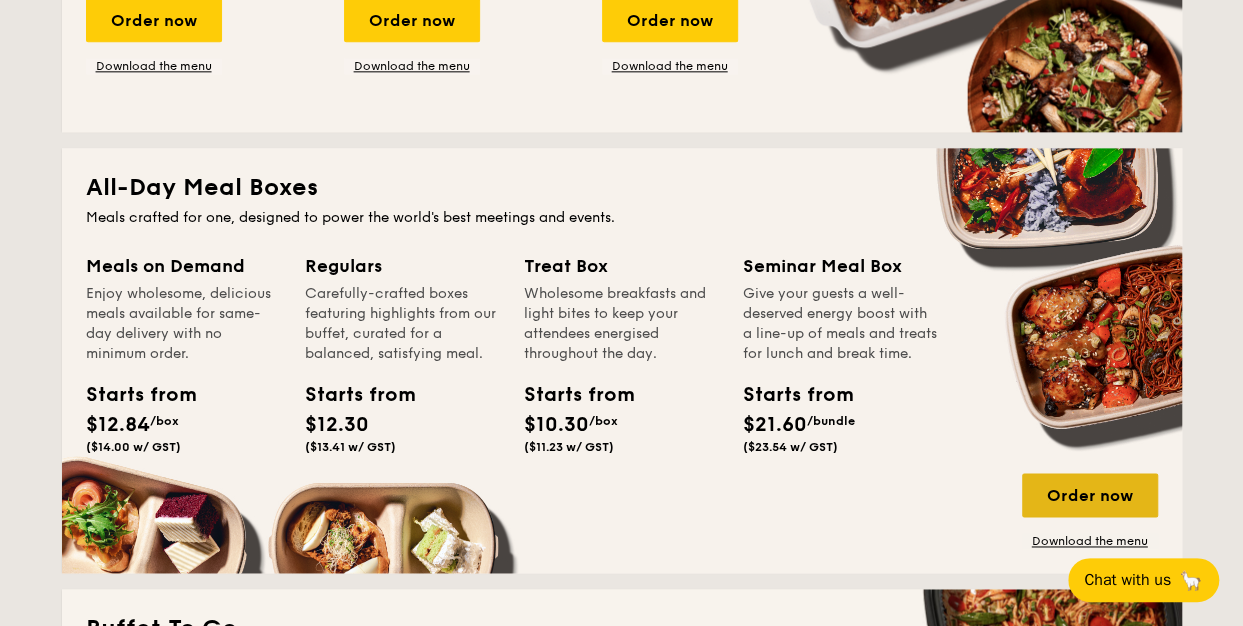 click on "Order now" at bounding box center [1090, 495] 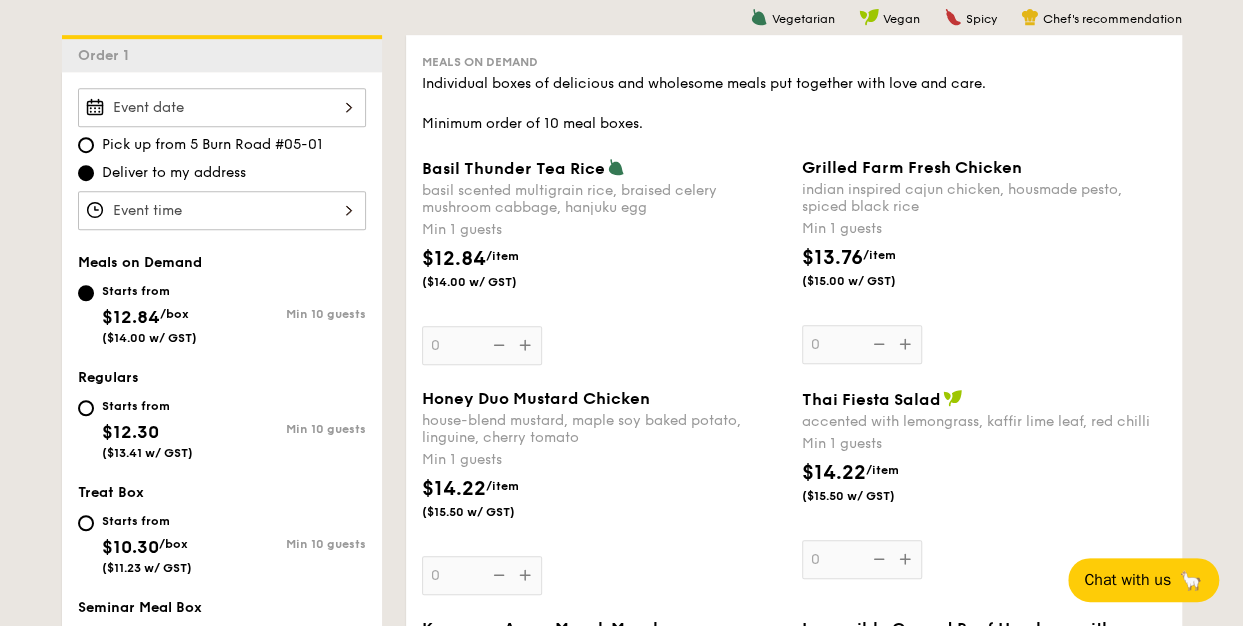 scroll, scrollTop: 700, scrollLeft: 0, axis: vertical 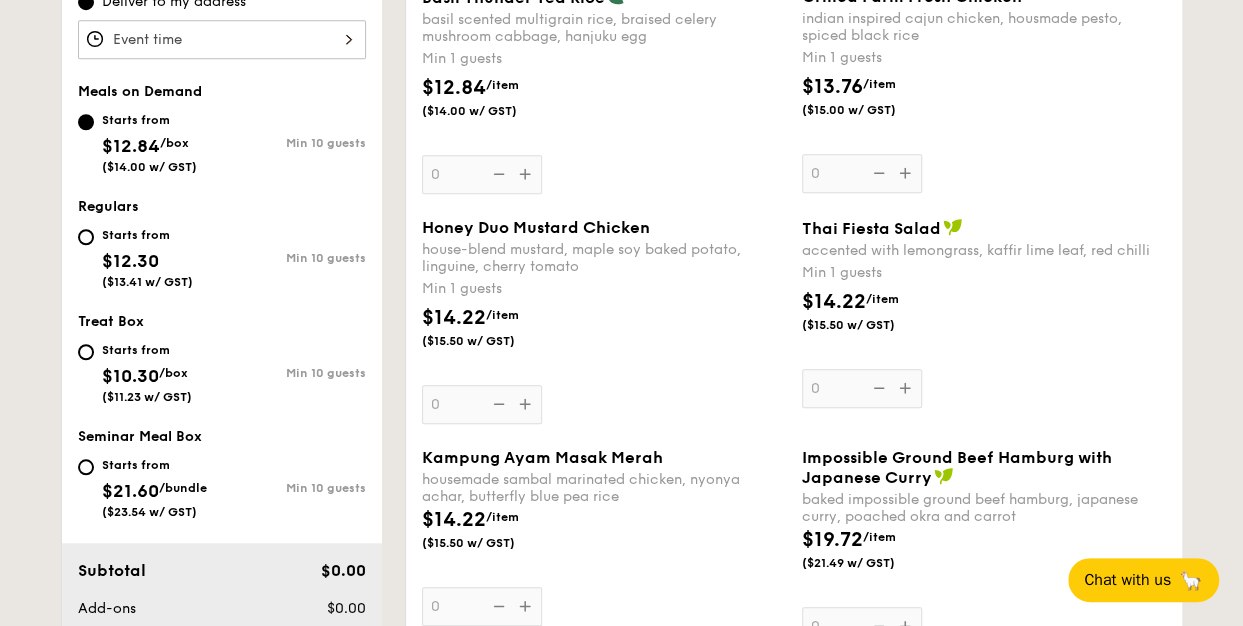 click on "Starts from" at bounding box center (154, 465) 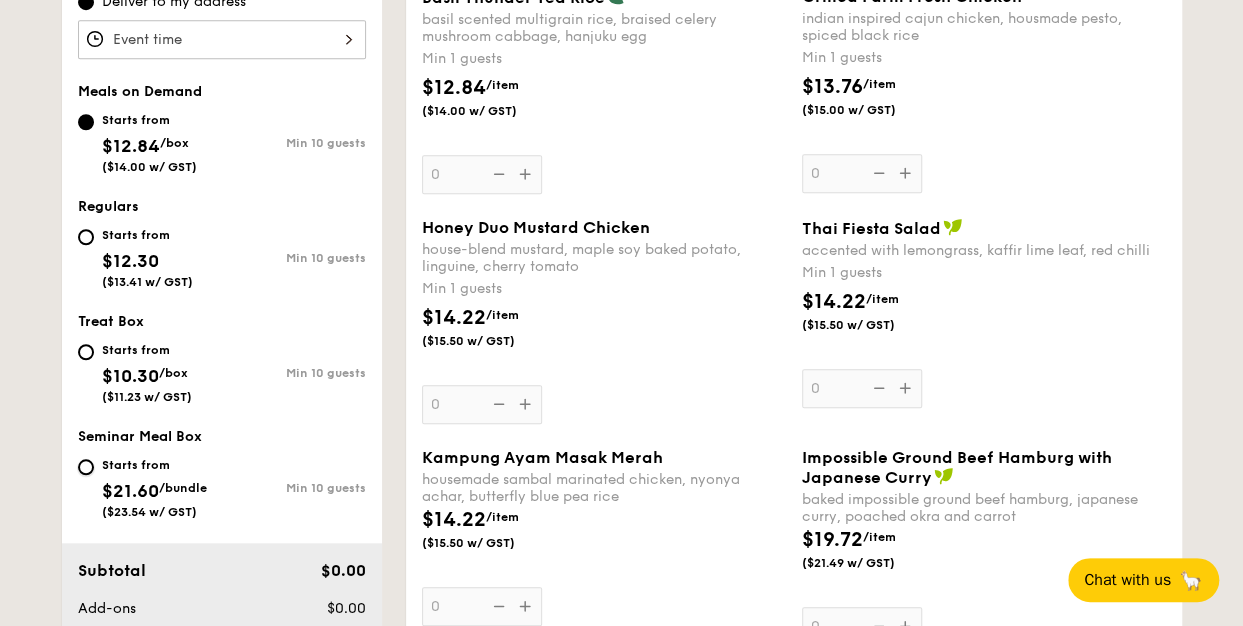 click on "Starts from
$21.60
/bundle
($23.54 w/ GST)
Min 10 guests" at bounding box center [86, 467] 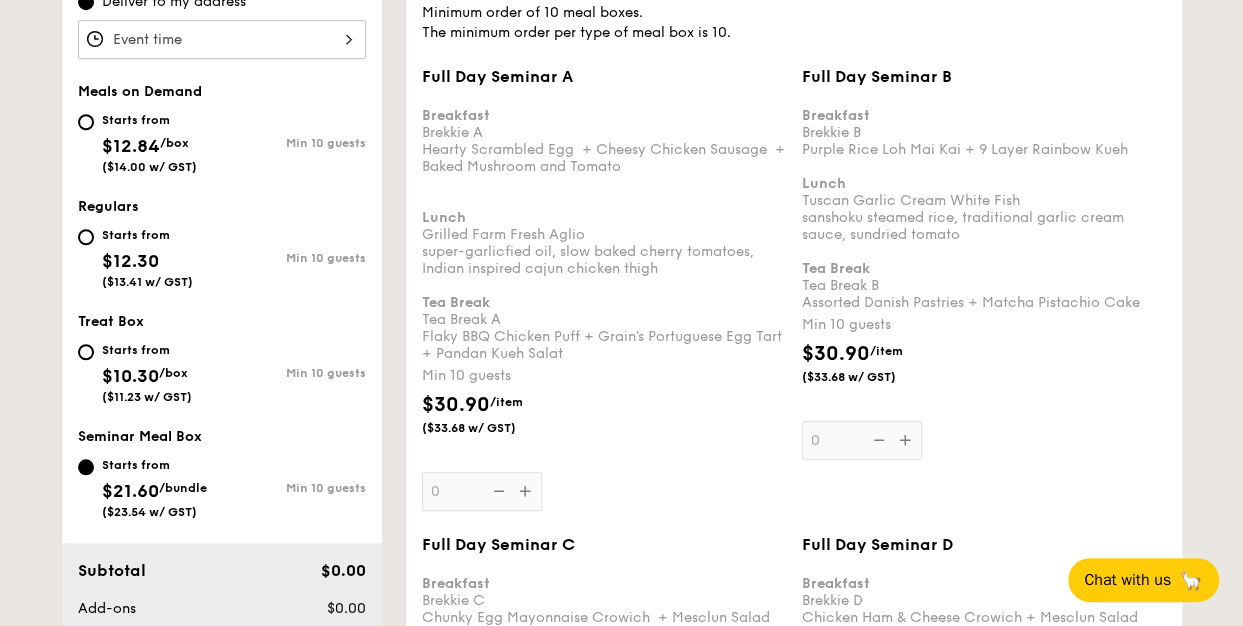 click on "Starts from
$12.84
/box
($14.00 w/ GST)" at bounding box center [149, 141] 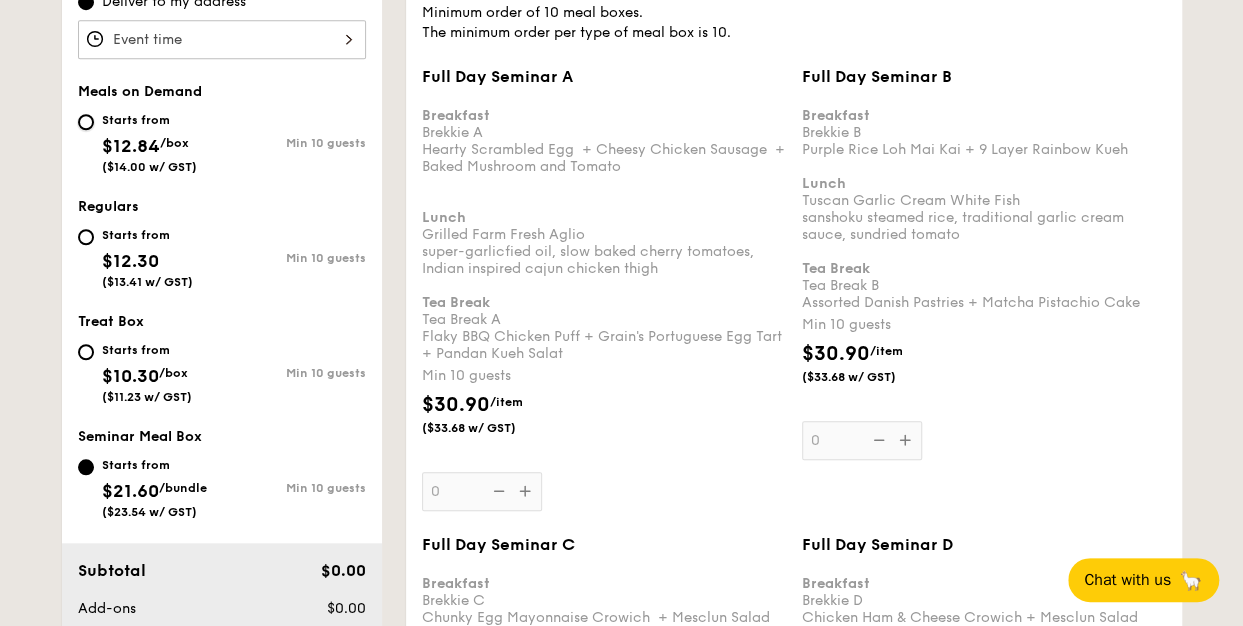 click on "Starts from
$12.84
/box
($14.00 w/ GST)
Min 10 guests" at bounding box center (86, 122) 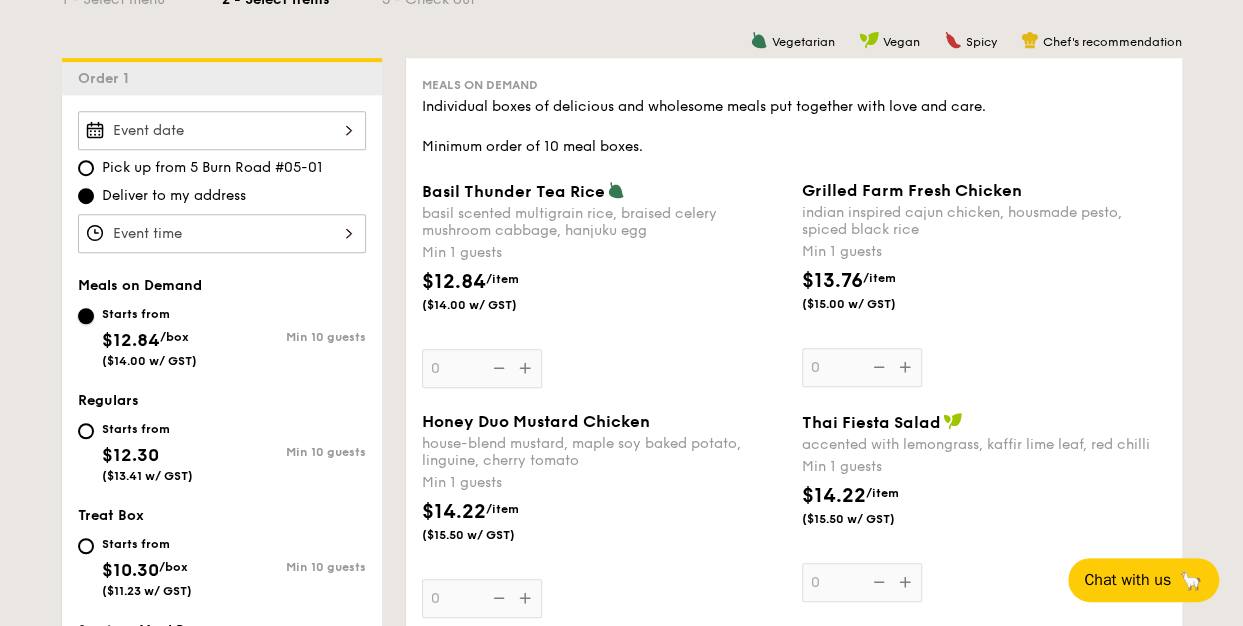 scroll, scrollTop: 500, scrollLeft: 0, axis: vertical 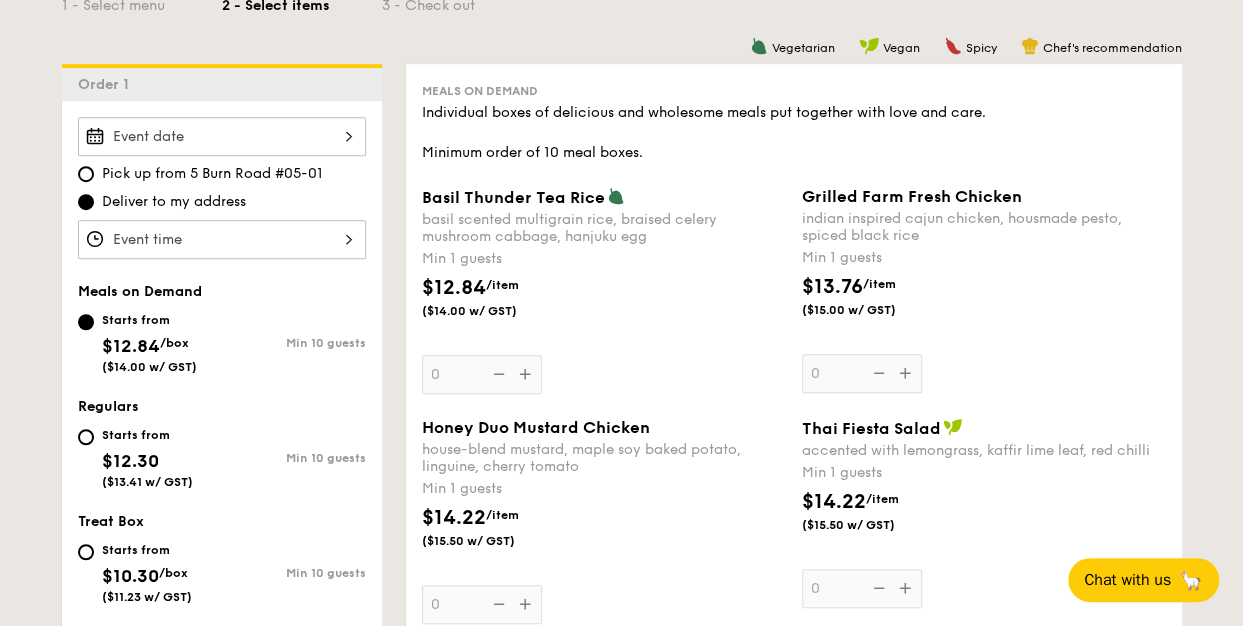 click on "Grilled Farm Fresh Chicken indian inspired cajun chicken, housmade pesto, spiced black rice
Min 1 guests
$13.76
/item
($15.00 w/ GST)
0" at bounding box center (984, 290) 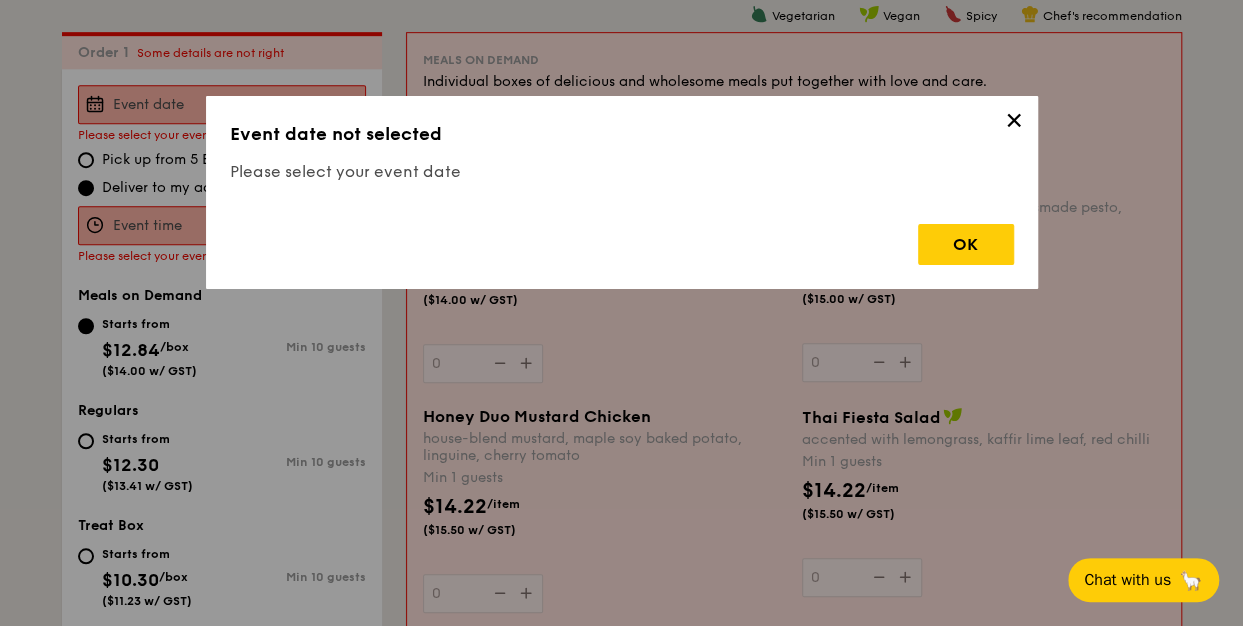 scroll, scrollTop: 534, scrollLeft: 0, axis: vertical 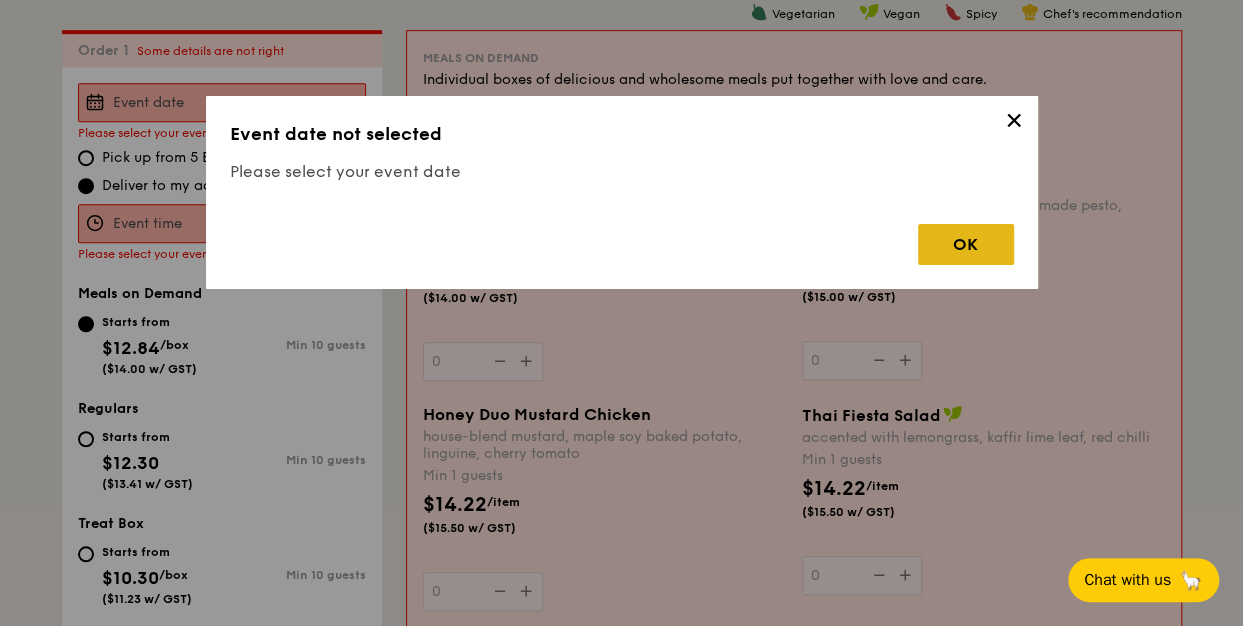 click on "OK" at bounding box center (966, 244) 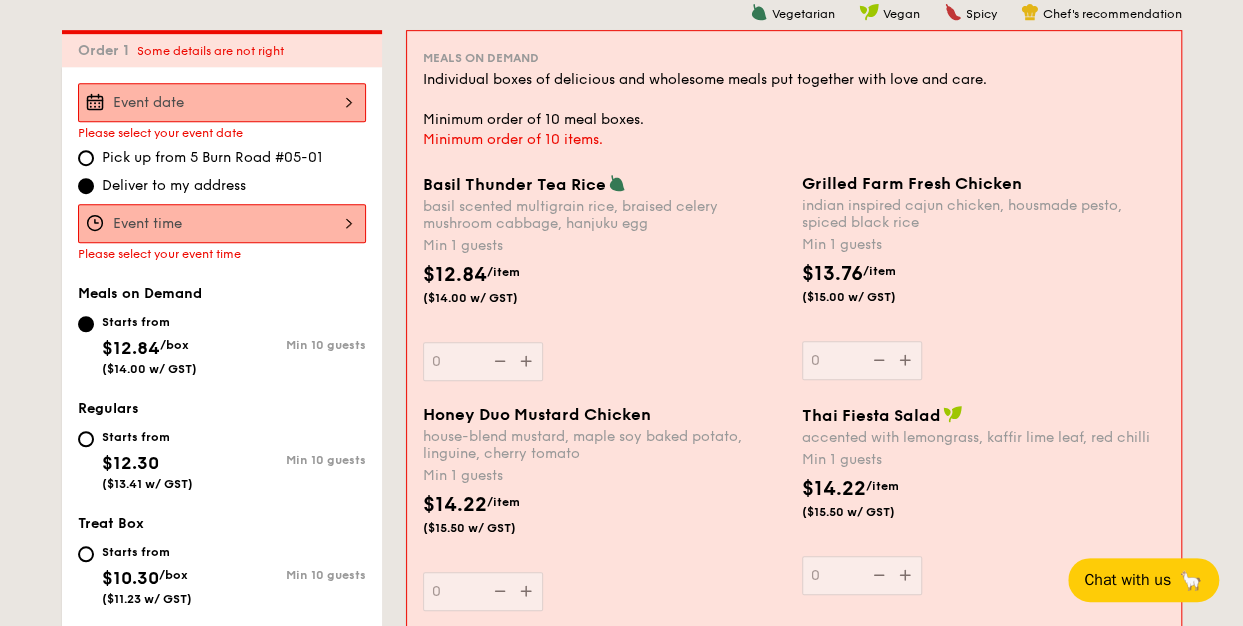 click at bounding box center [222, 223] 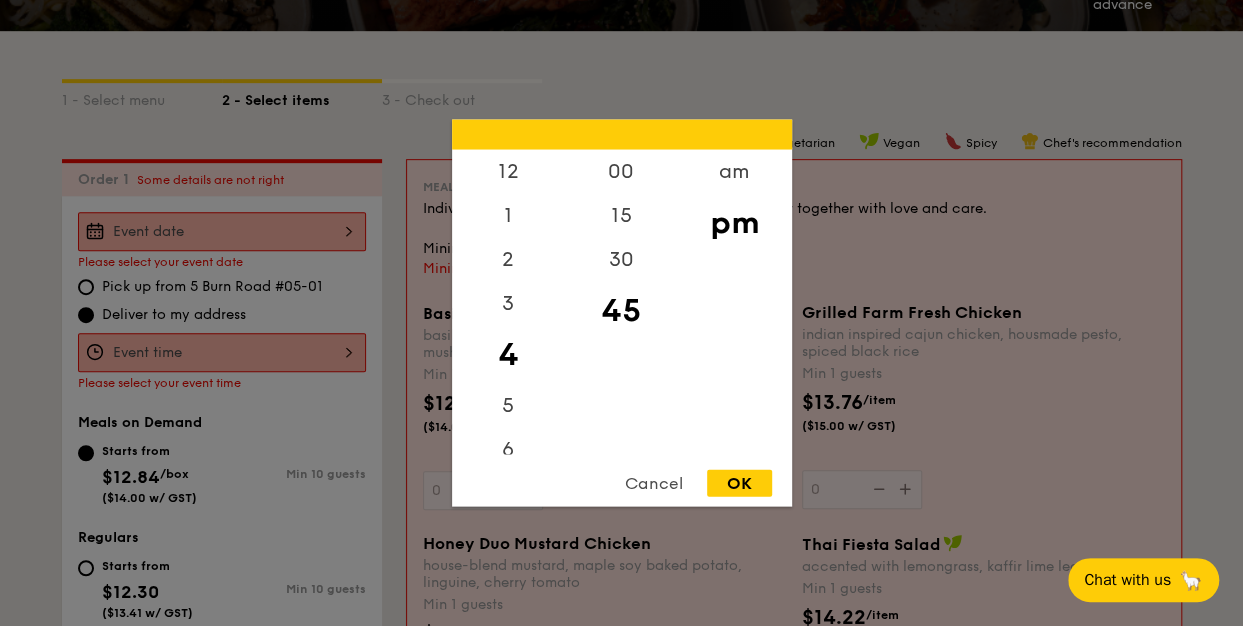 scroll, scrollTop: 334, scrollLeft: 0, axis: vertical 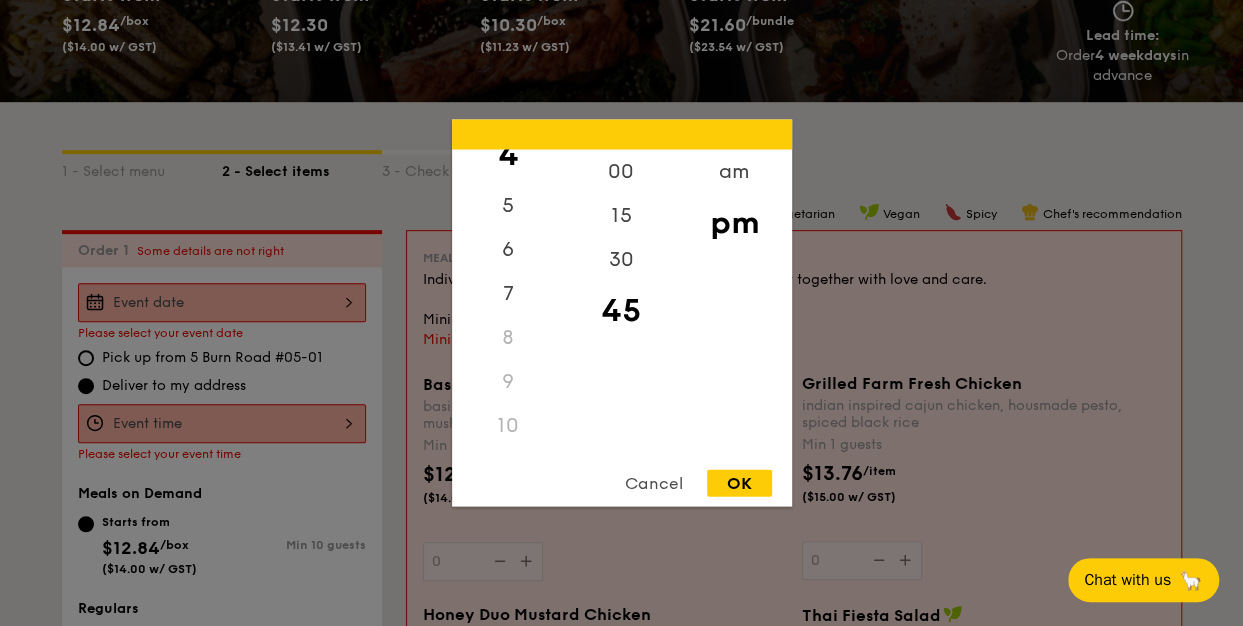 click at bounding box center [621, 313] 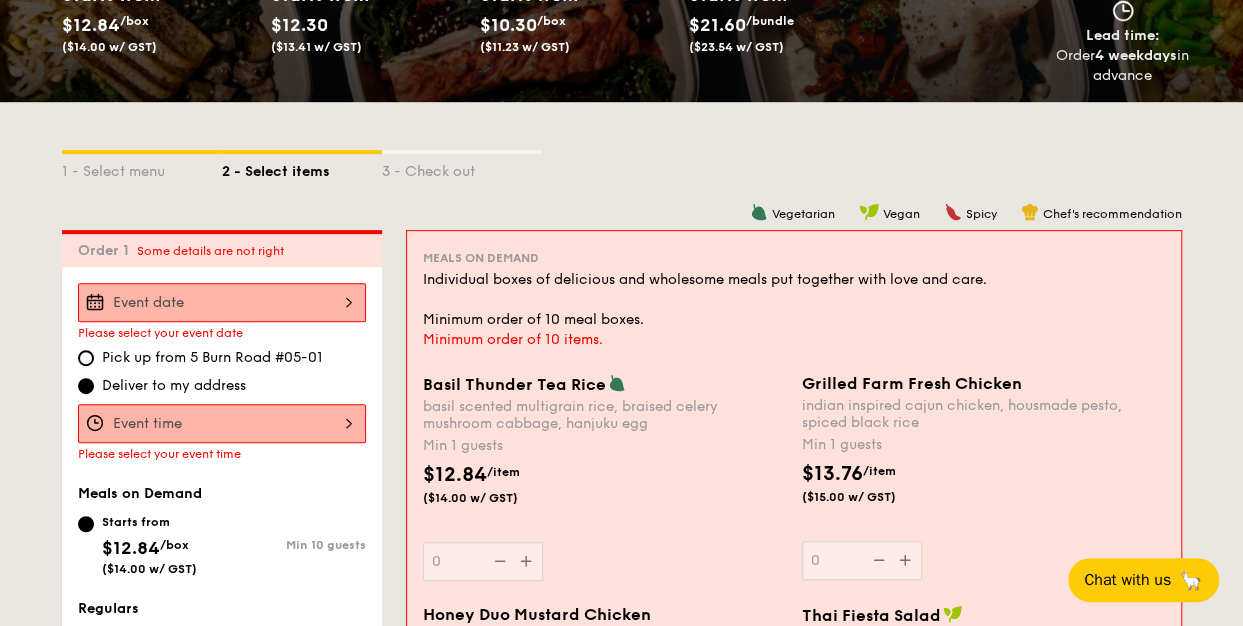 click at bounding box center (222, 302) 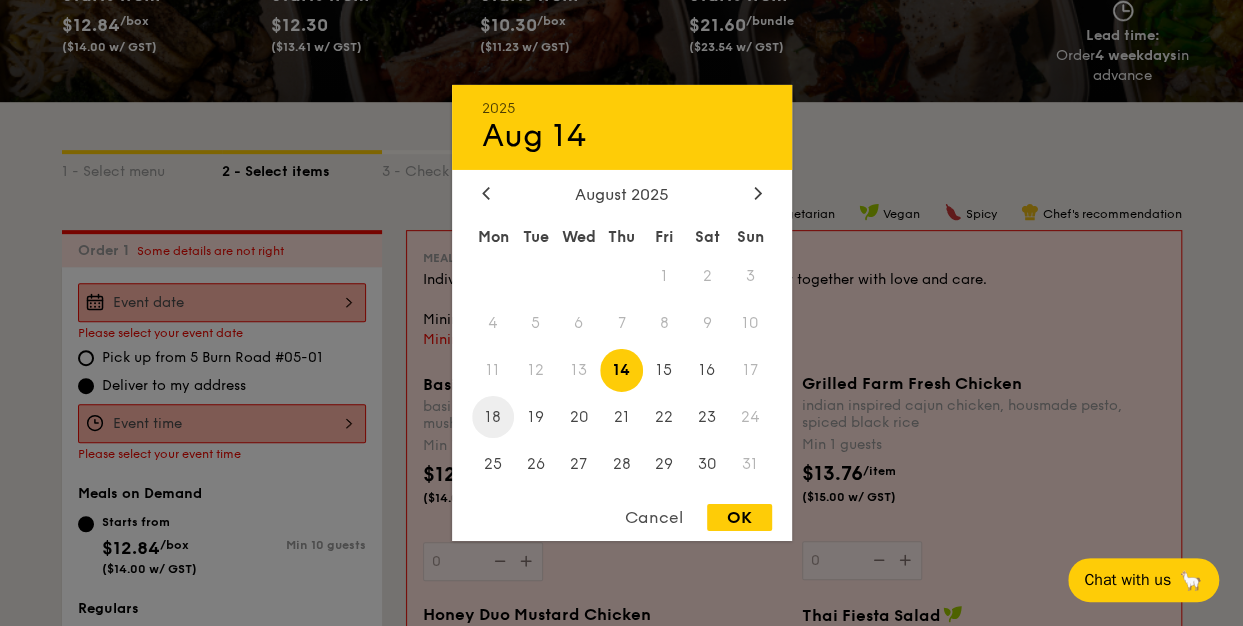 click on "18" at bounding box center (493, 416) 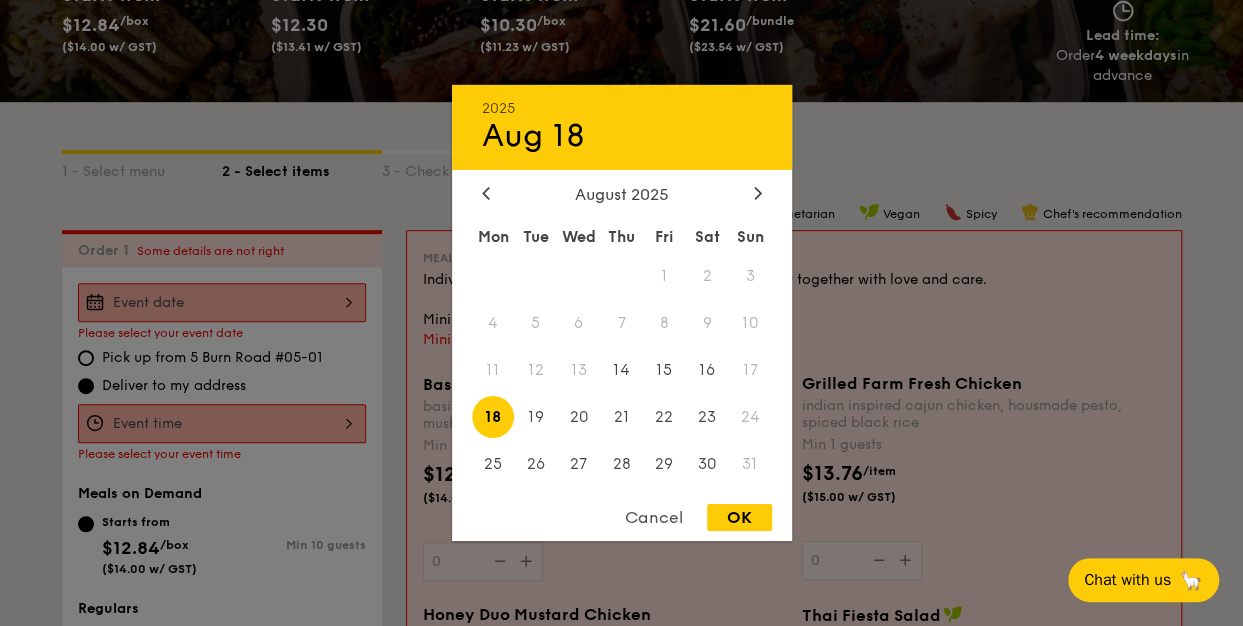 click on "OK" at bounding box center [739, 517] 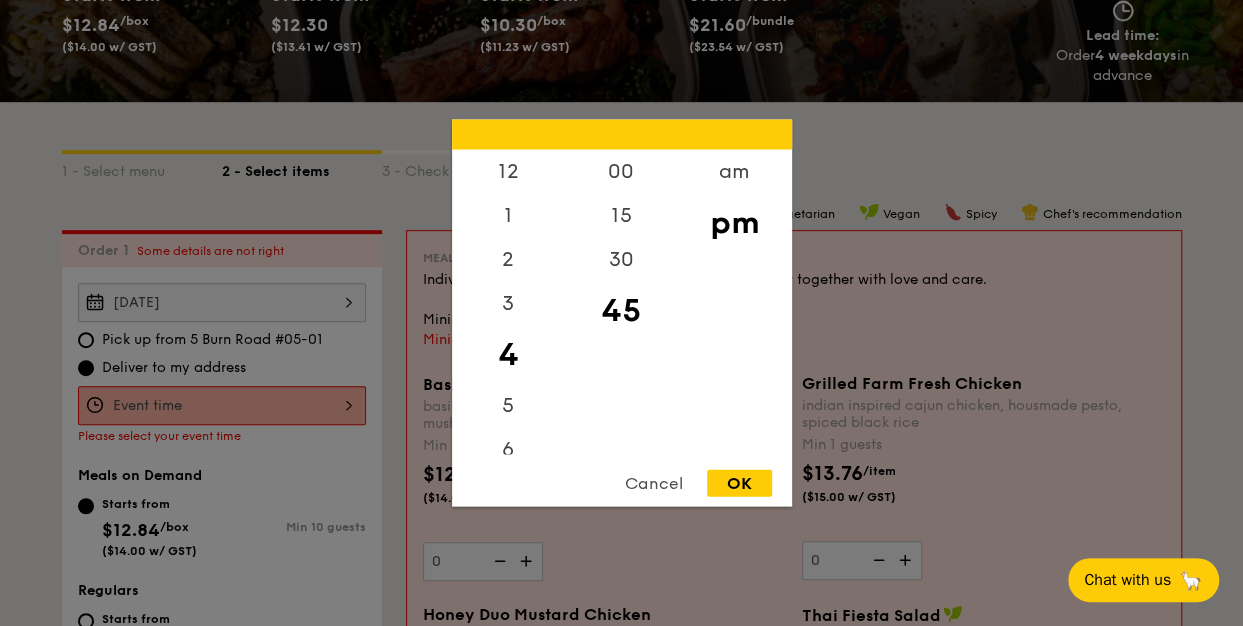 click on "12 1 2 3 4 5 6 7 8 9 10 11   00 15 30 45   am   pm   Cancel   OK" at bounding box center (222, 405) 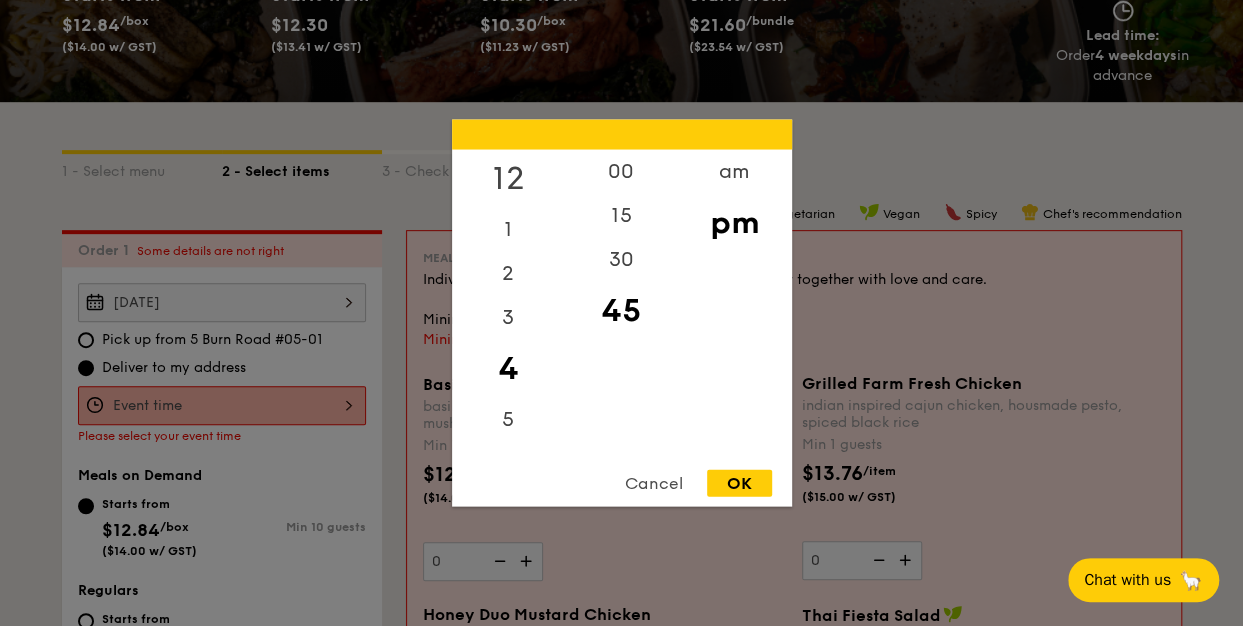 click on "12" at bounding box center (508, 179) 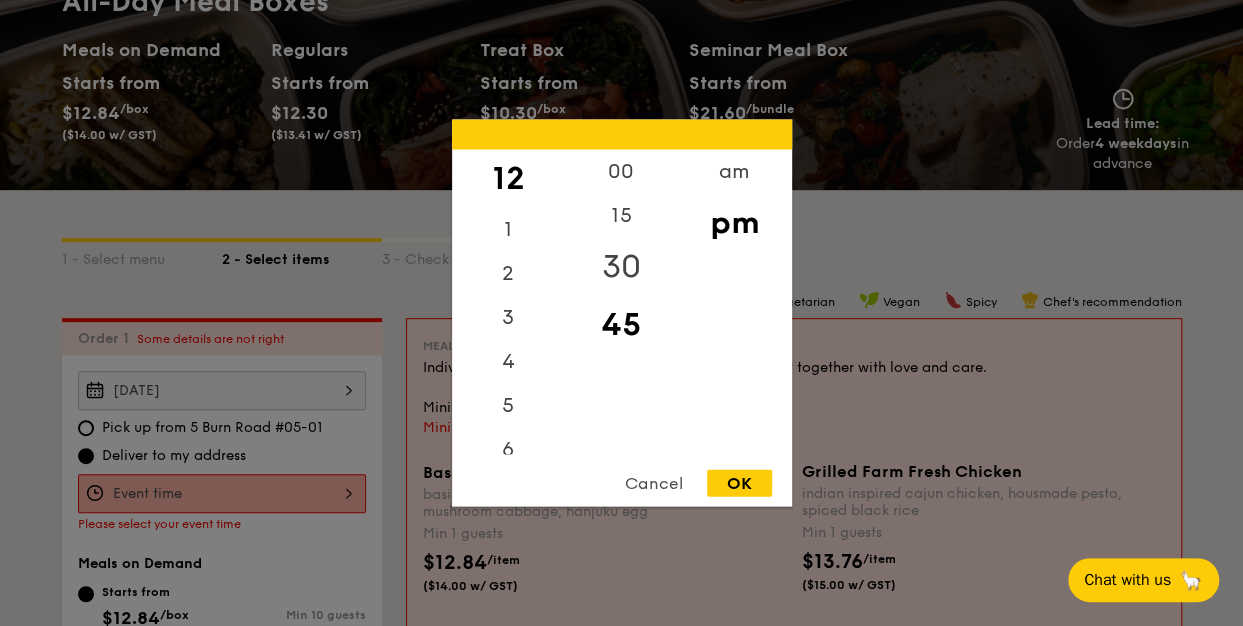 scroll, scrollTop: 134, scrollLeft: 0, axis: vertical 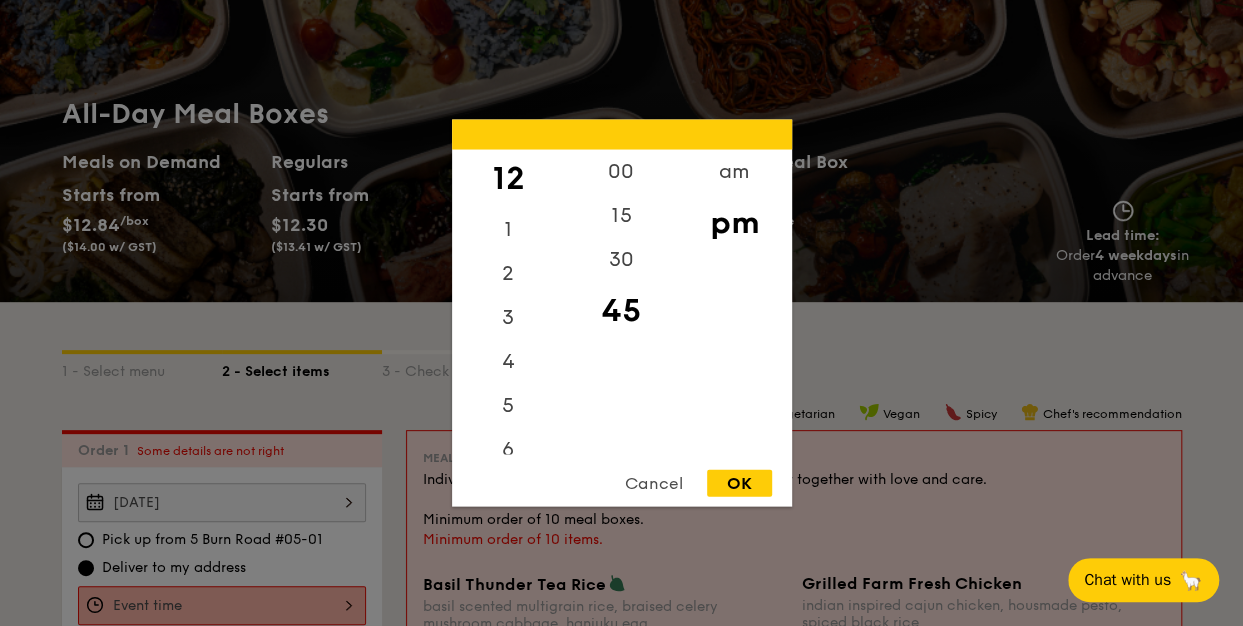 click on "pm" at bounding box center (734, 223) 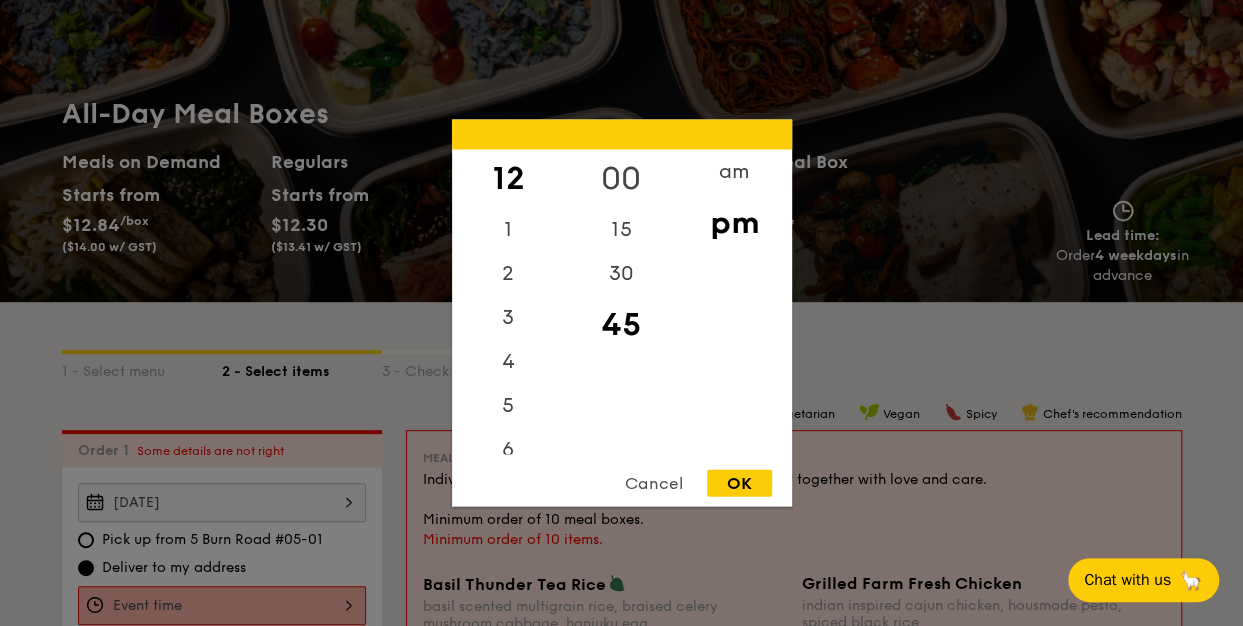 click on "00" at bounding box center [621, 179] 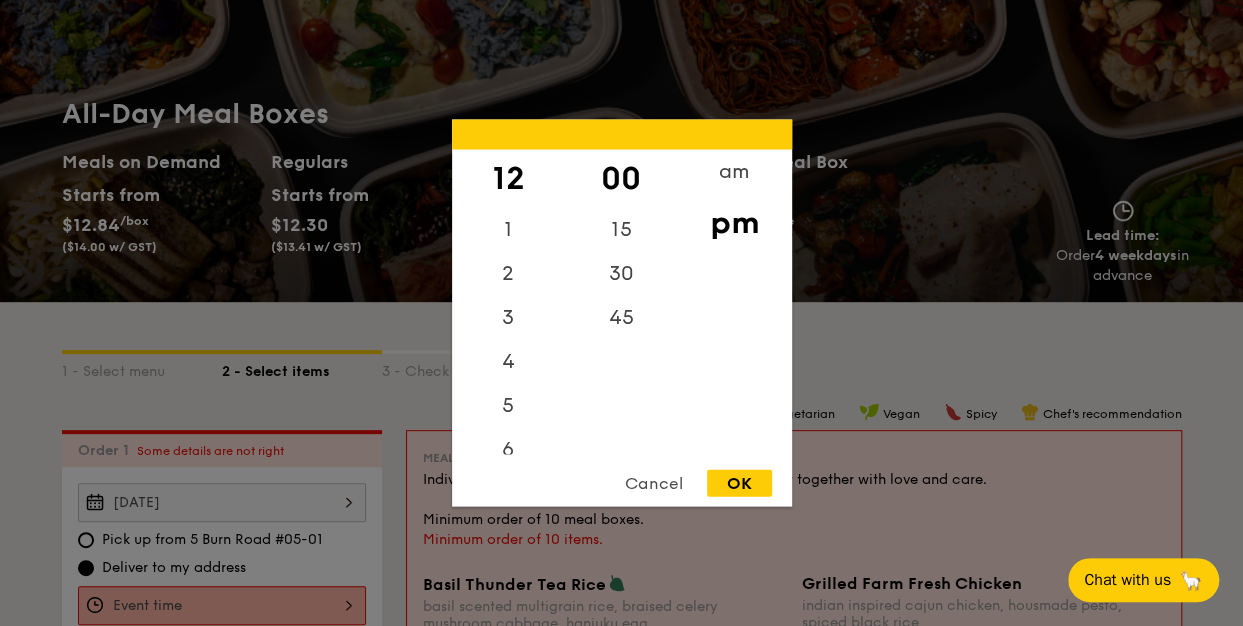 click on "OK" at bounding box center [739, 483] 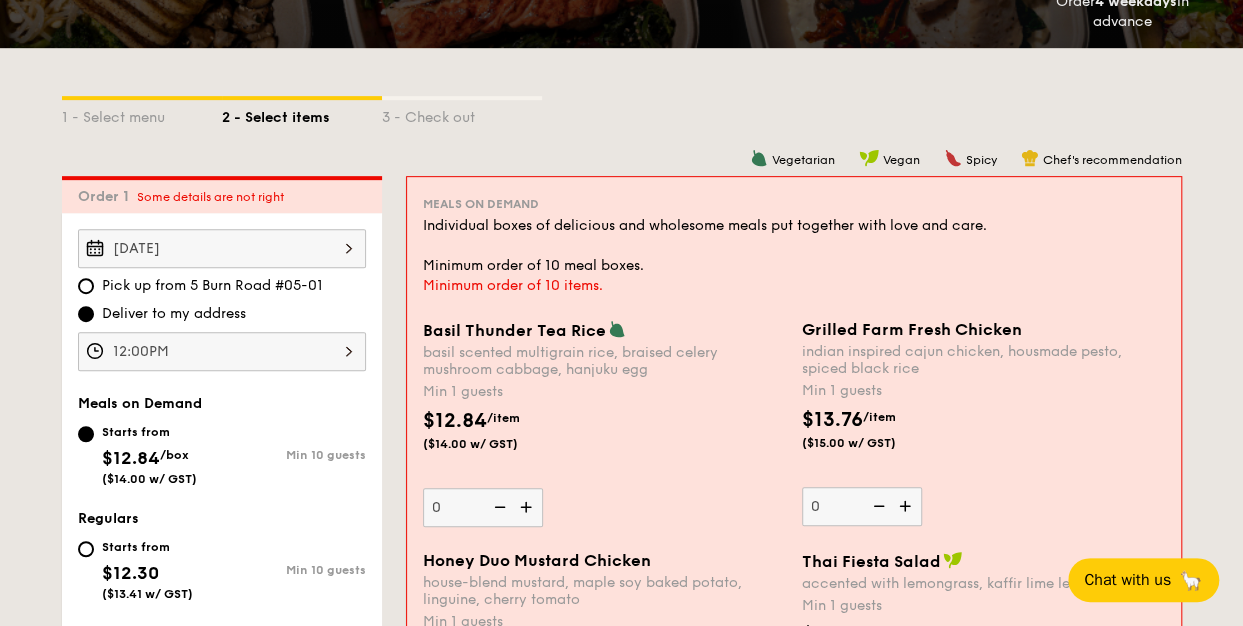scroll, scrollTop: 434, scrollLeft: 0, axis: vertical 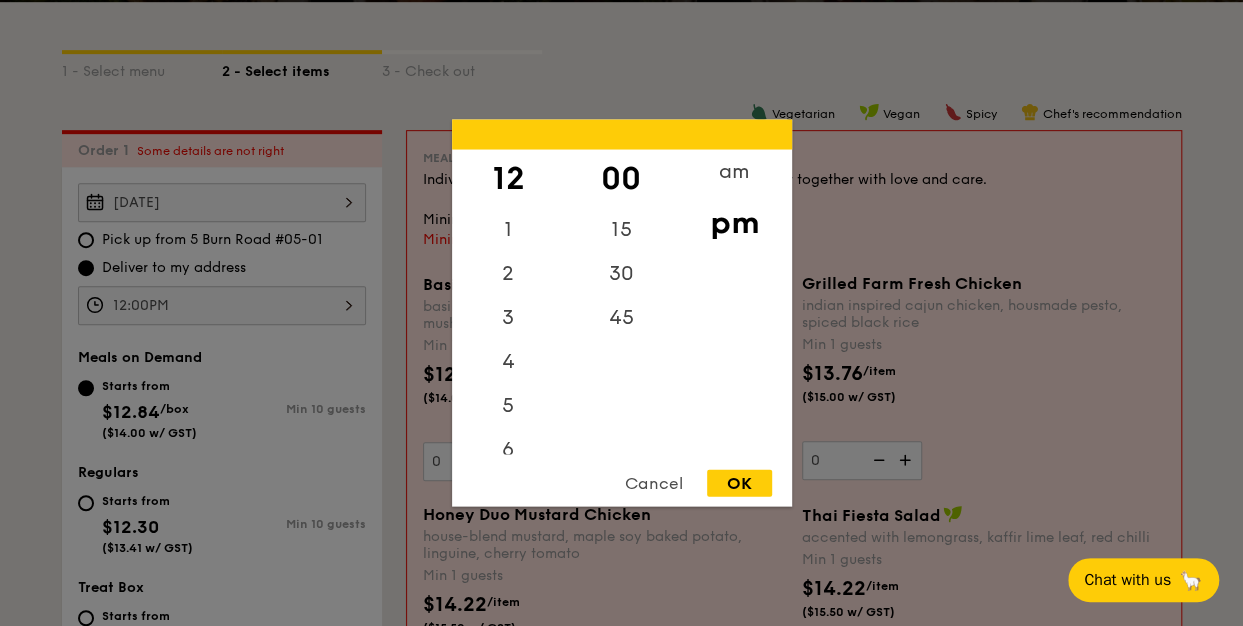 click on "12:00PM              12 1 2 3 4 5 6 7 8 9 10 11   00 15 30 45   am   pm   Cancel   OK" at bounding box center [222, 305] 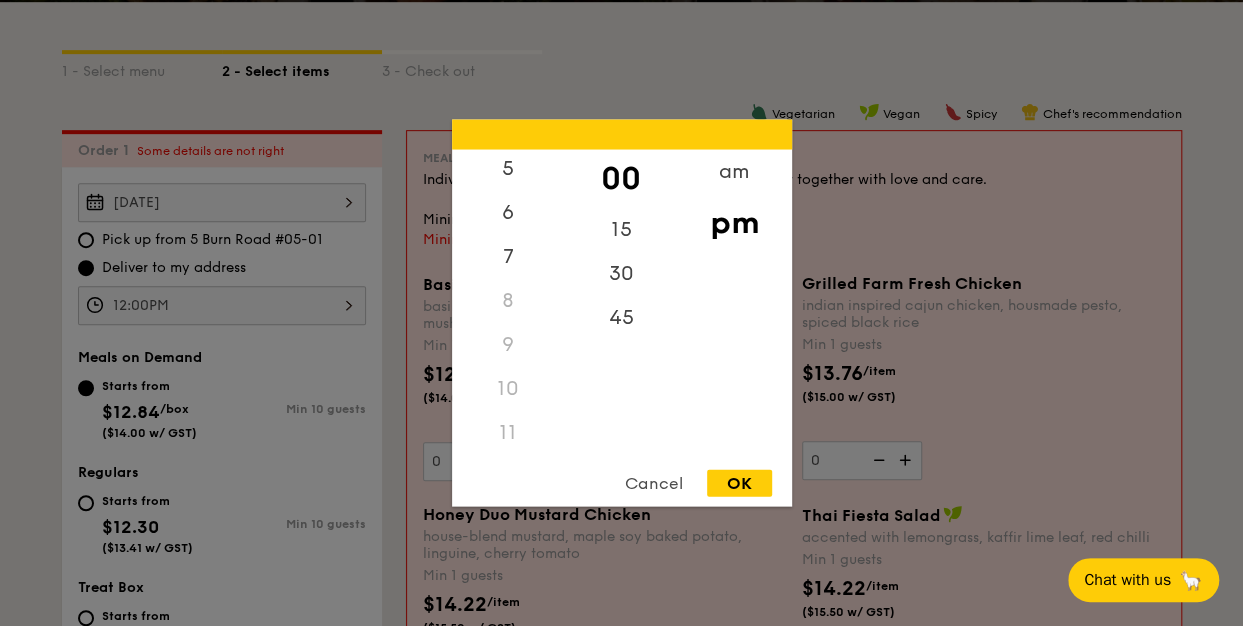 scroll, scrollTop: 236, scrollLeft: 0, axis: vertical 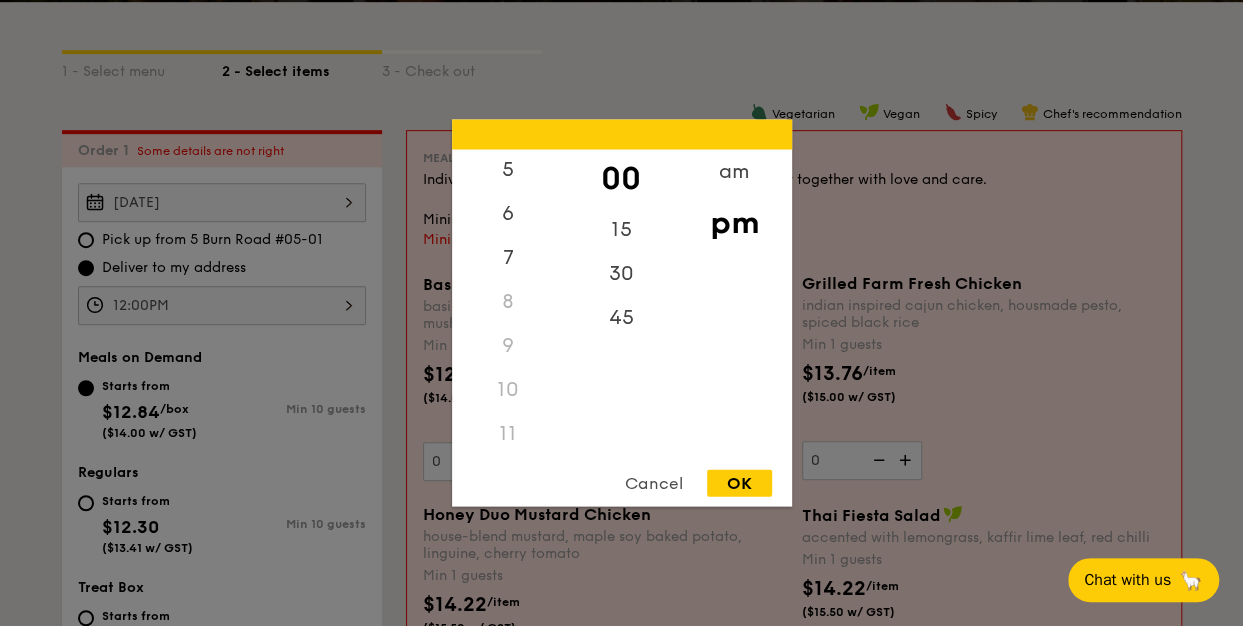 click on "11" at bounding box center [508, 434] 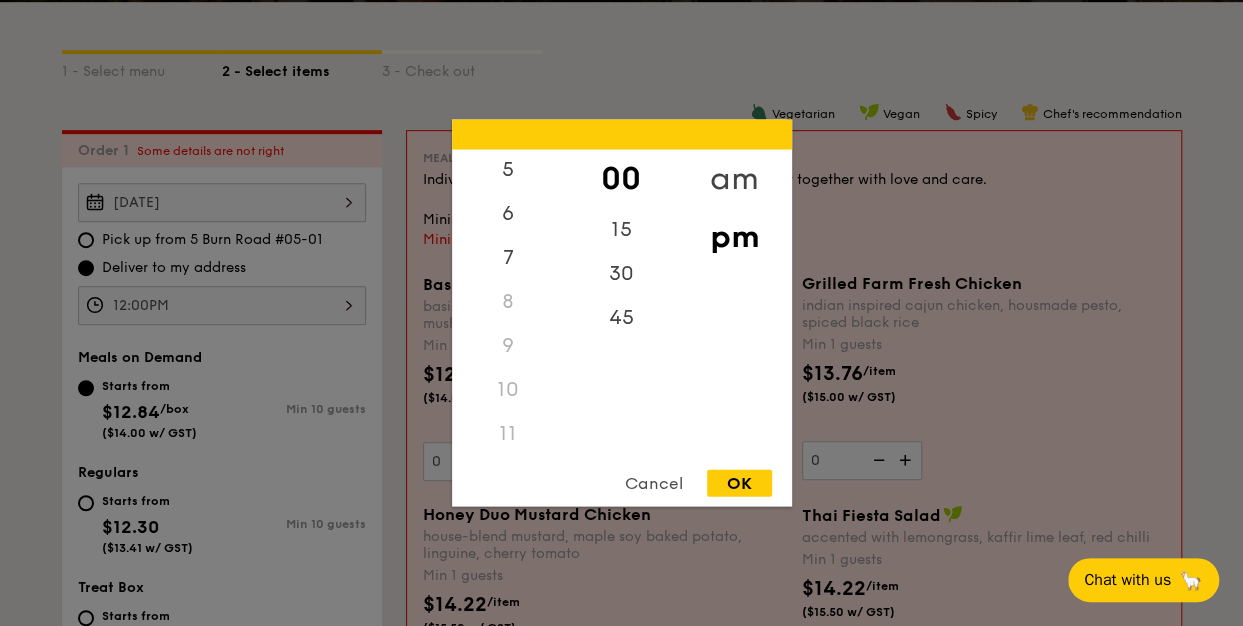 click on "am" at bounding box center (734, 179) 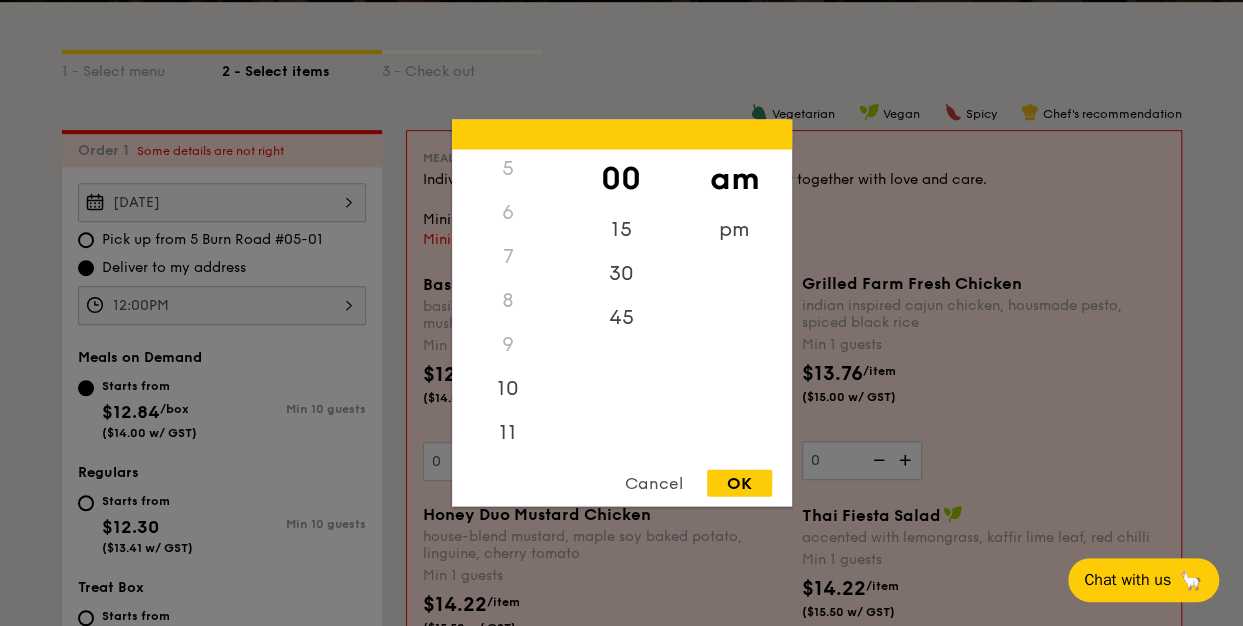 scroll, scrollTop: 222, scrollLeft: 0, axis: vertical 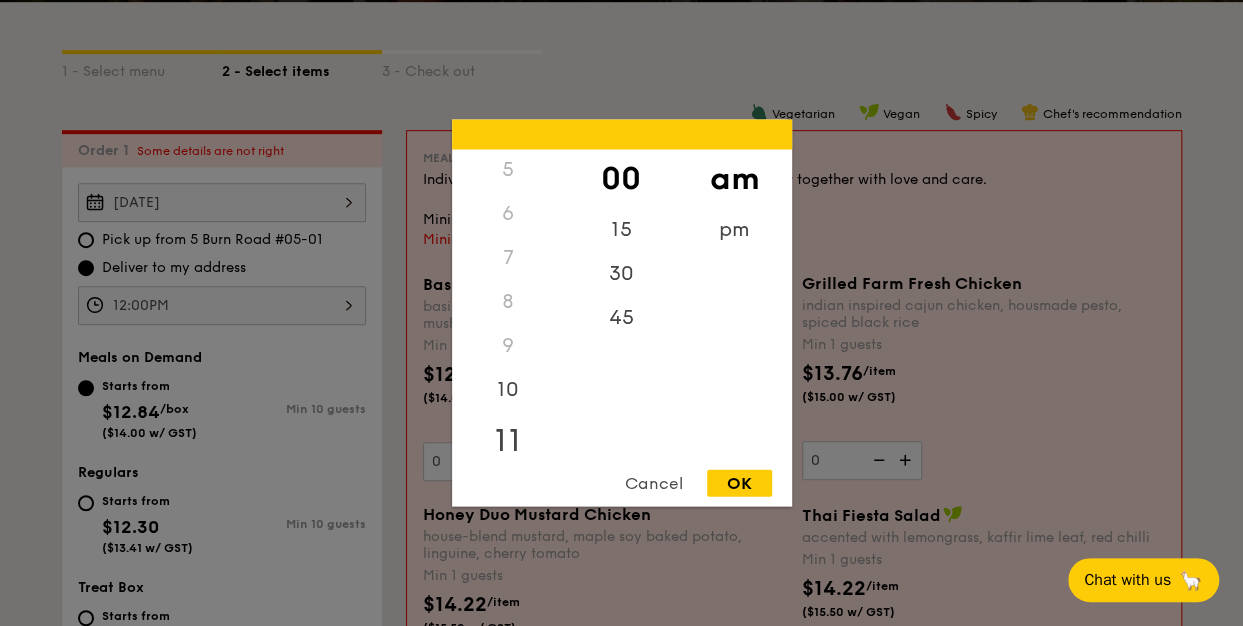 click on "11" at bounding box center (508, 441) 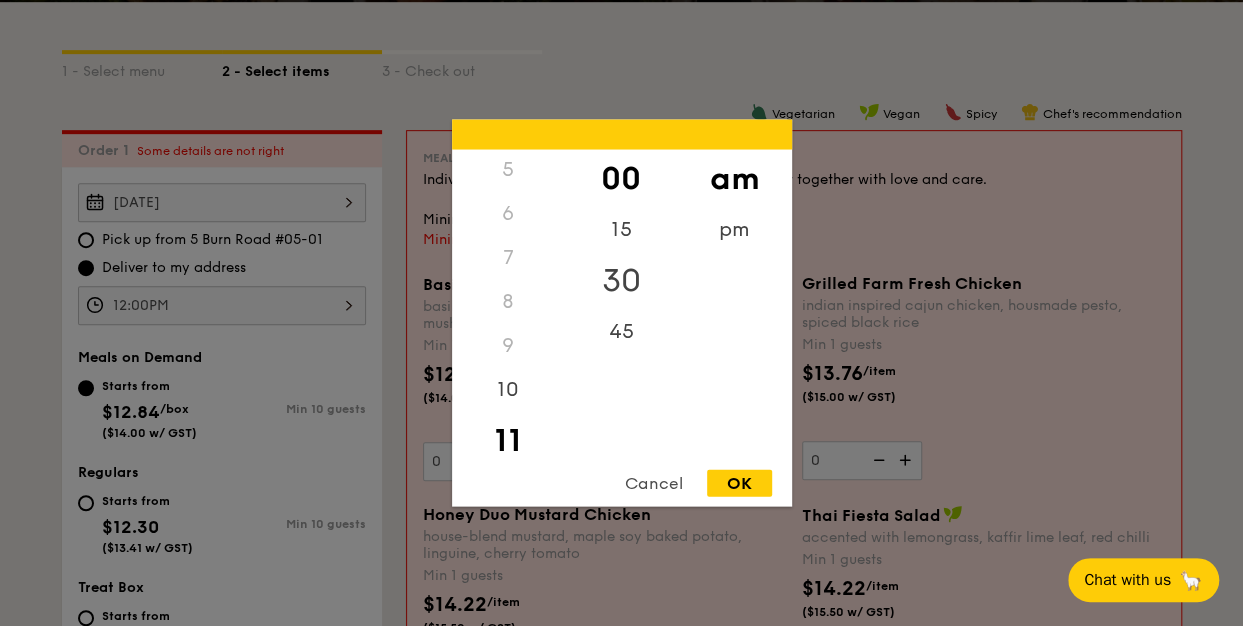 click on "30" at bounding box center [621, 281] 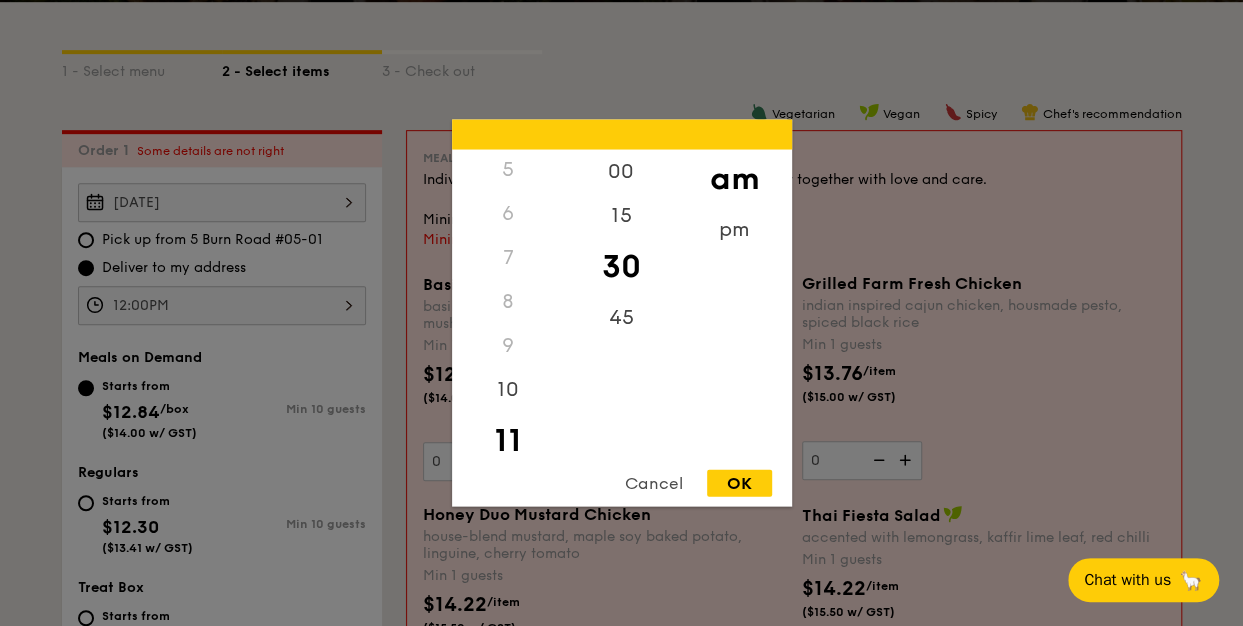 click on "OK" at bounding box center (739, 483) 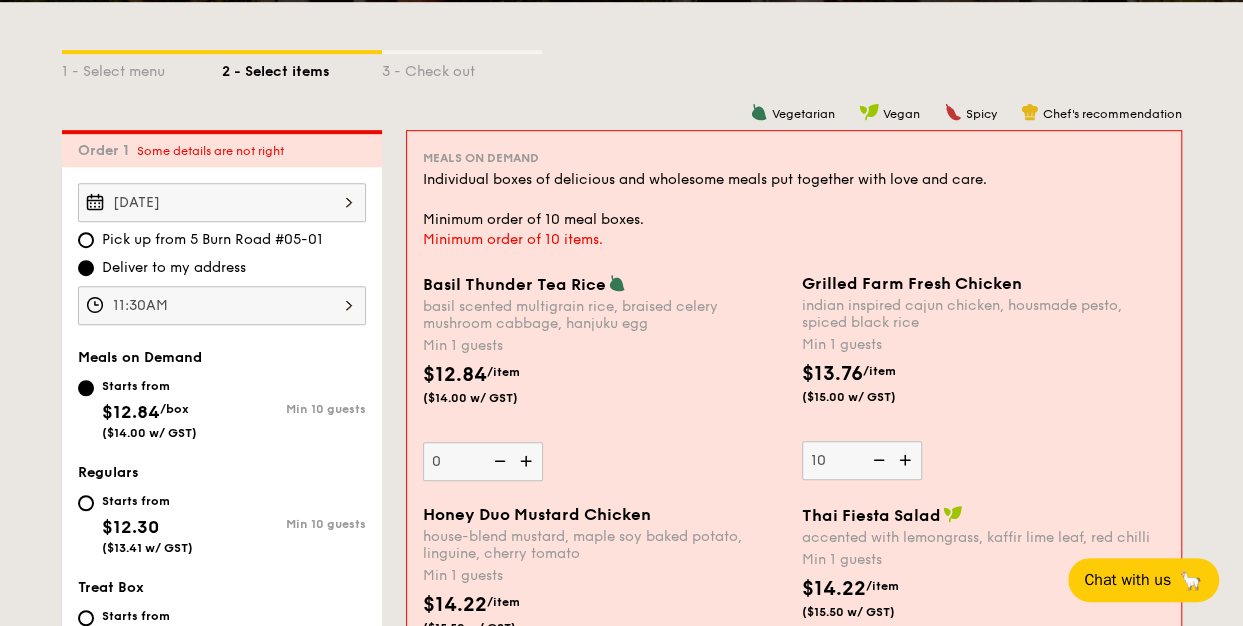 type on "10" 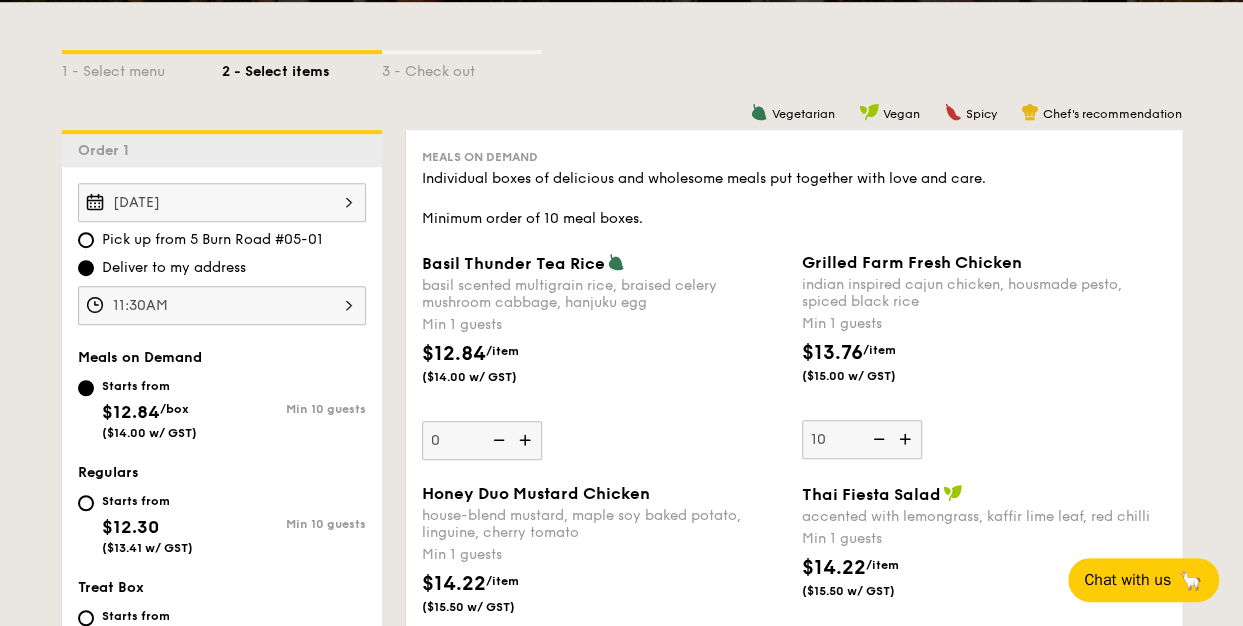 click on "Grilled Farm Fresh Chicken indian inspired cajun chicken, housmade pesto, spiced black rice
Min 1 guests
$13.76
/item
($15.00 w/ GST)
10" at bounding box center (984, 356) 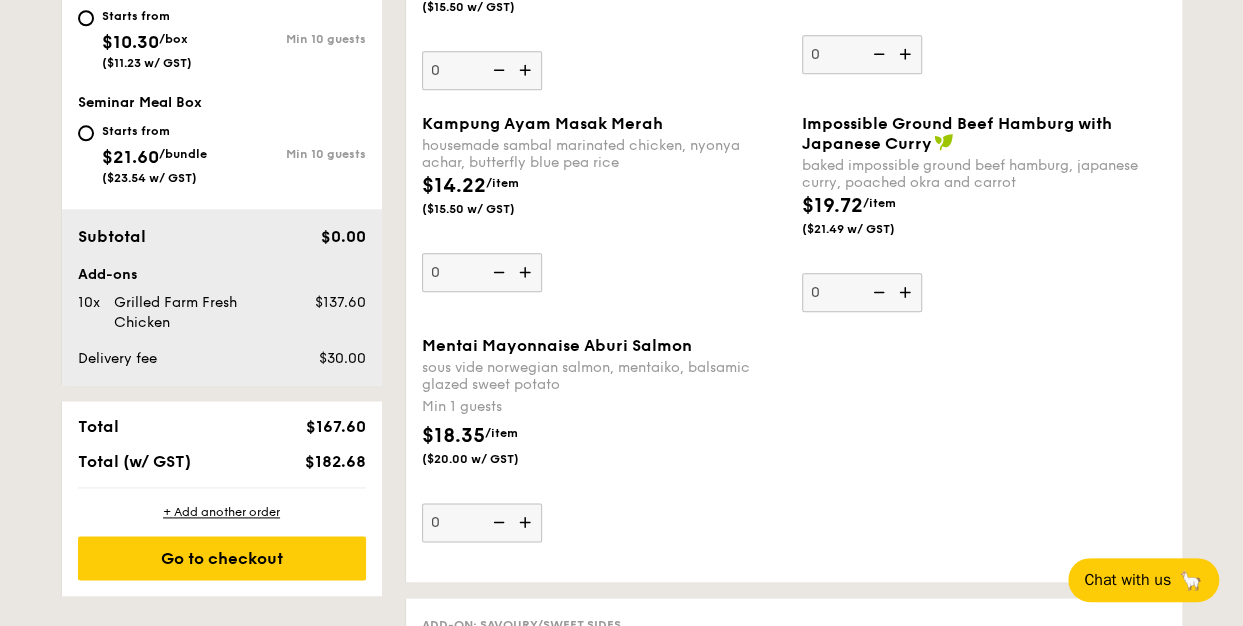 scroll, scrollTop: 1134, scrollLeft: 0, axis: vertical 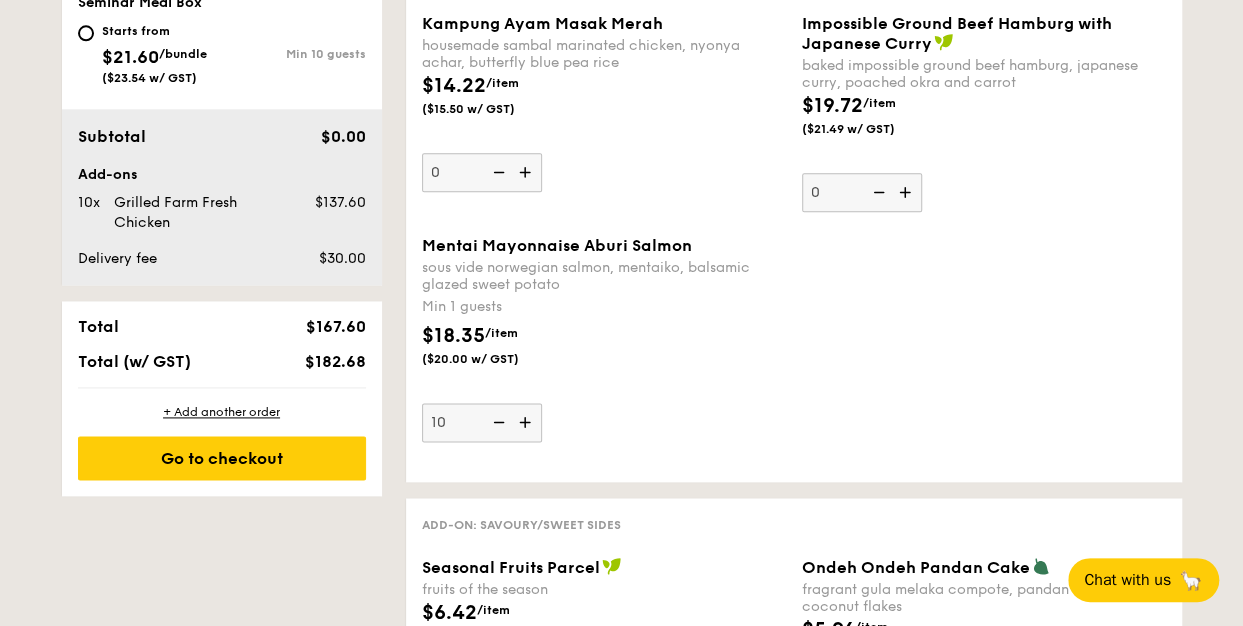 type on "10" 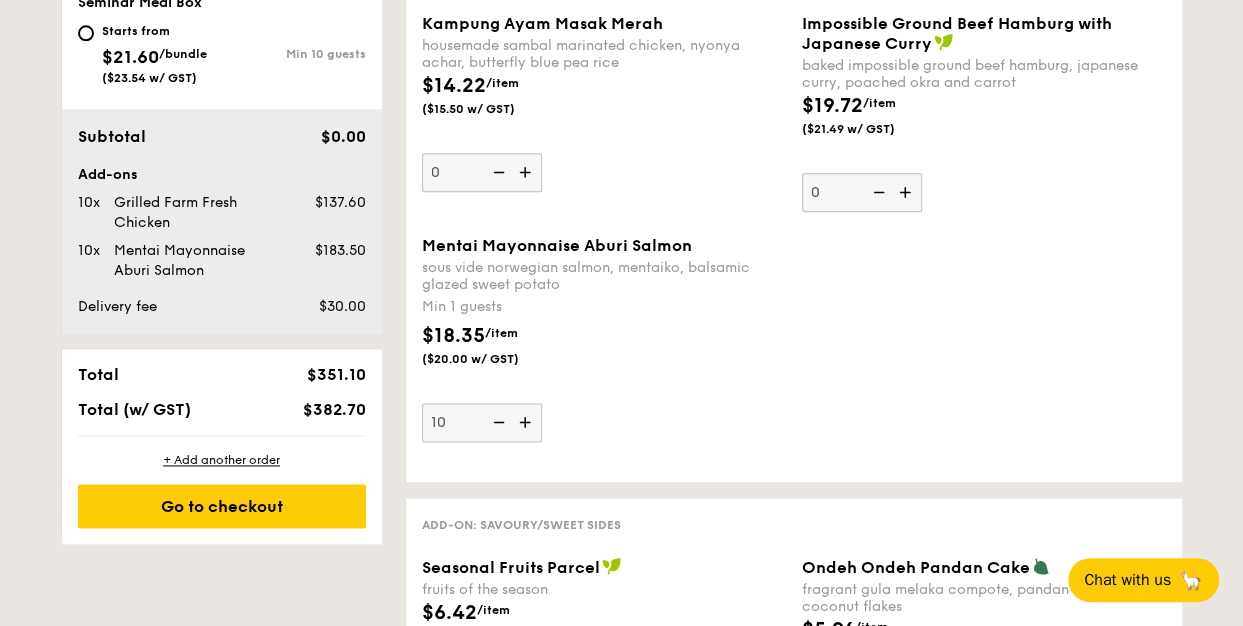 scroll, scrollTop: 1034, scrollLeft: 0, axis: vertical 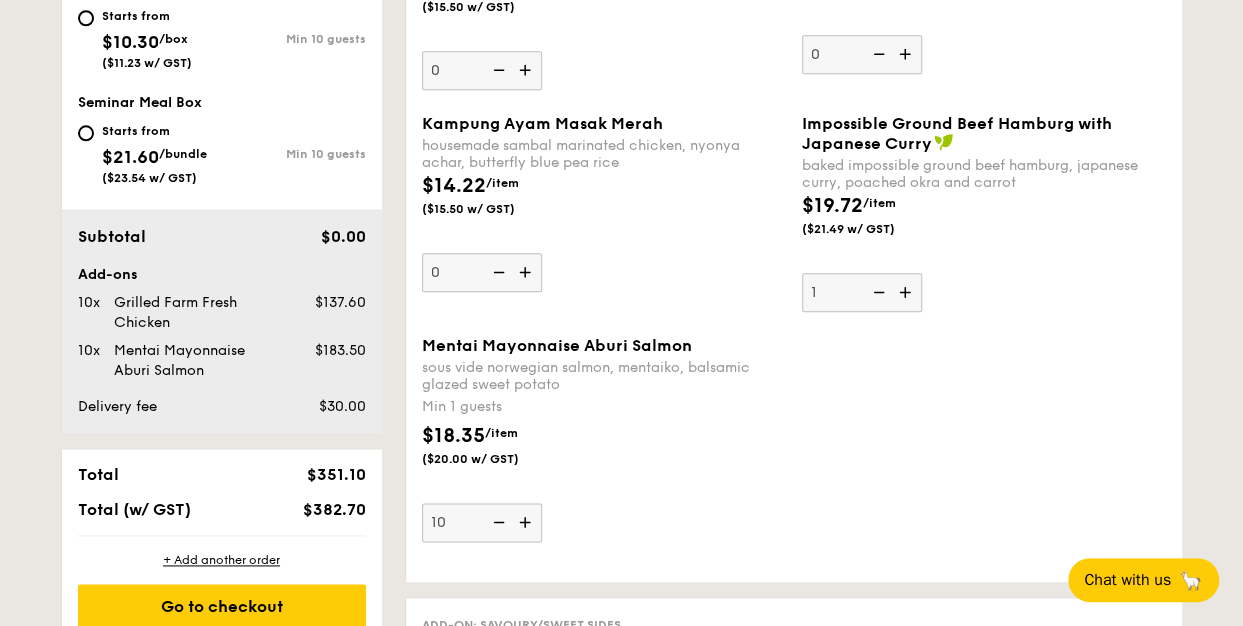 type on "1" 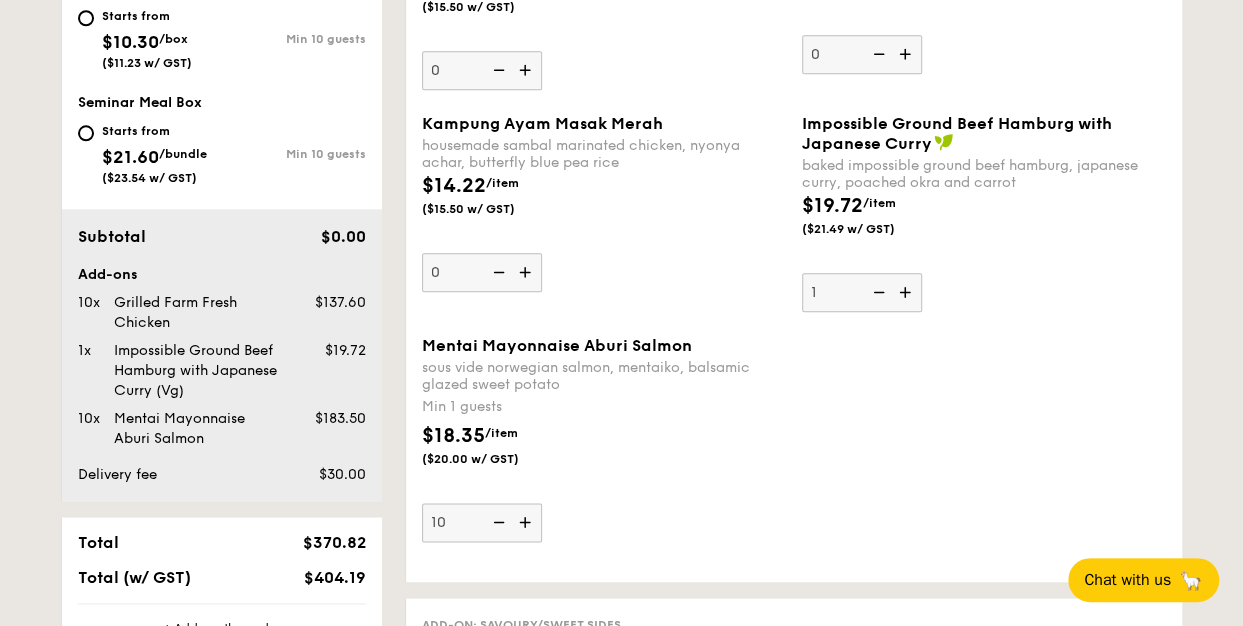 click on "Mentai Mayonnaise Aburi Salmon sous vide norwegian salmon, mentaiko, balsamic glazed sweet potato
Min 1 guests
$18.35
/item
($20.00 w/ GST)
10" at bounding box center [794, 451] 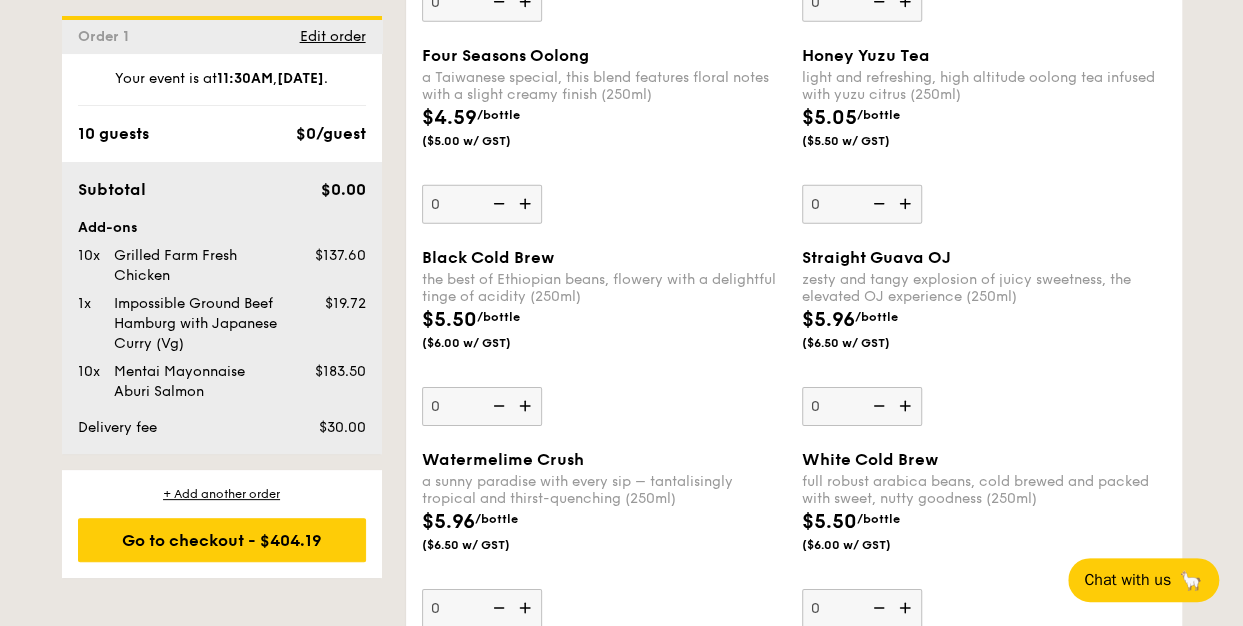 scroll, scrollTop: 2934, scrollLeft: 0, axis: vertical 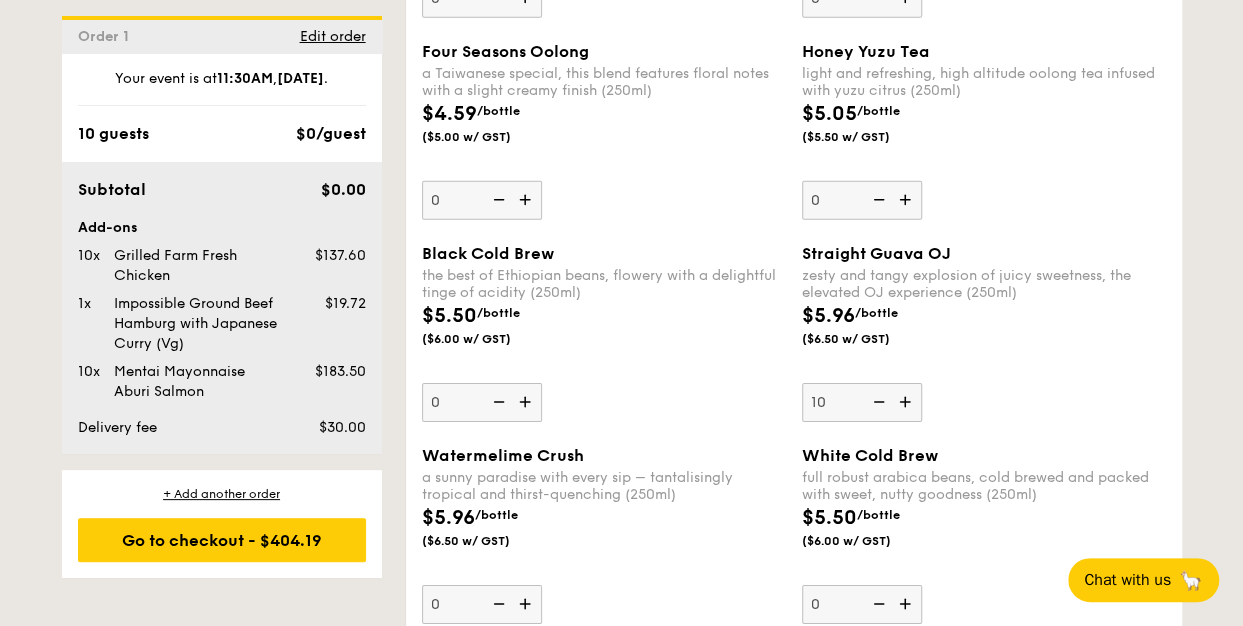 type on "10" 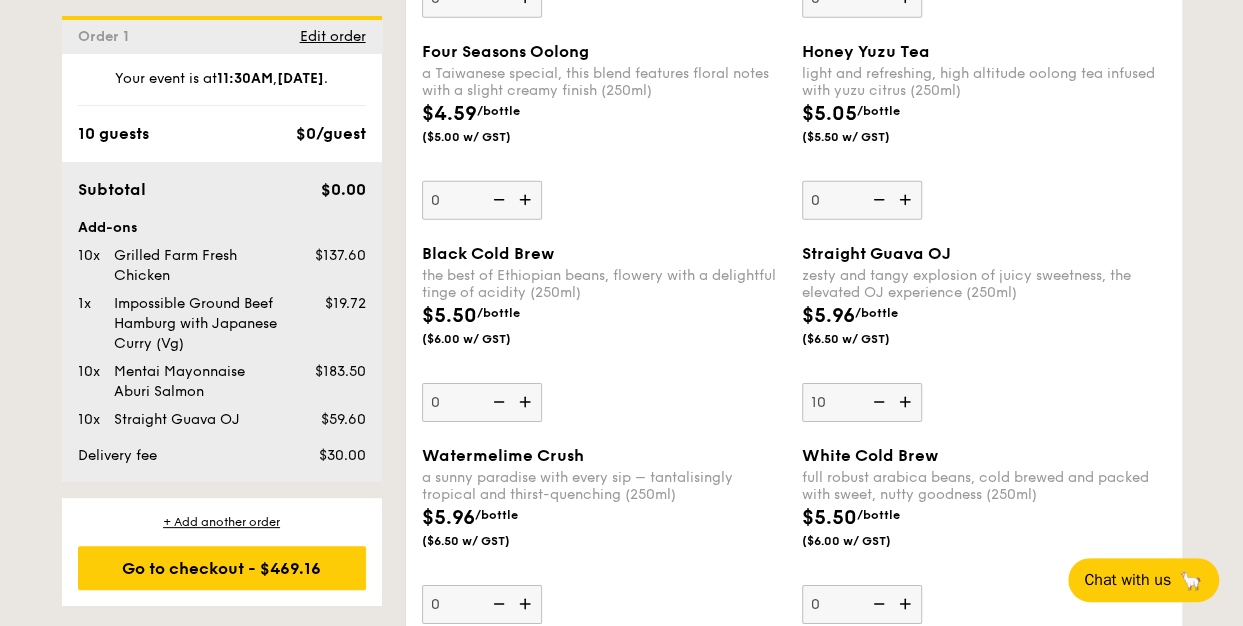 click on "Black Cold Brew the best of Ethiopian beans, flowery with a delightful tinge of acidity (250ml)
$5.50
/bottle
($6.00 w/ GST)
0 Straight Guava OJ  zesty and tangy explosion of juicy sweetness, the elevated OJ experience (250ml)
$5.96
/bottle
($6.50 w/ GST)
10" at bounding box center [794, 345] 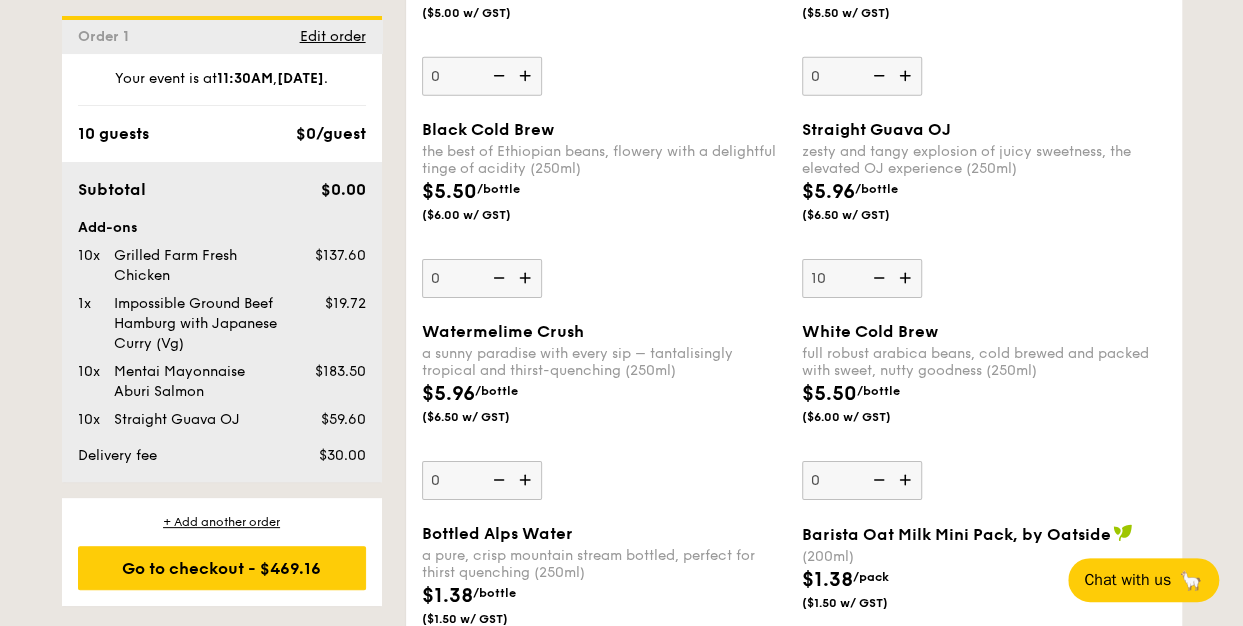 scroll, scrollTop: 3134, scrollLeft: 0, axis: vertical 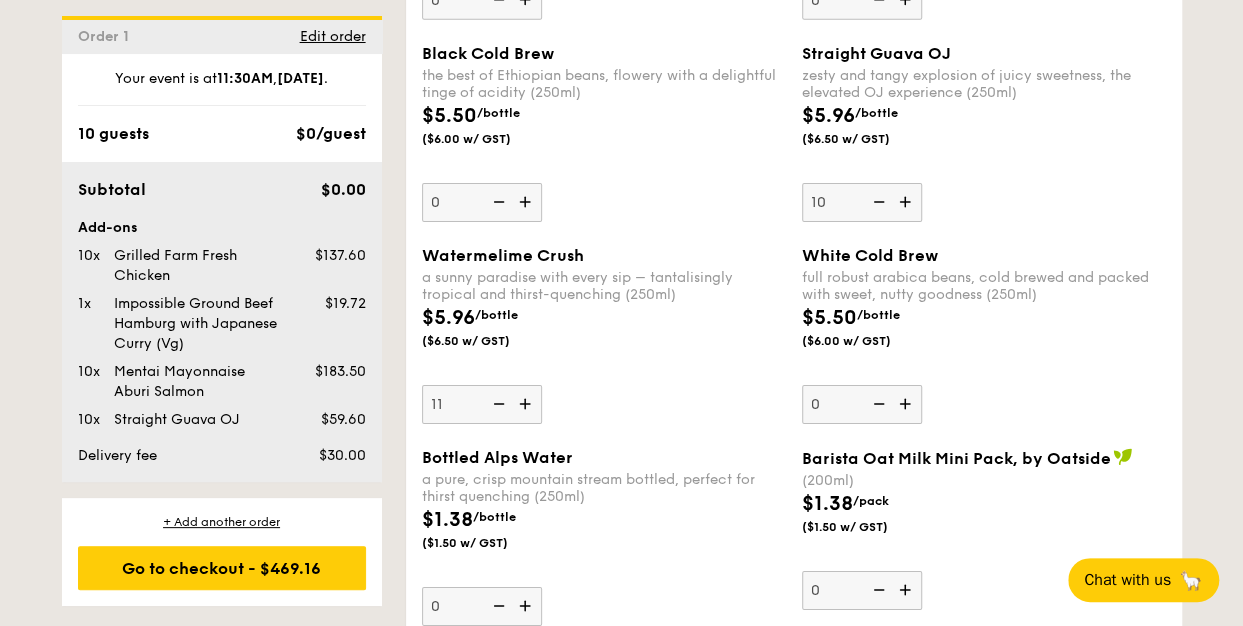 type on "11" 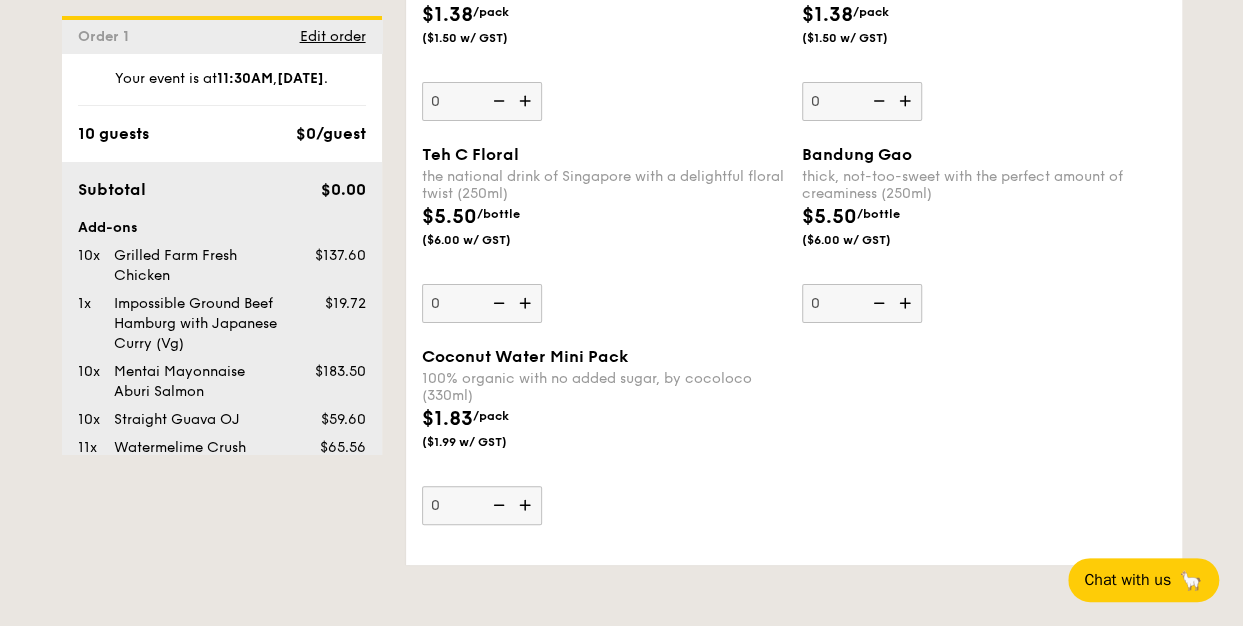 scroll, scrollTop: 3934, scrollLeft: 0, axis: vertical 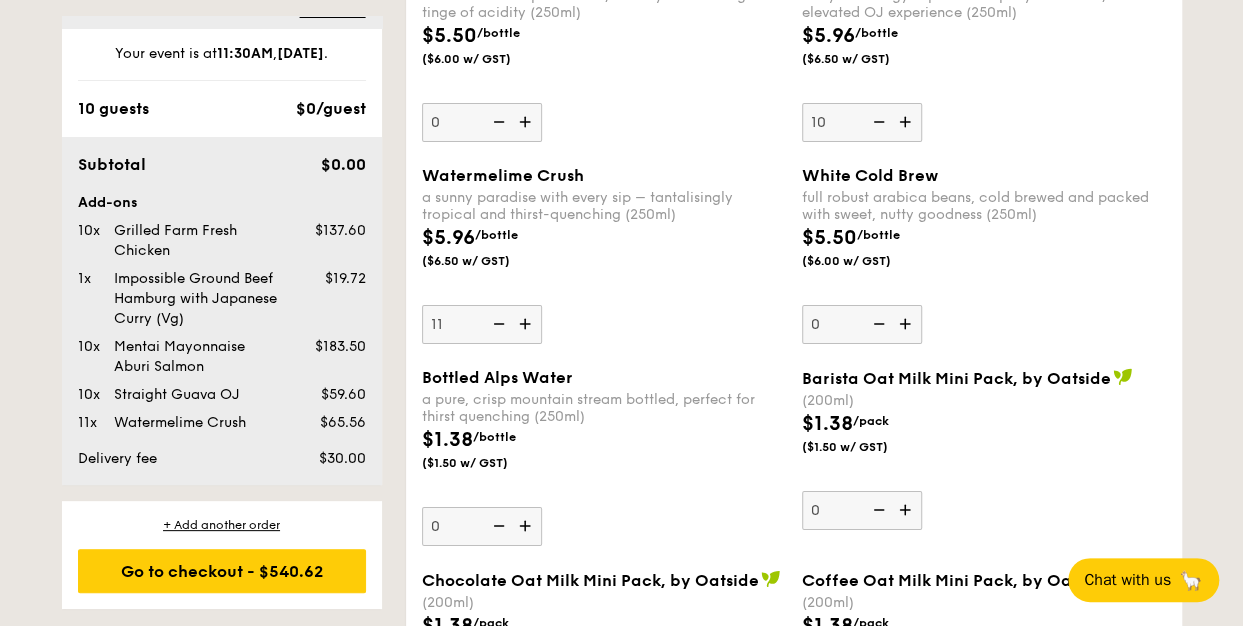 click on "Bottled Alps Water a pure, crisp mountain stream bottled, perfect for thirst quenching (250ml)
$1.38
/bottle
($1.50 w/ GST)
0" at bounding box center [604, 457] 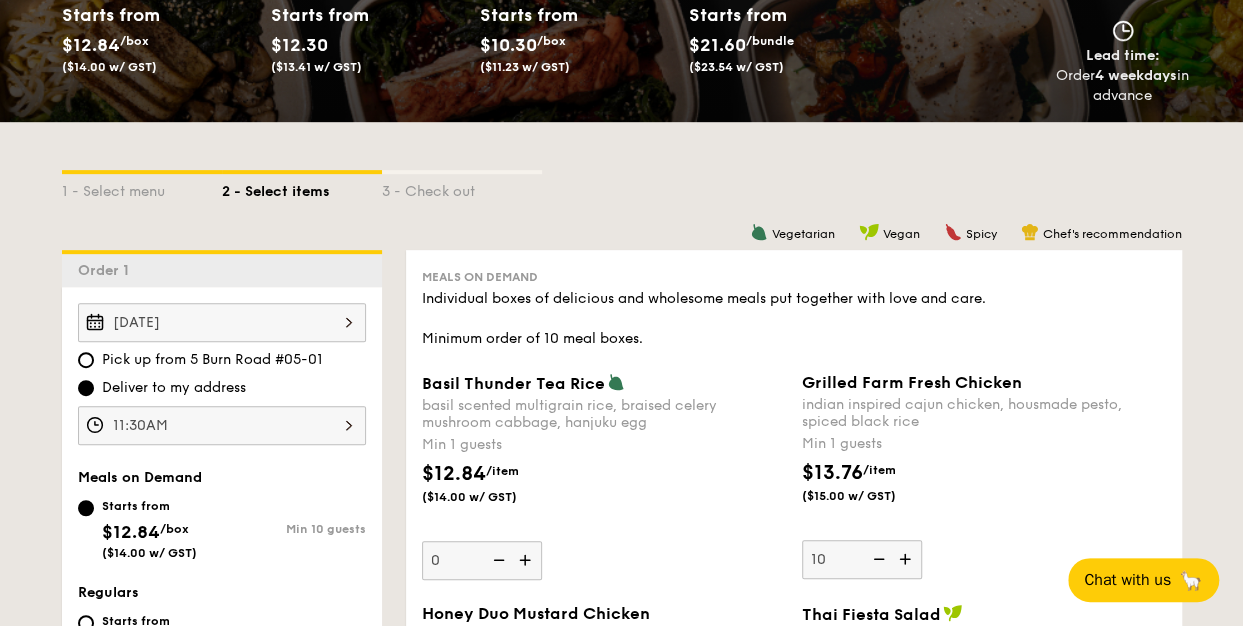 scroll, scrollTop: 214, scrollLeft: 0, axis: vertical 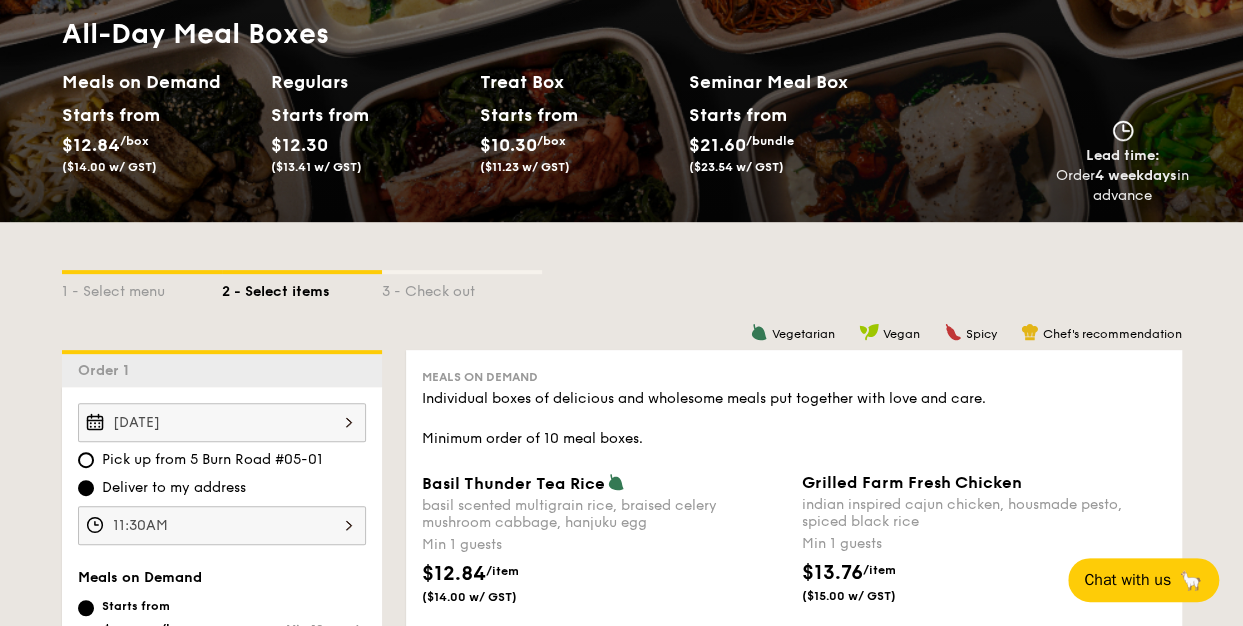 click on "Regulars" at bounding box center [367, 82] 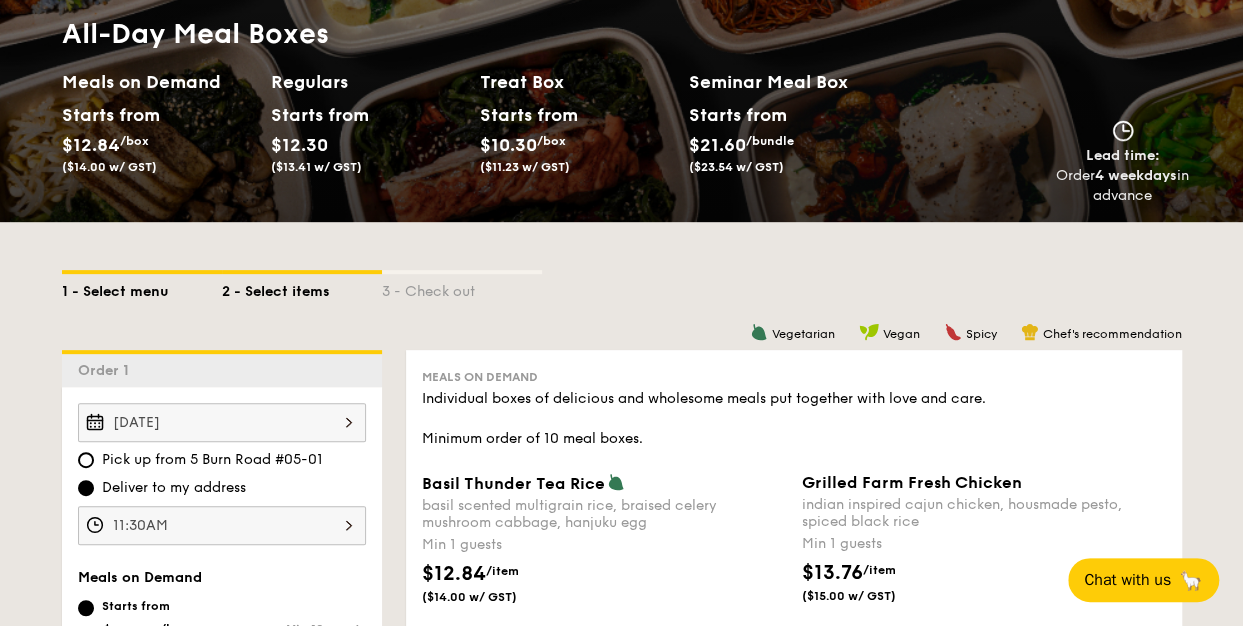 click on "1 - Select menu" at bounding box center [142, 288] 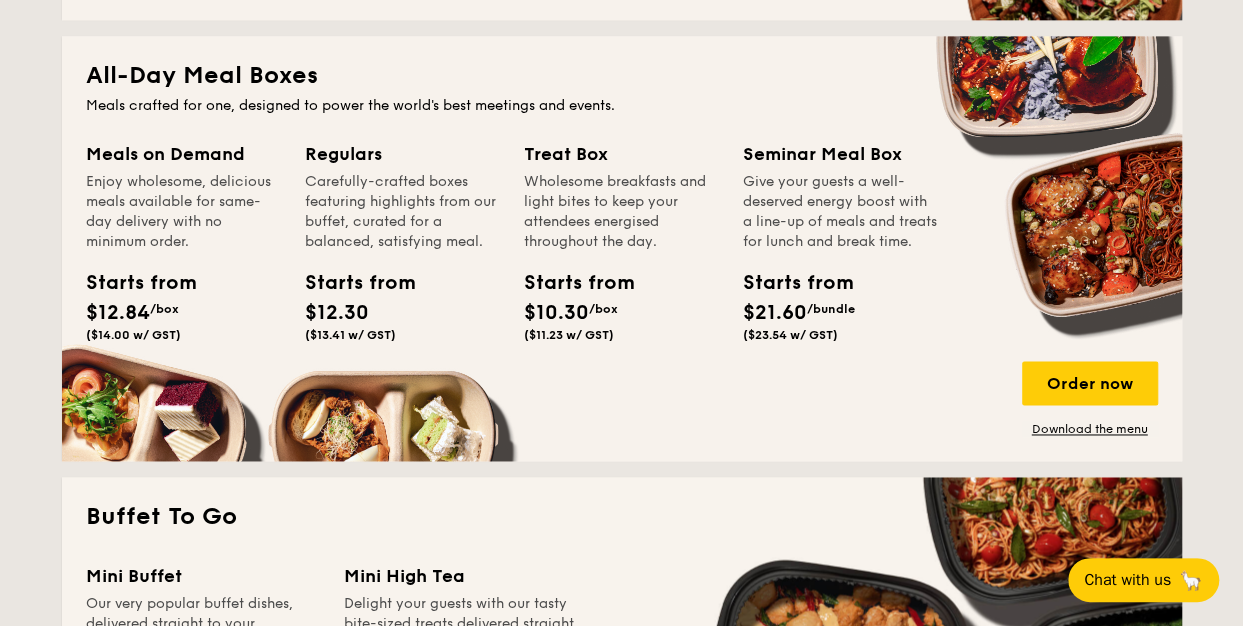scroll, scrollTop: 1414, scrollLeft: 0, axis: vertical 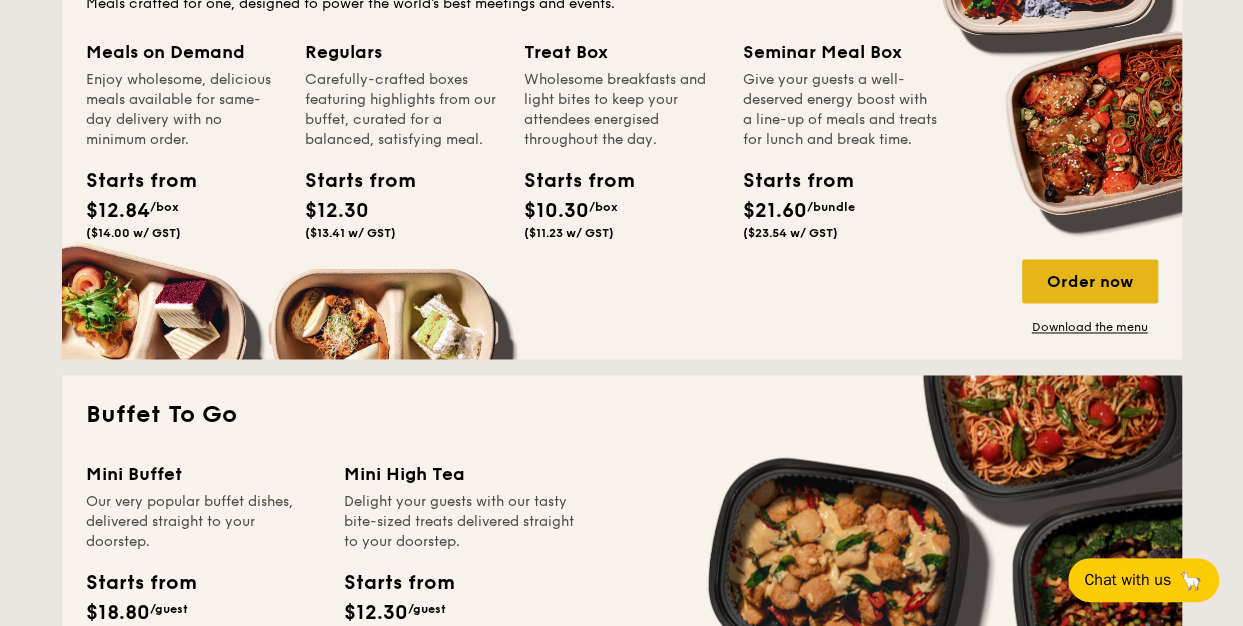 click on "Order now" at bounding box center [1090, 281] 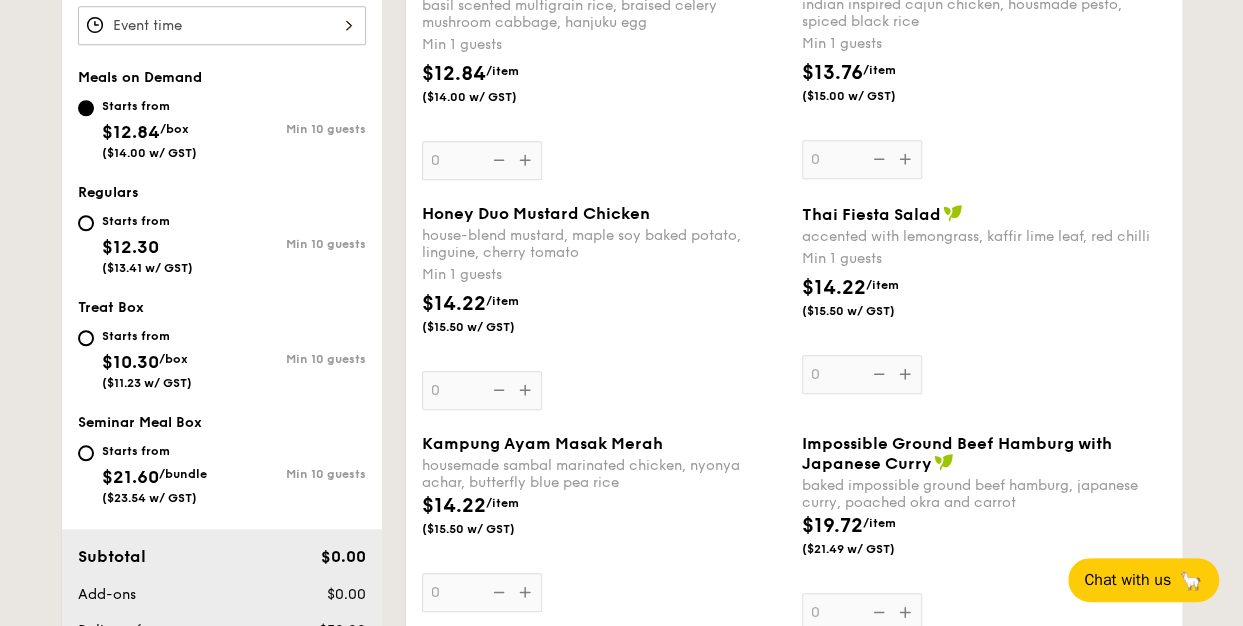 scroll, scrollTop: 600, scrollLeft: 0, axis: vertical 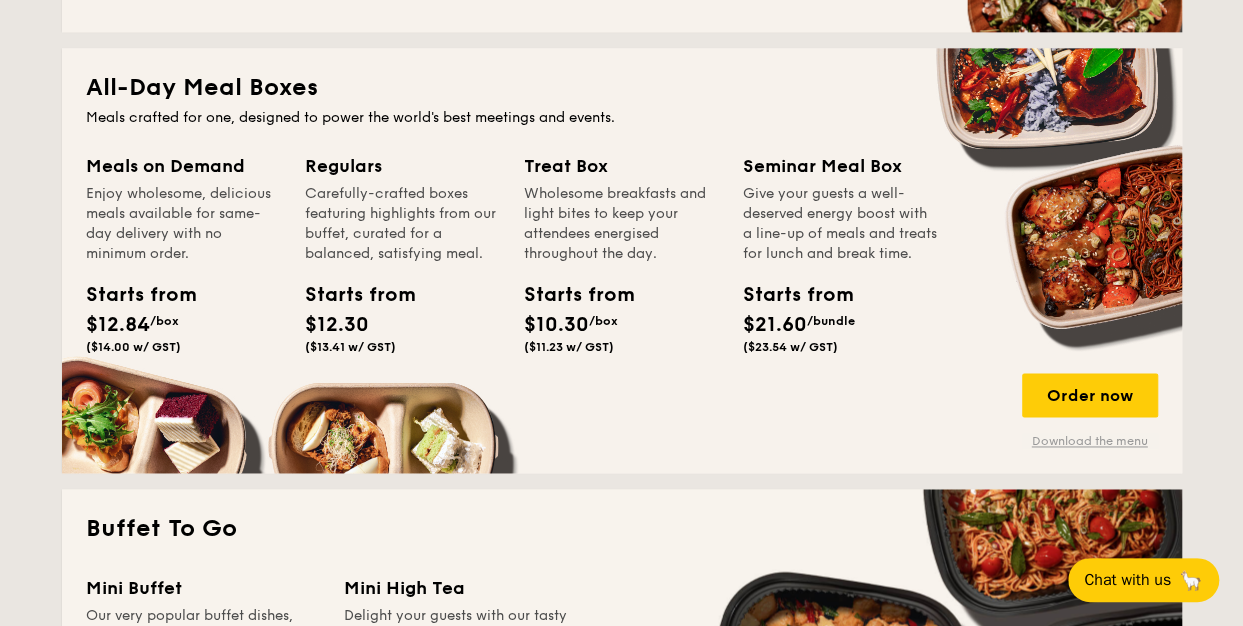click on "Download the menu" at bounding box center [1090, 441] 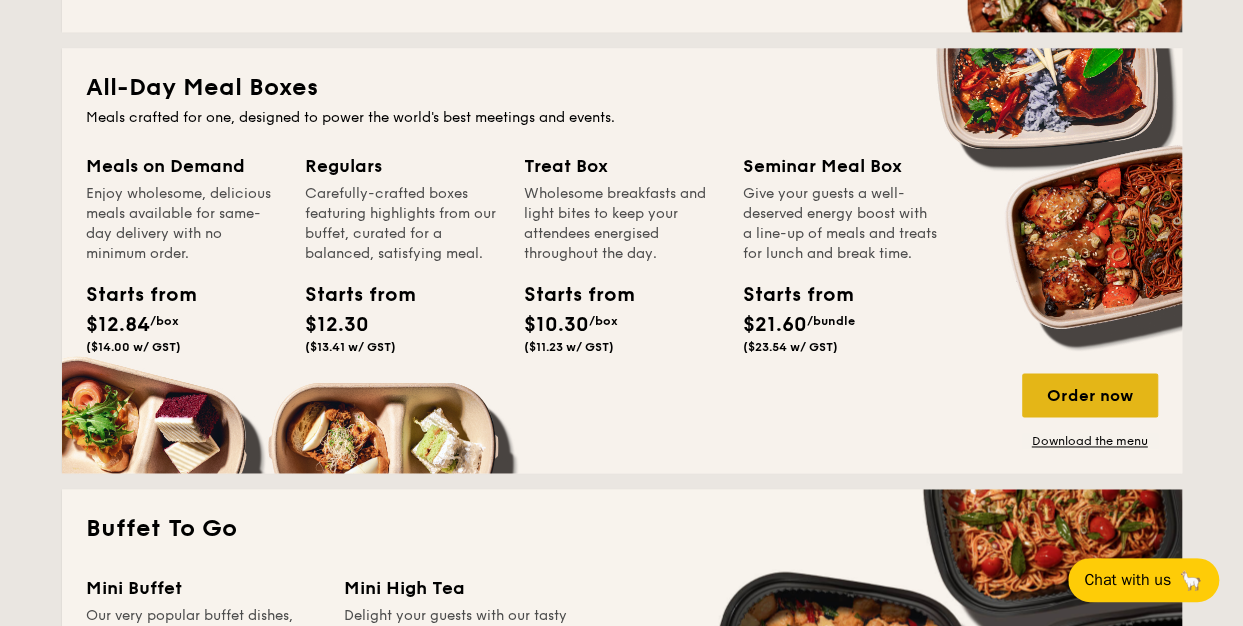 click on "Order now" at bounding box center [1090, 395] 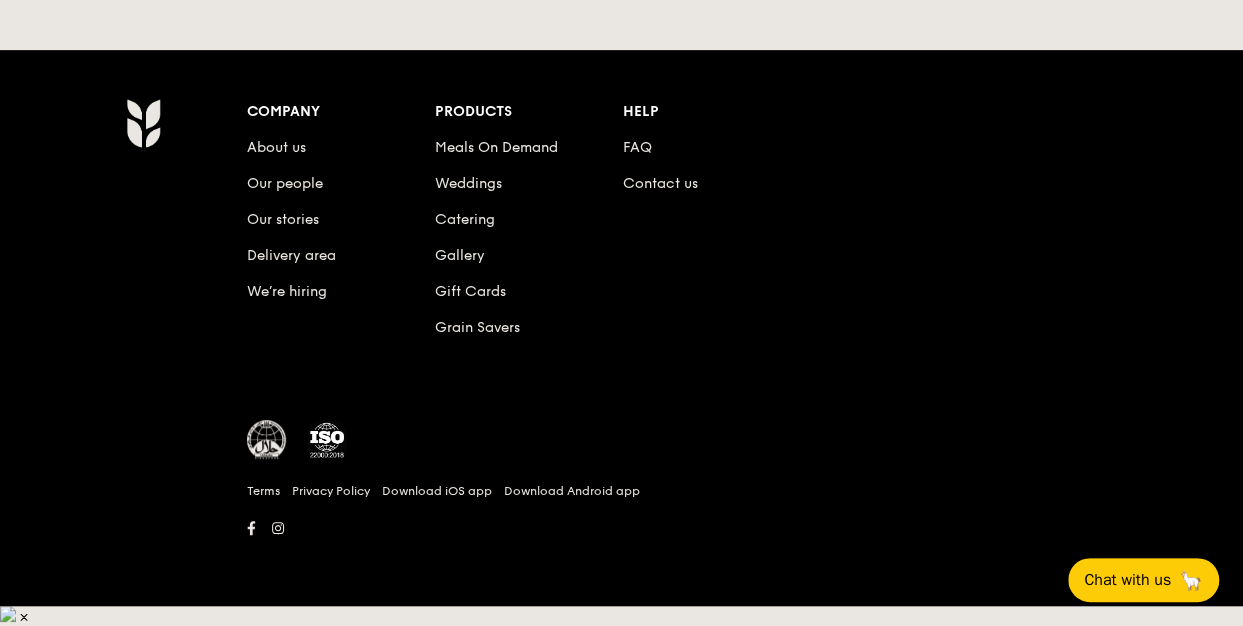 scroll, scrollTop: 0, scrollLeft: 0, axis: both 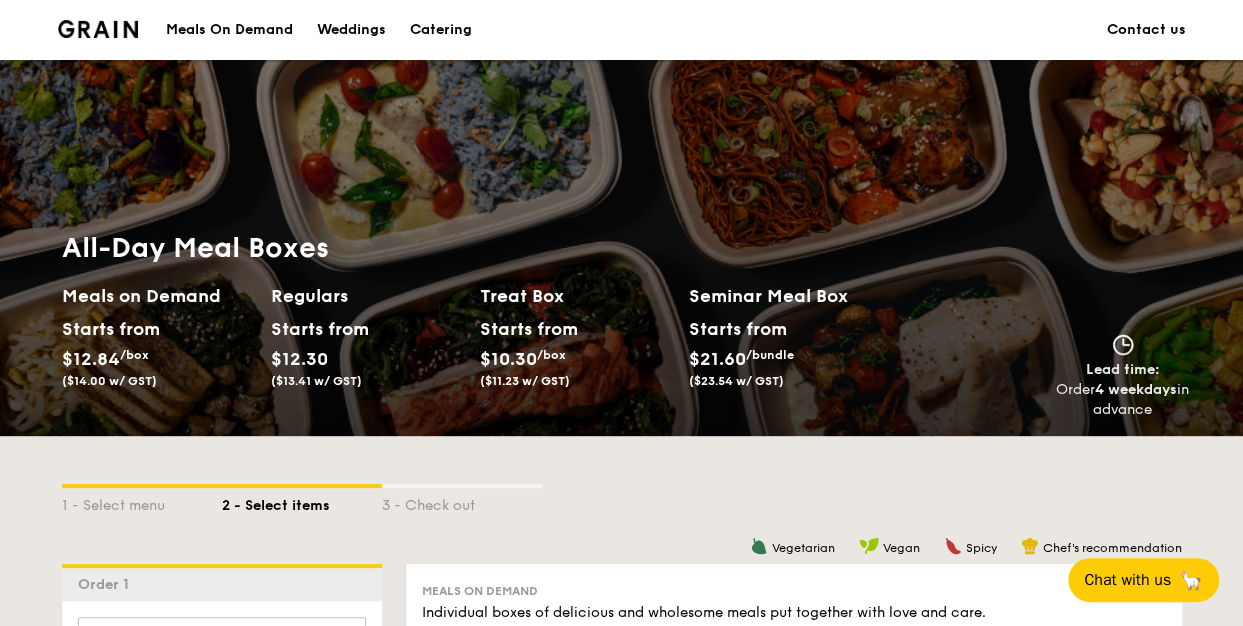 click on "Meals On Demand" at bounding box center (229, 30) 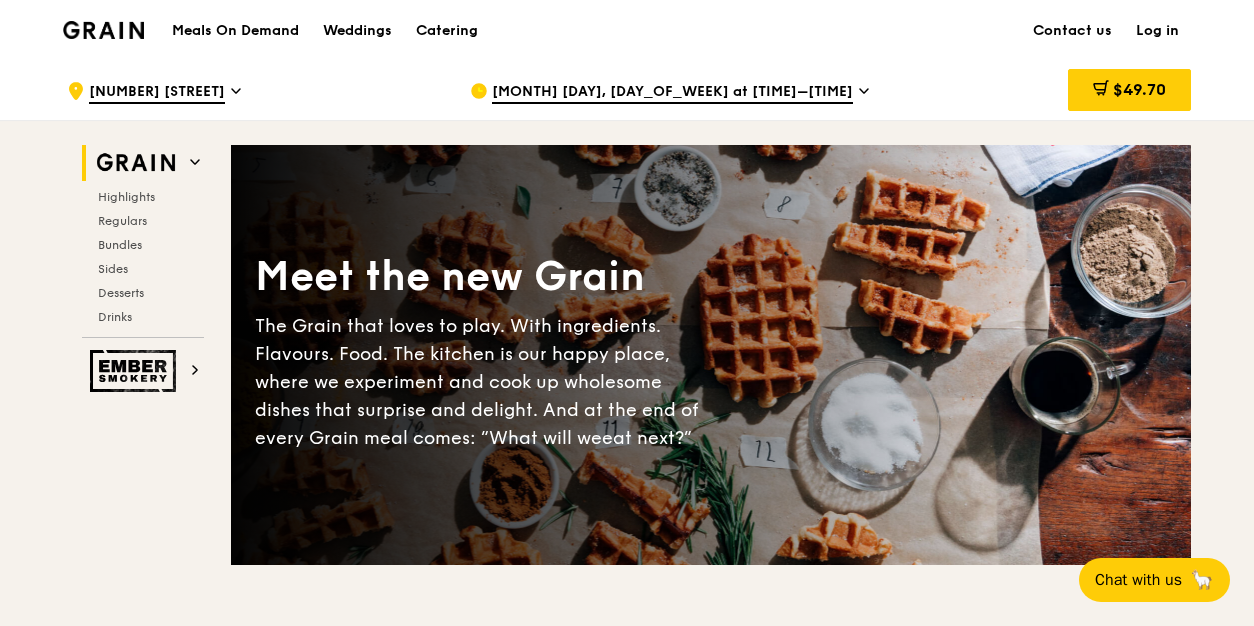 scroll, scrollTop: 0, scrollLeft: 0, axis: both 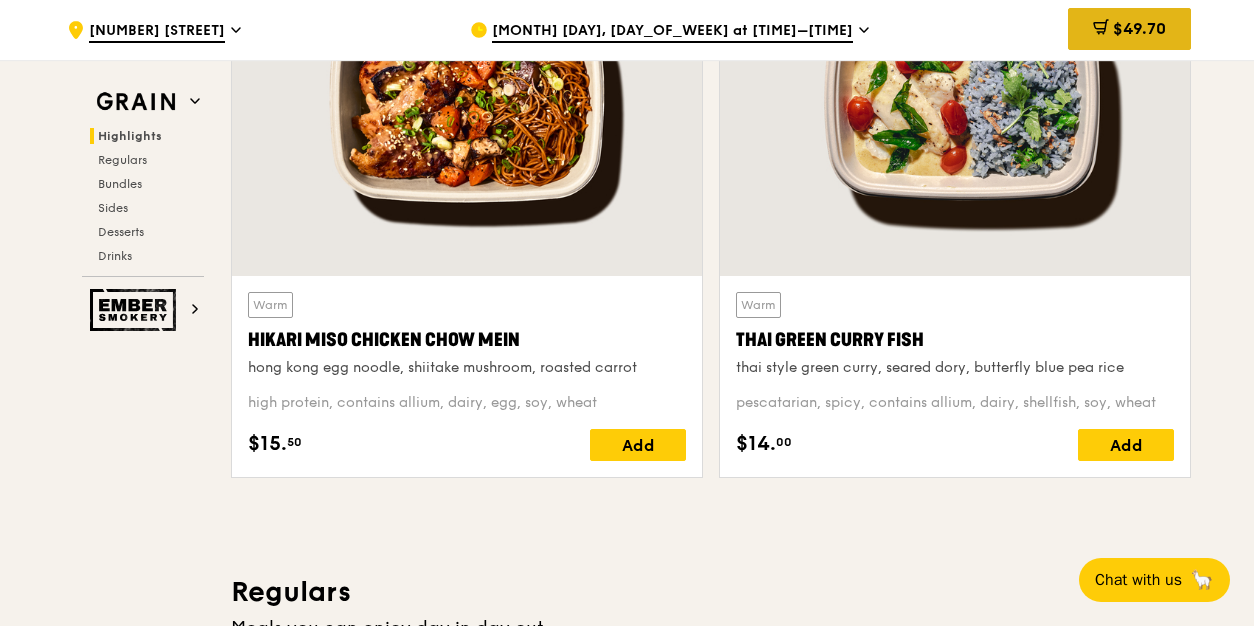 click on "$49.70" at bounding box center [1139, 28] 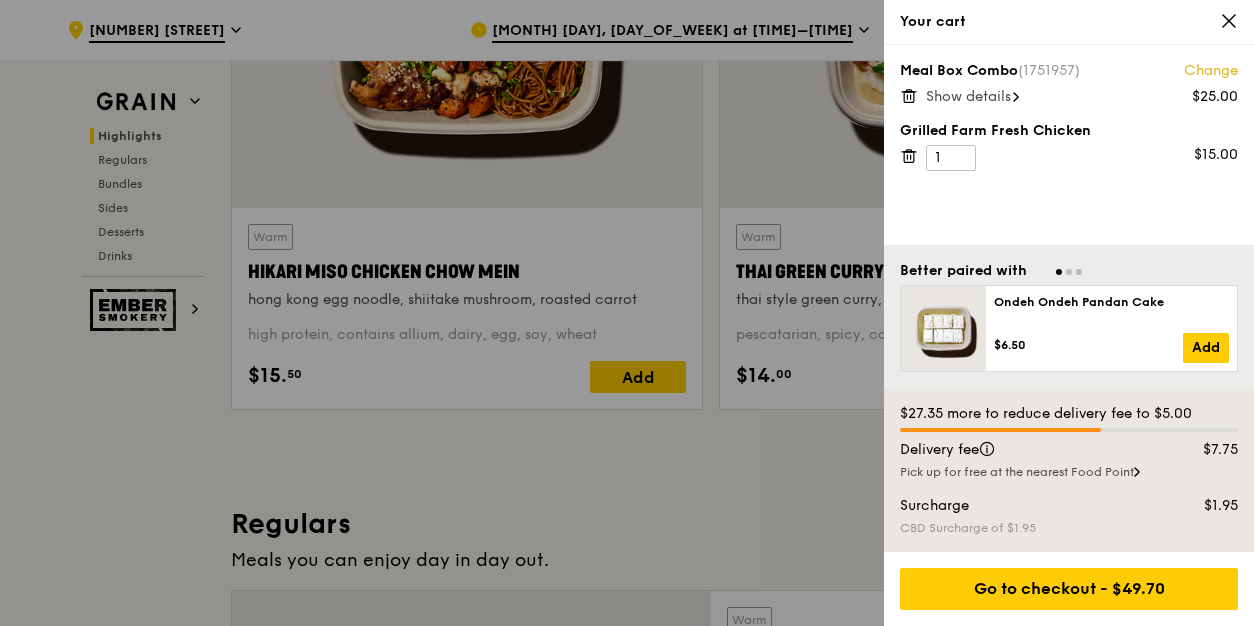 scroll, scrollTop: 900, scrollLeft: 0, axis: vertical 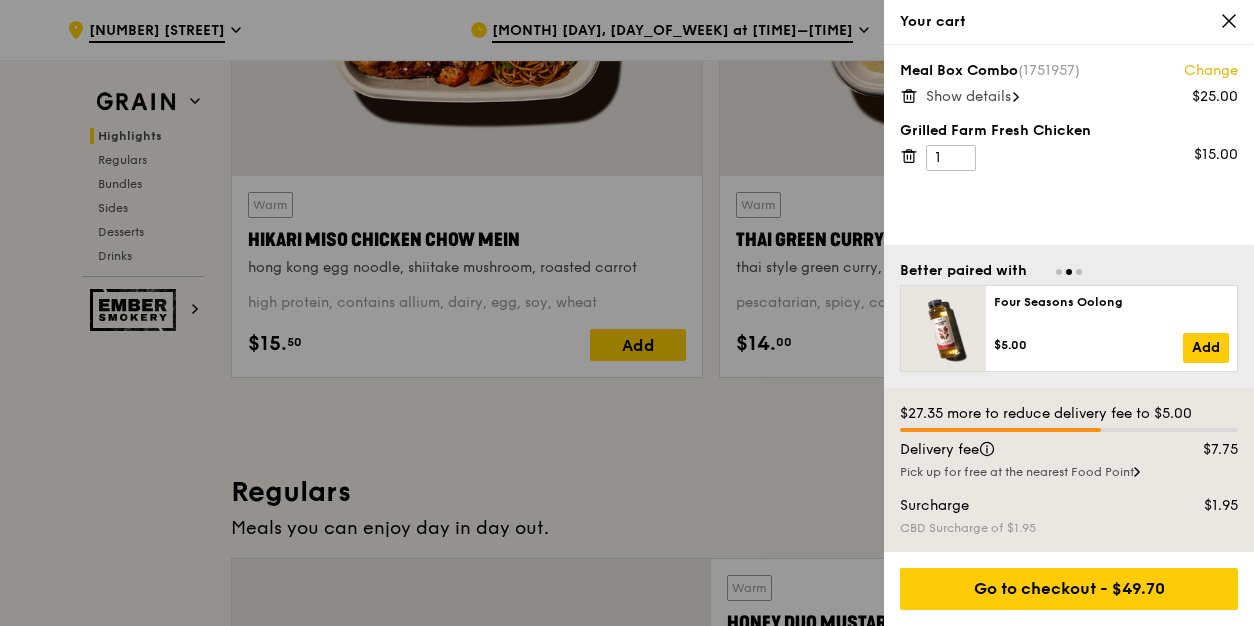 click 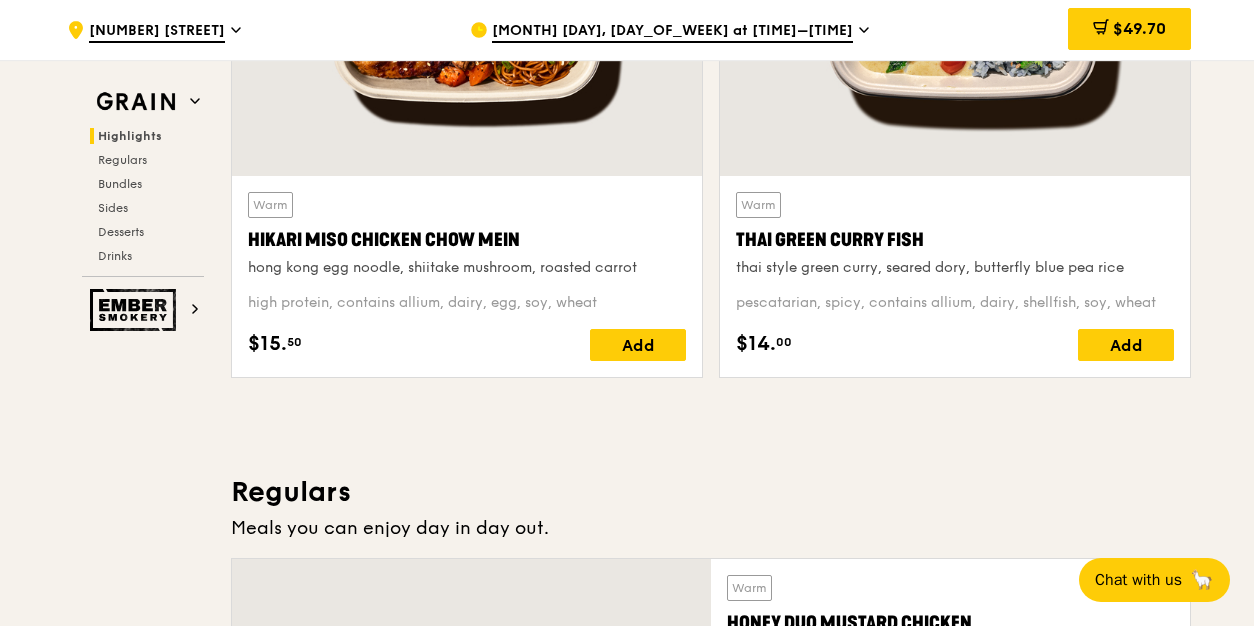 scroll, scrollTop: 600, scrollLeft: 0, axis: vertical 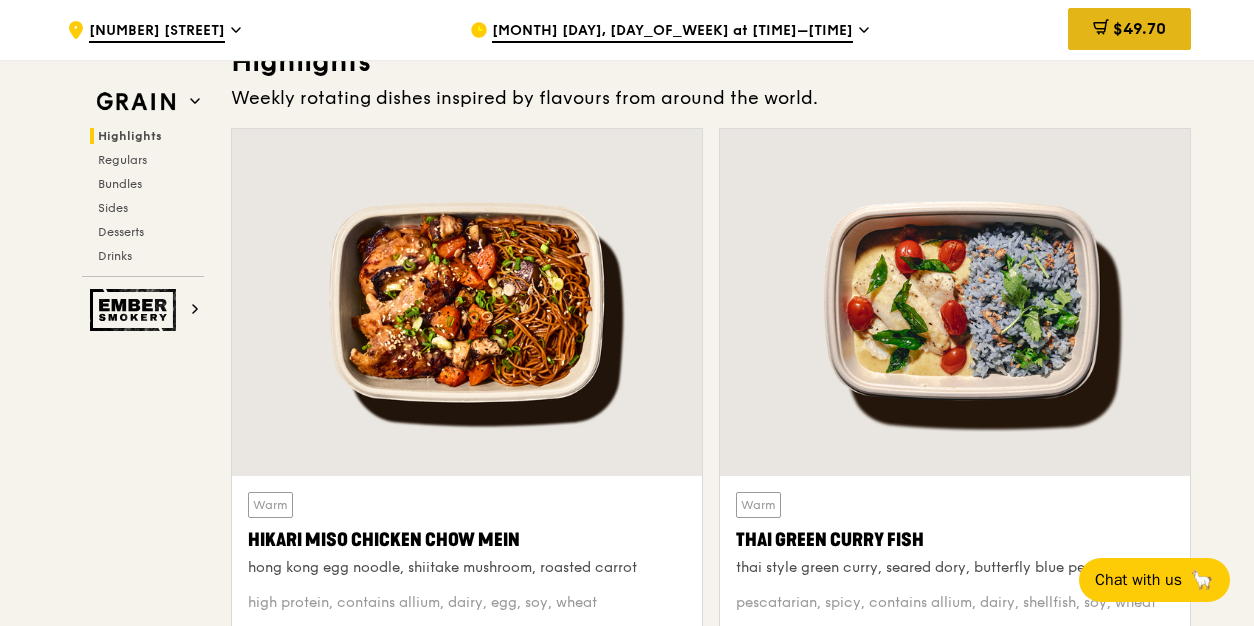 click on "$49.70" at bounding box center (1139, 28) 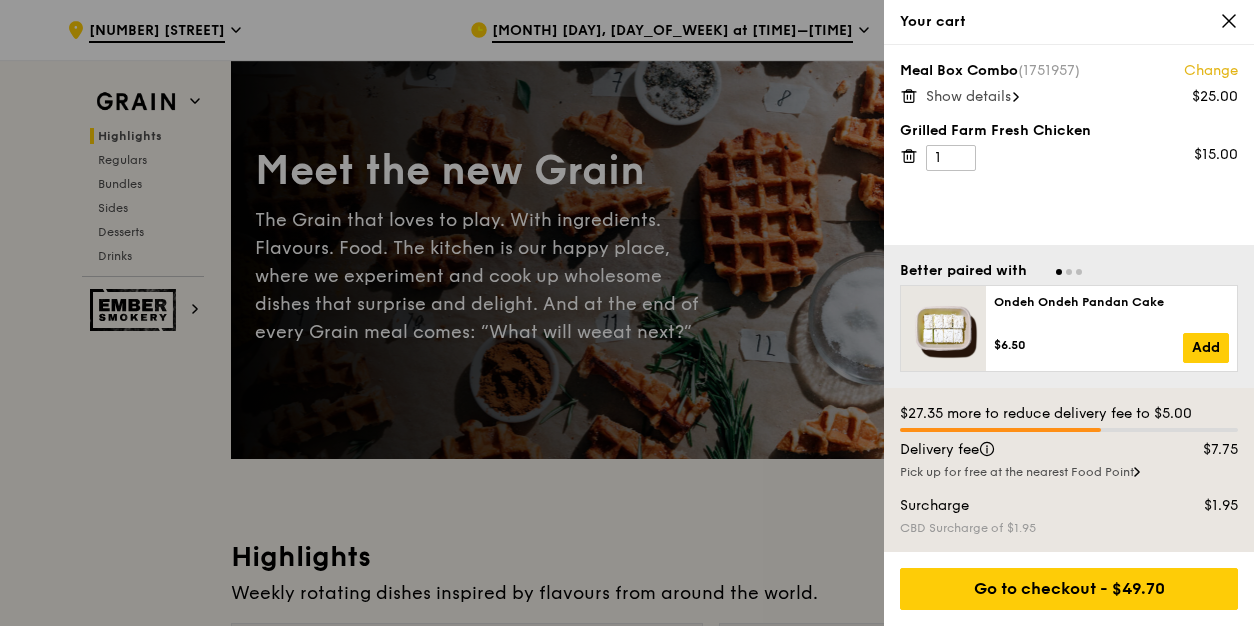 scroll, scrollTop: 100, scrollLeft: 0, axis: vertical 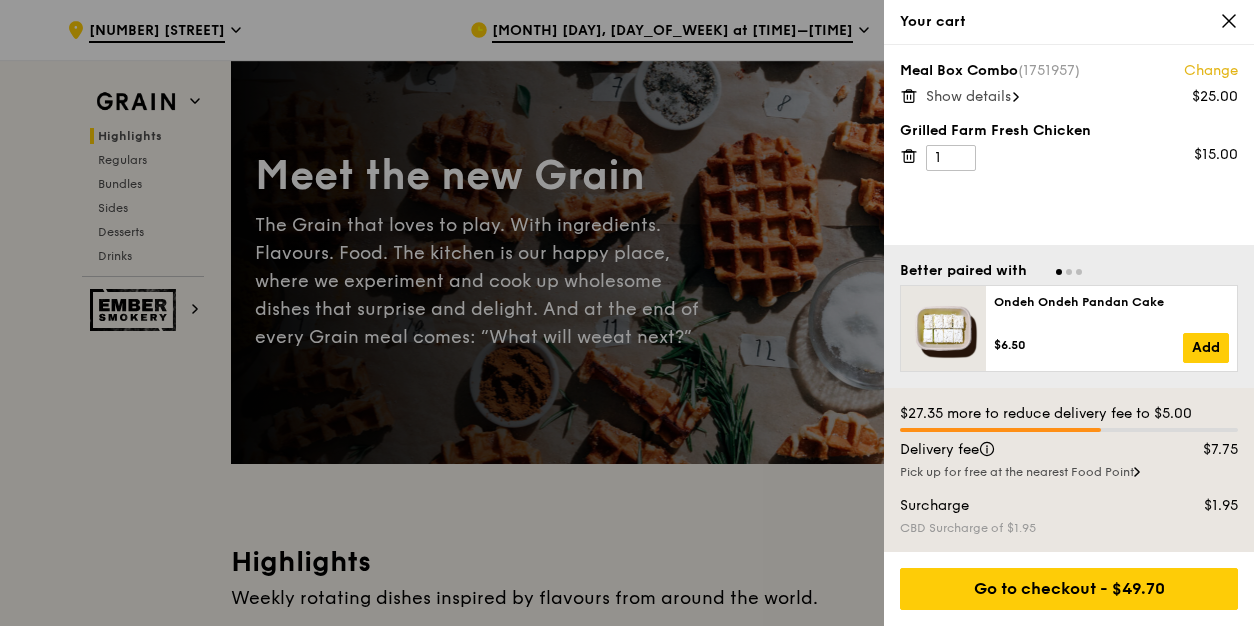 click 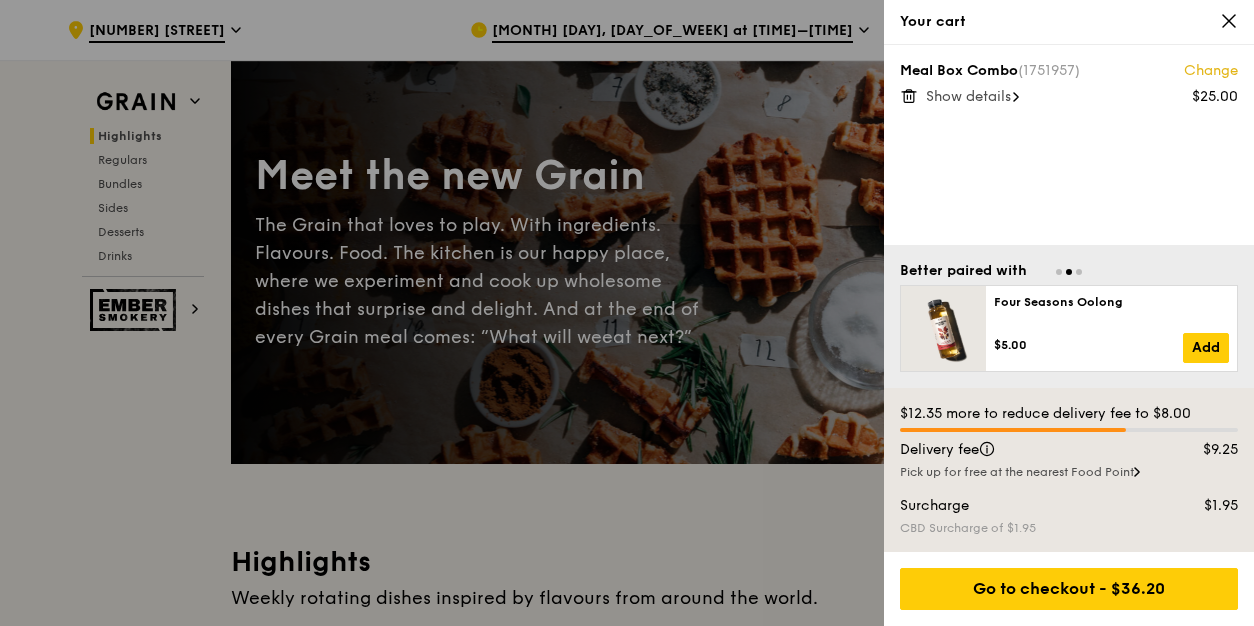 click 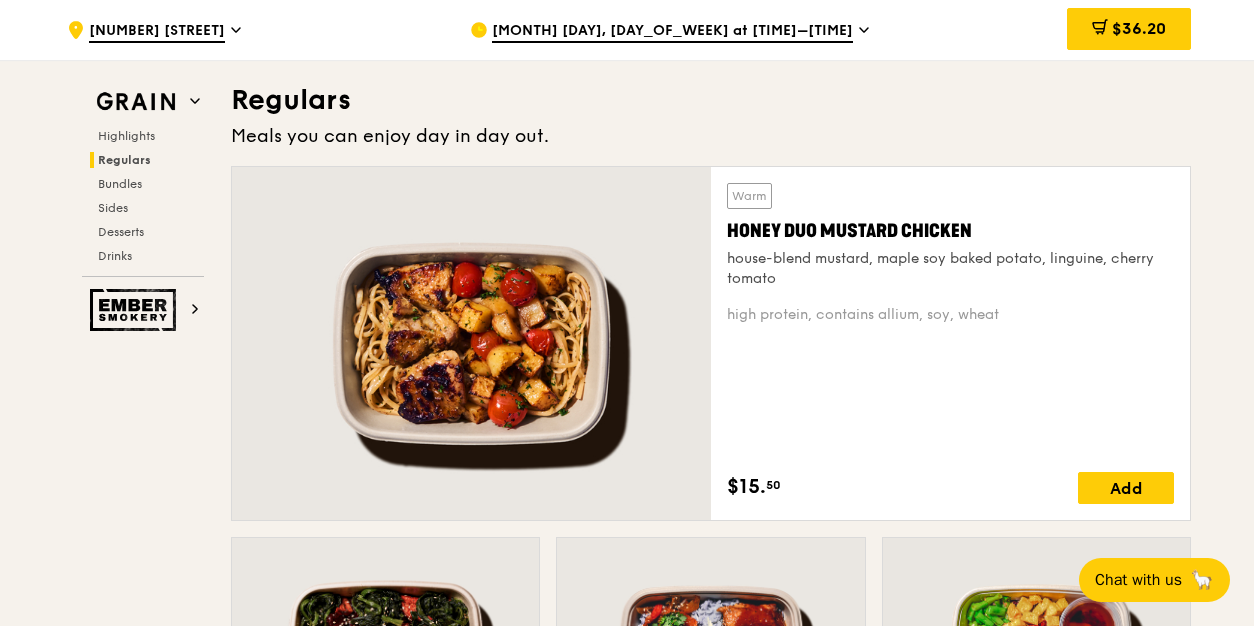 scroll, scrollTop: 1400, scrollLeft: 0, axis: vertical 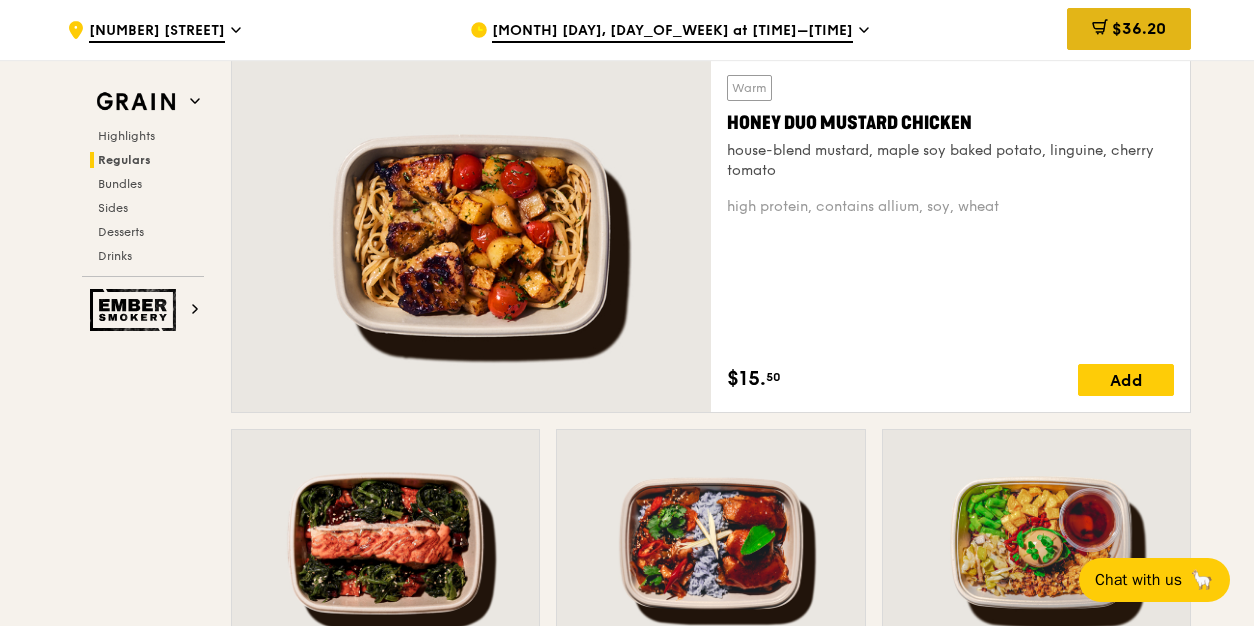 click on "$36.20" at bounding box center (1139, 28) 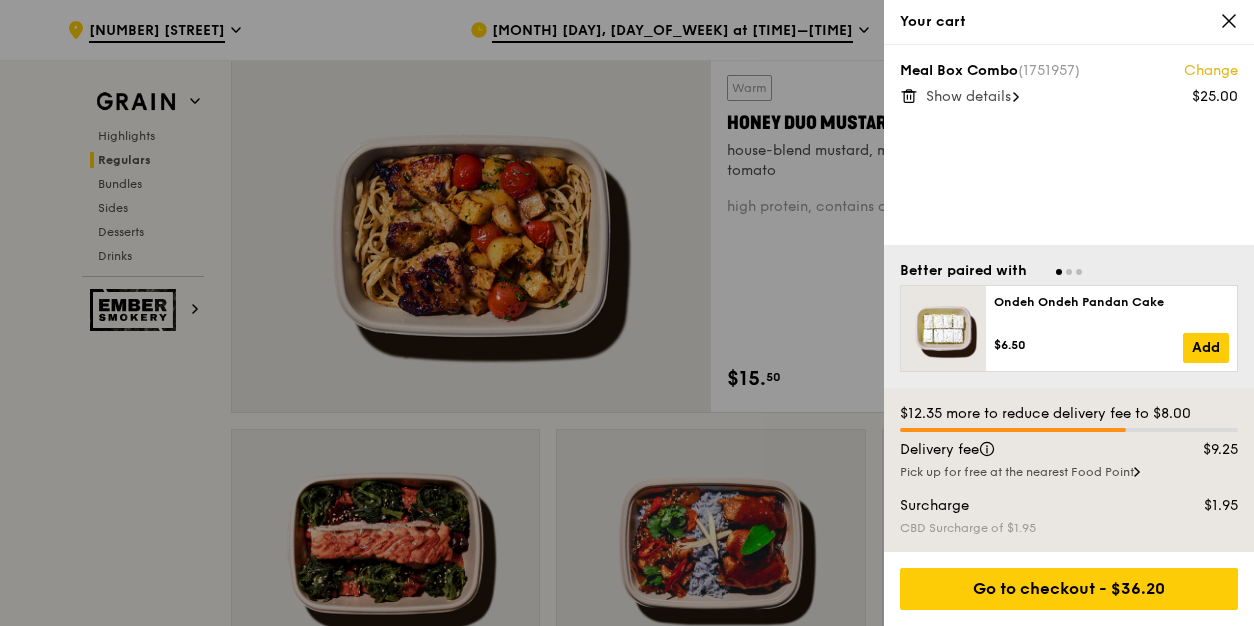 click on "Your cart" at bounding box center (1069, 22) 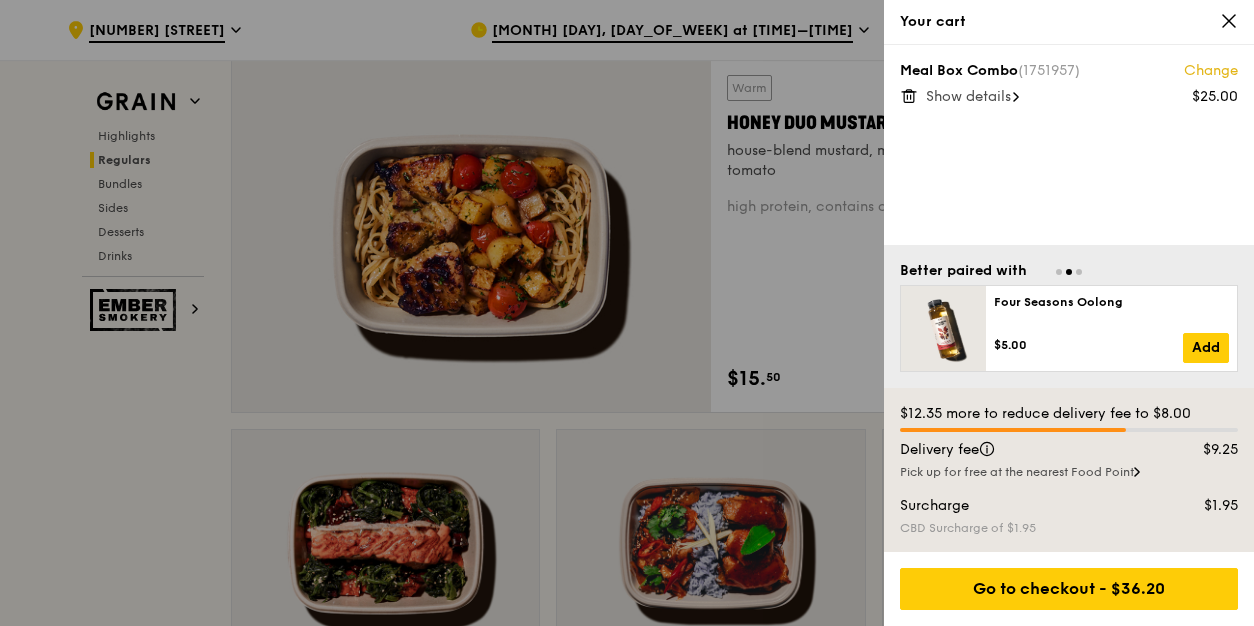 click 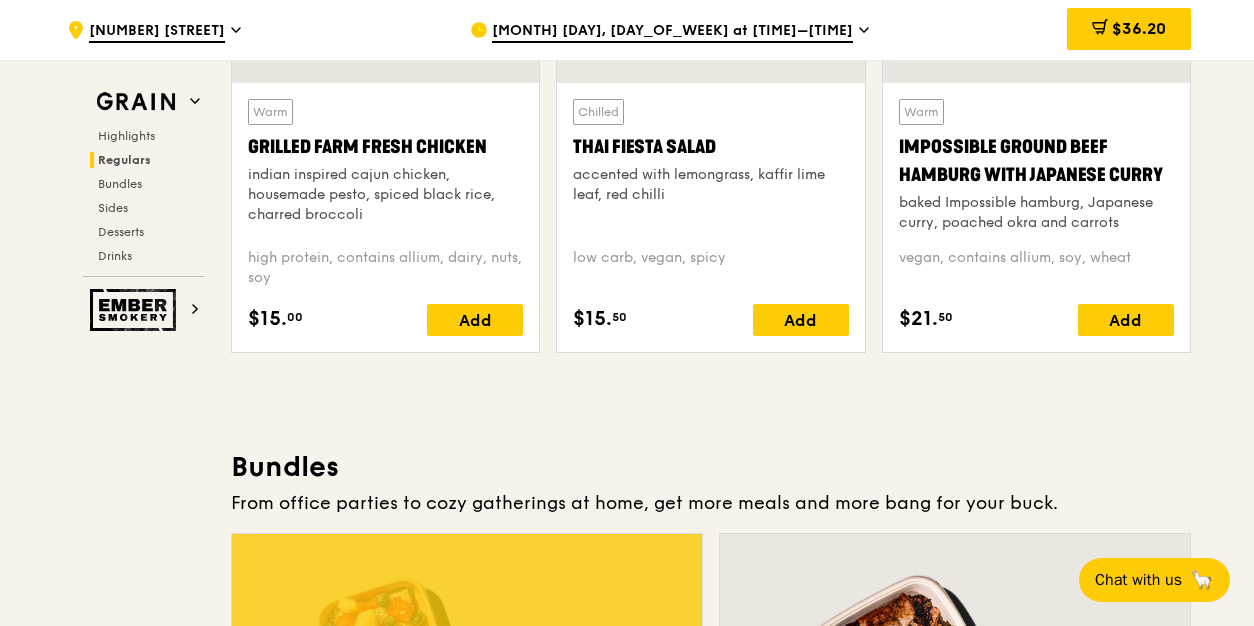 scroll, scrollTop: 2500, scrollLeft: 0, axis: vertical 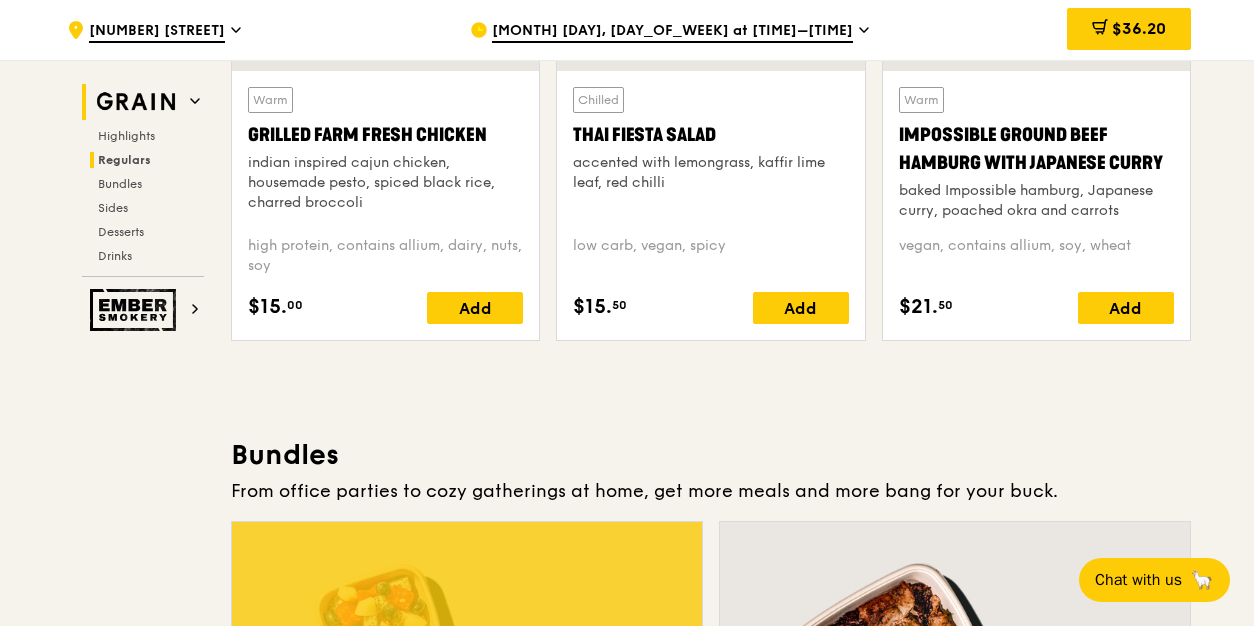 click on "Grain" at bounding box center (143, 102) 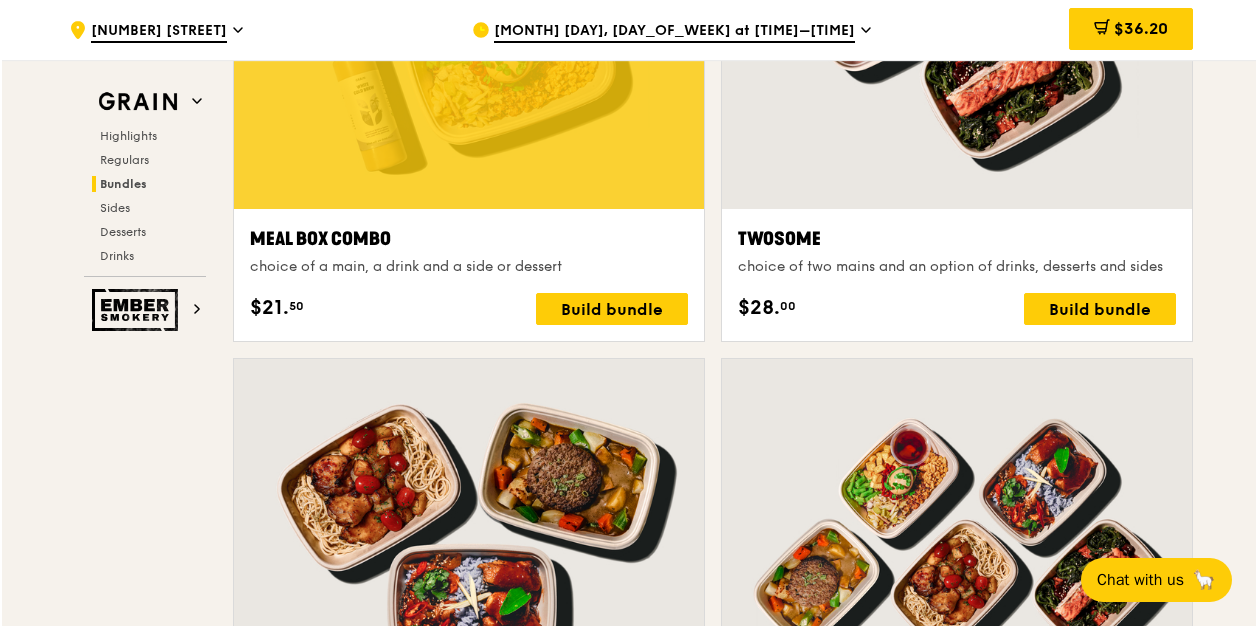 scroll, scrollTop: 3164, scrollLeft: 0, axis: vertical 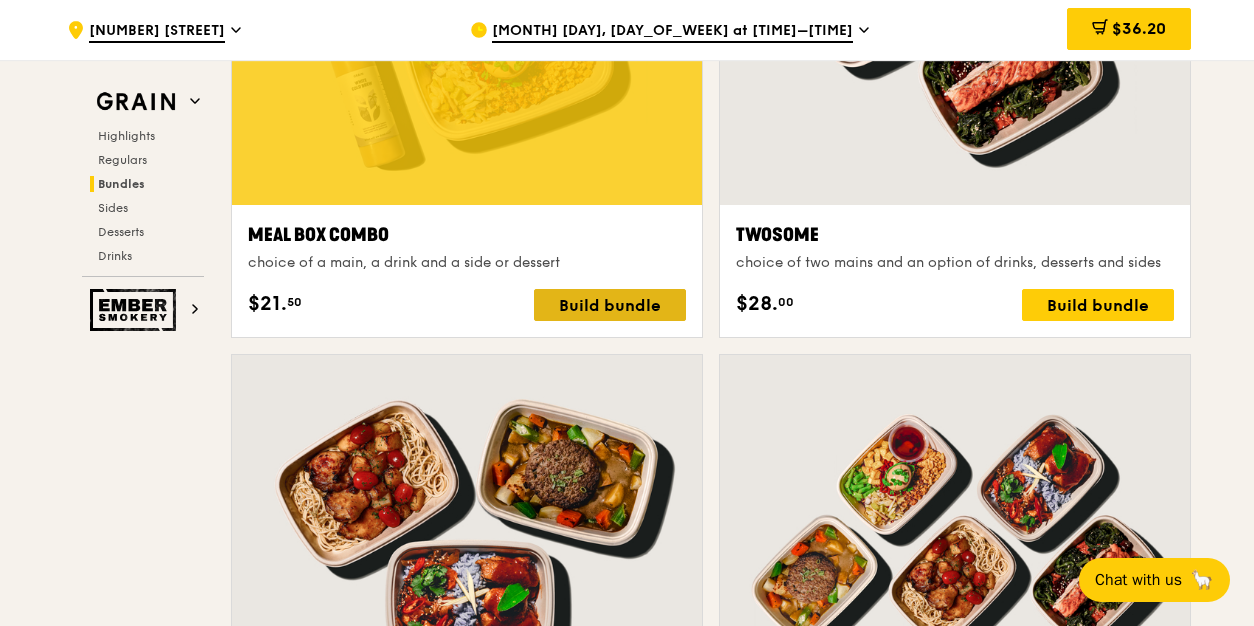 click on "Build bundle" at bounding box center [610, 305] 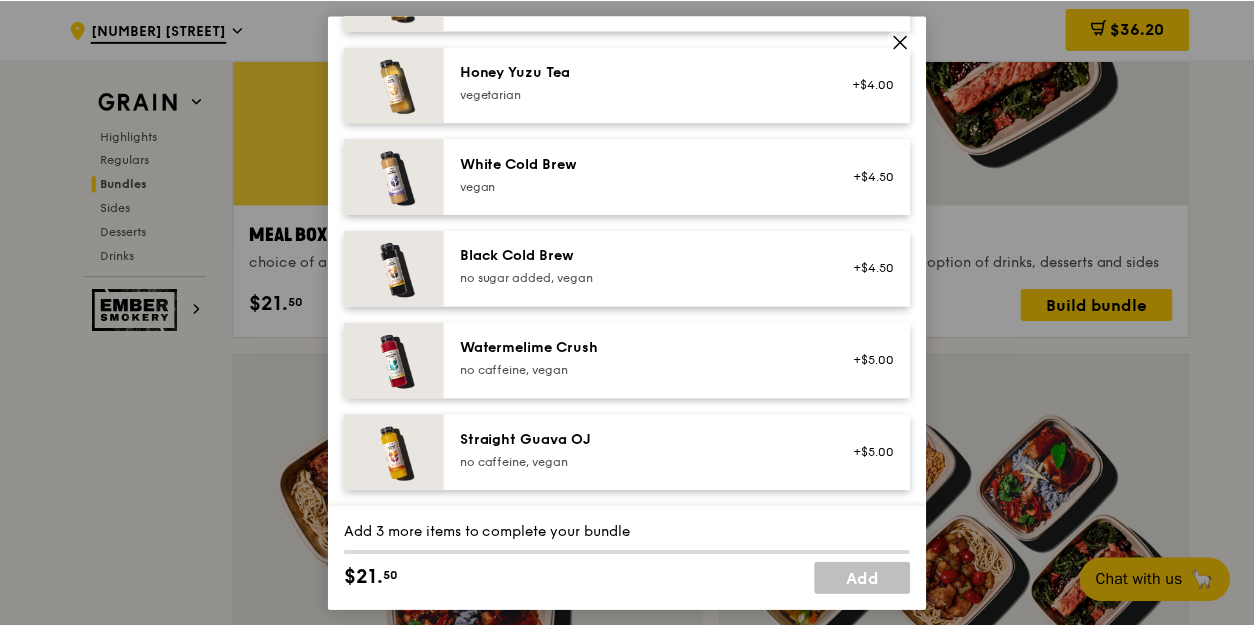 scroll, scrollTop: 2493, scrollLeft: 0, axis: vertical 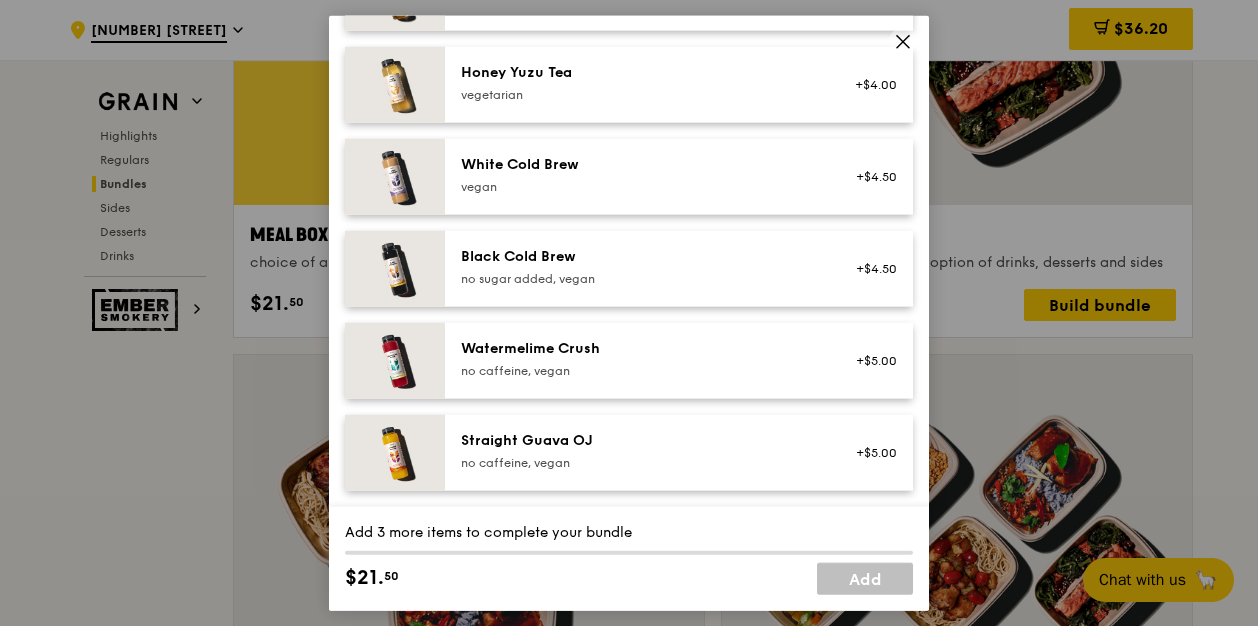click 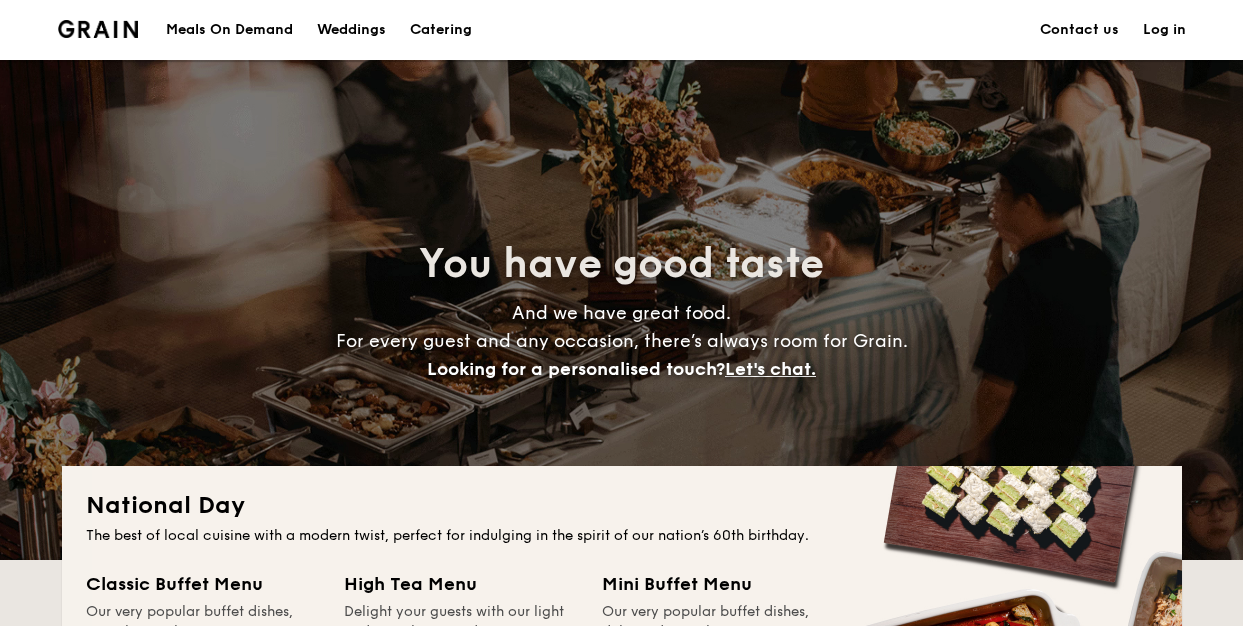 scroll, scrollTop: 0, scrollLeft: 0, axis: both 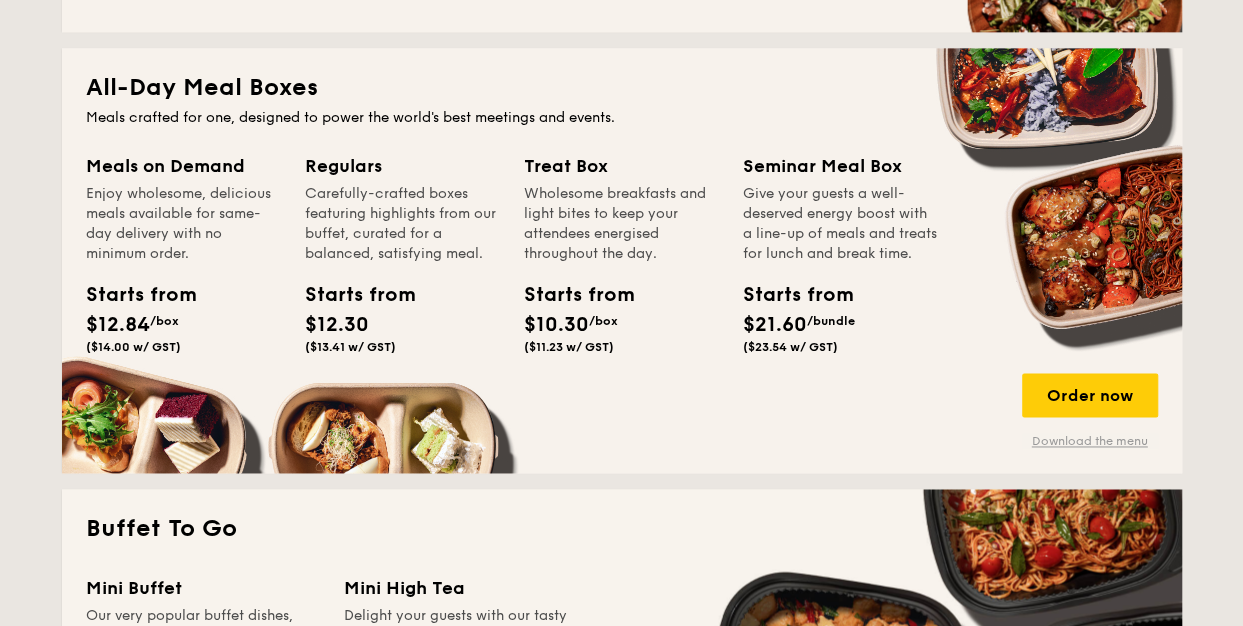 click on "Download the menu" at bounding box center (1090, 441) 